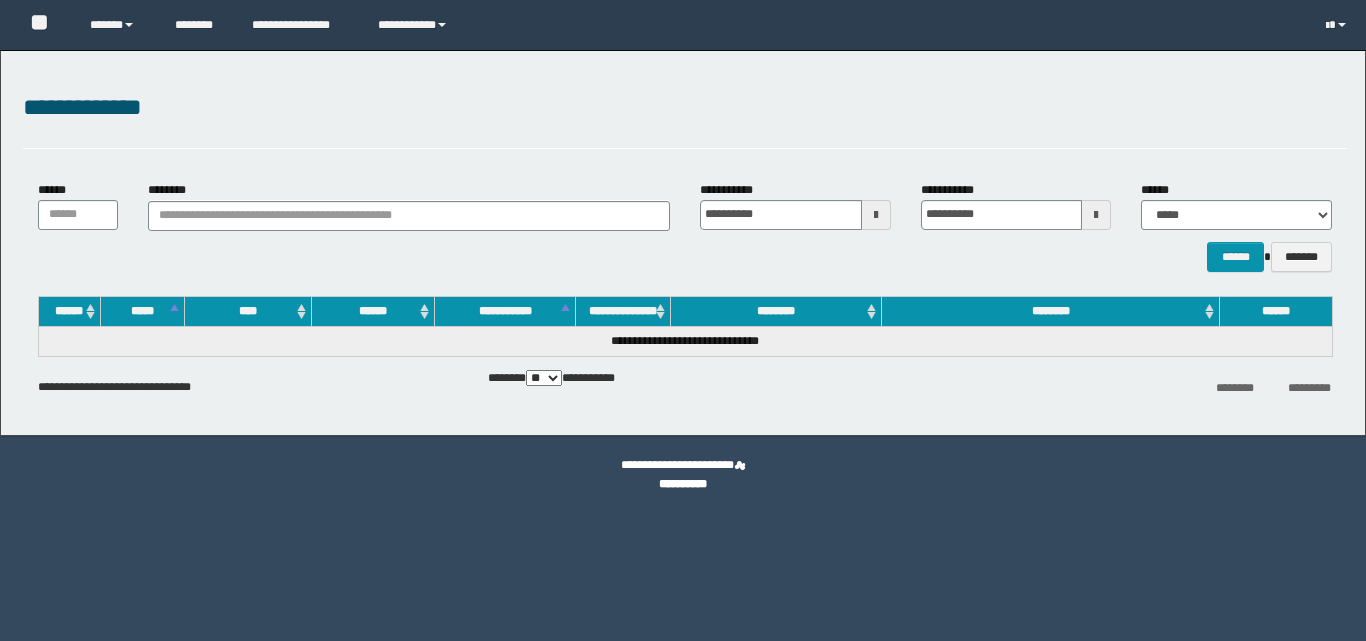 scroll, scrollTop: 0, scrollLeft: 0, axis: both 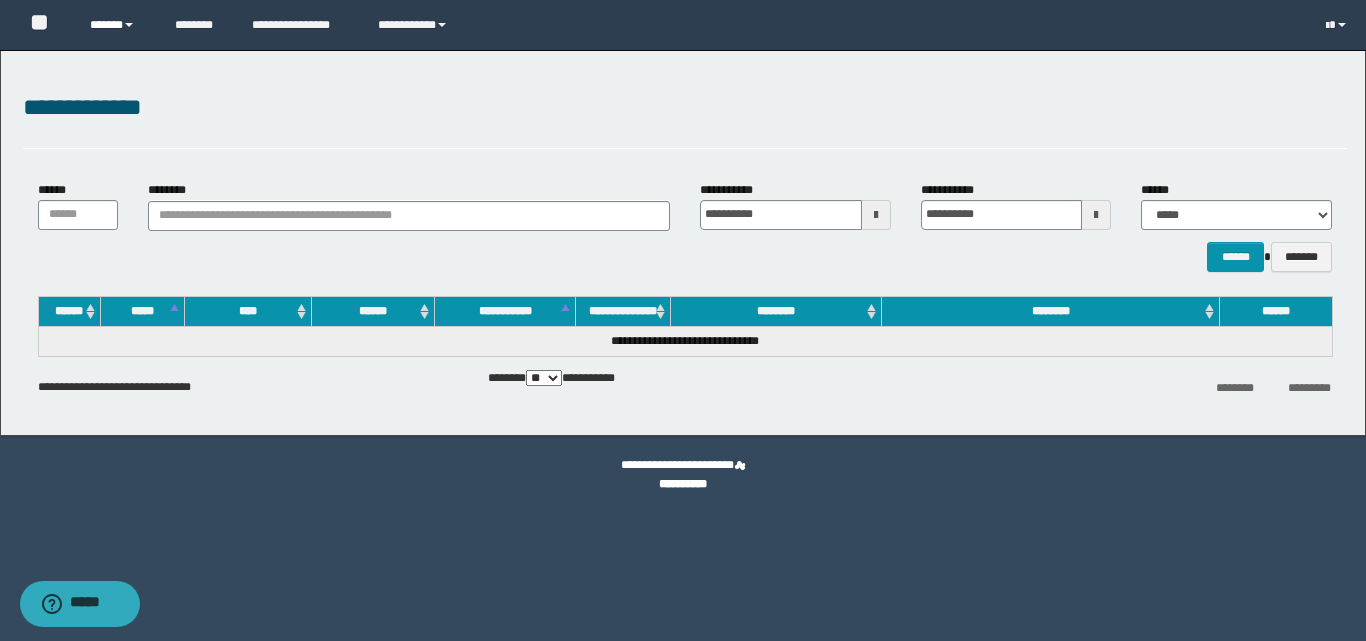 click on "******" at bounding box center (117, 25) 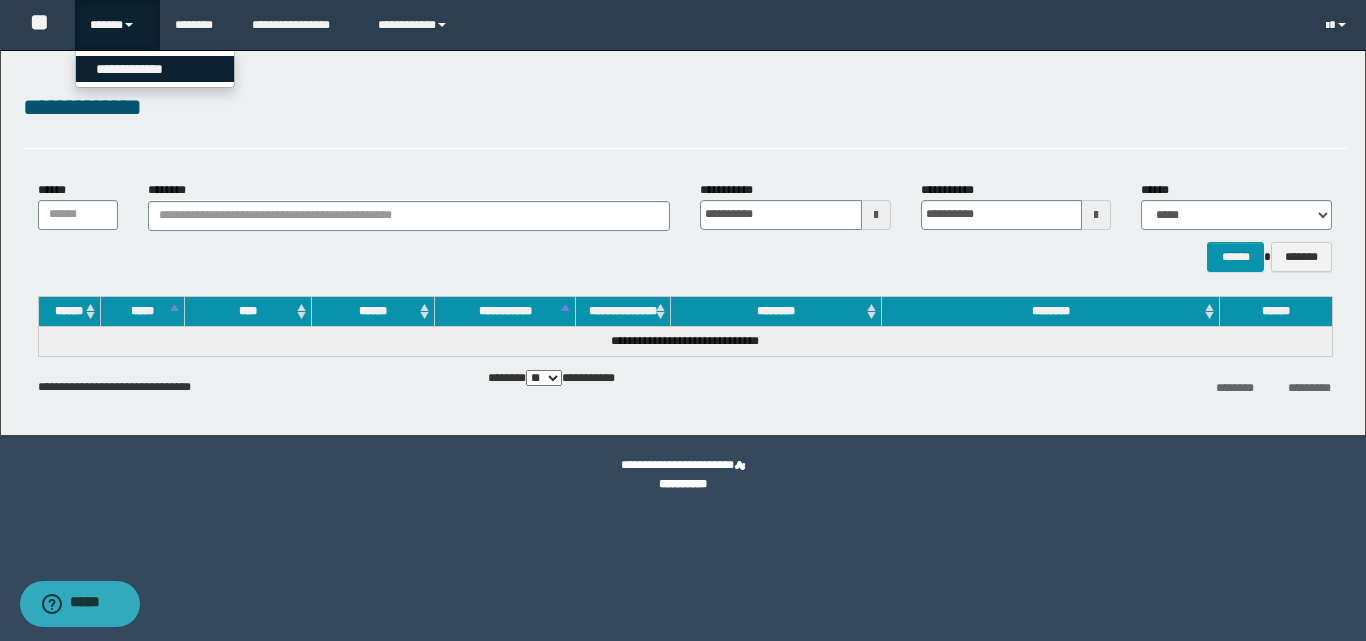 click on "**********" at bounding box center [155, 69] 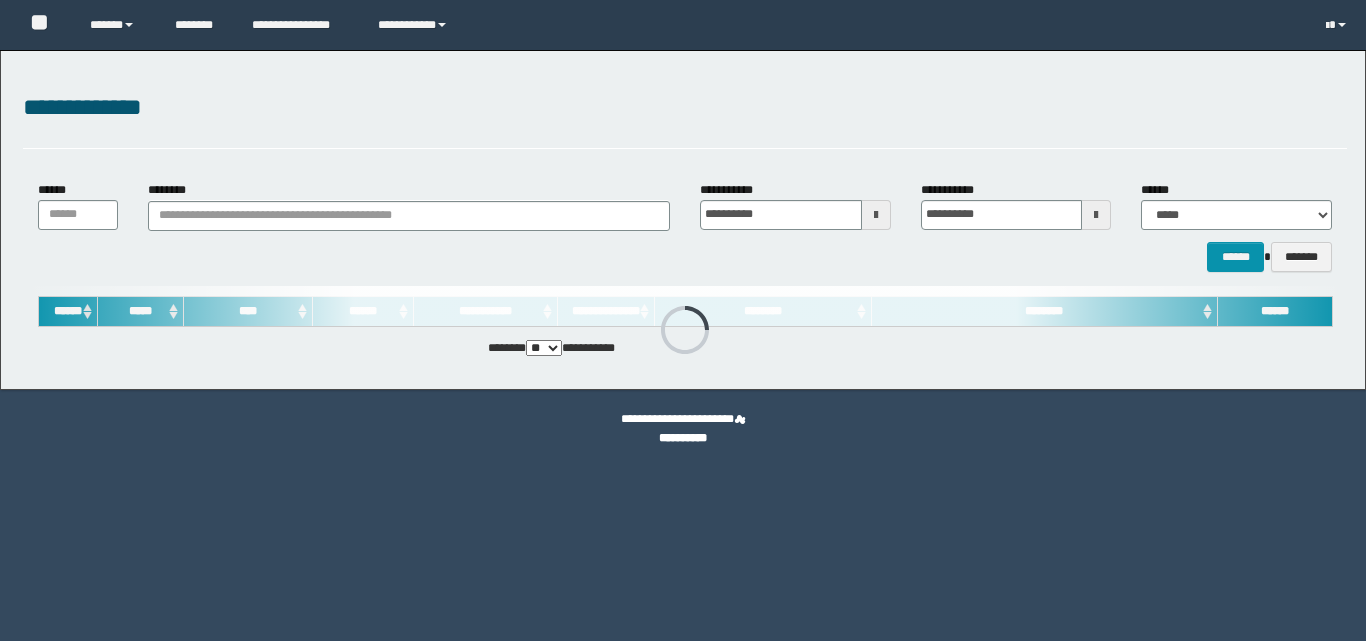 scroll, scrollTop: 0, scrollLeft: 0, axis: both 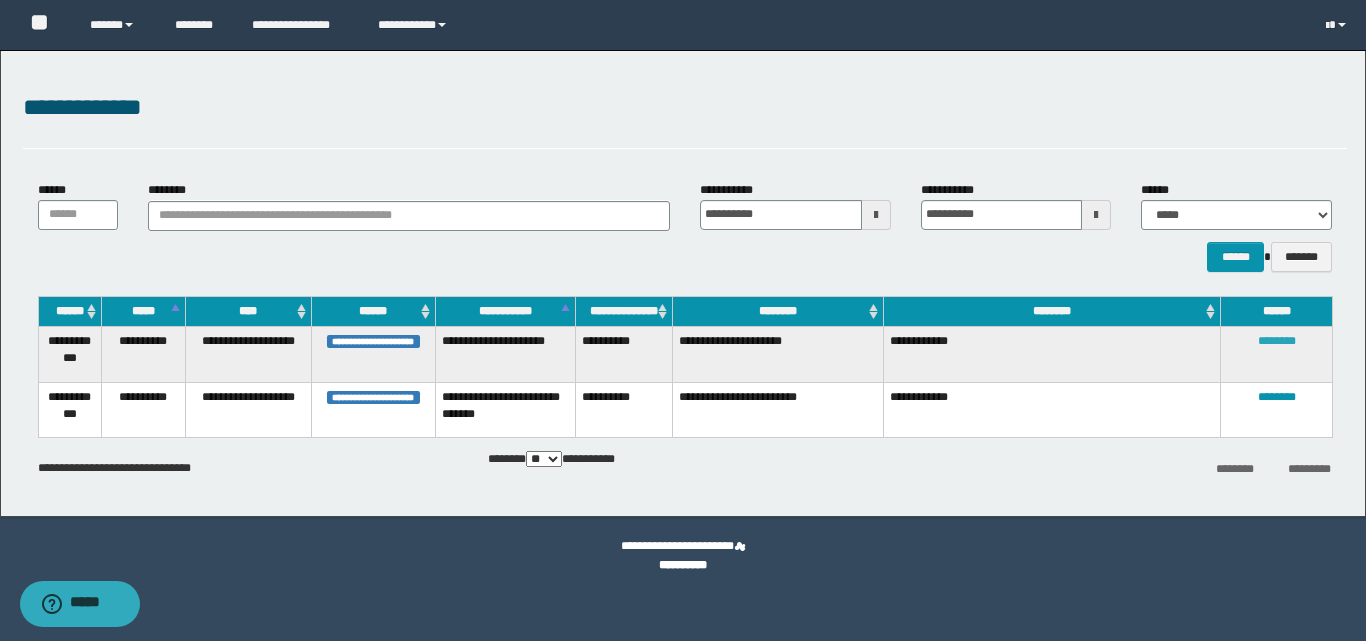 click on "********" at bounding box center [1277, 341] 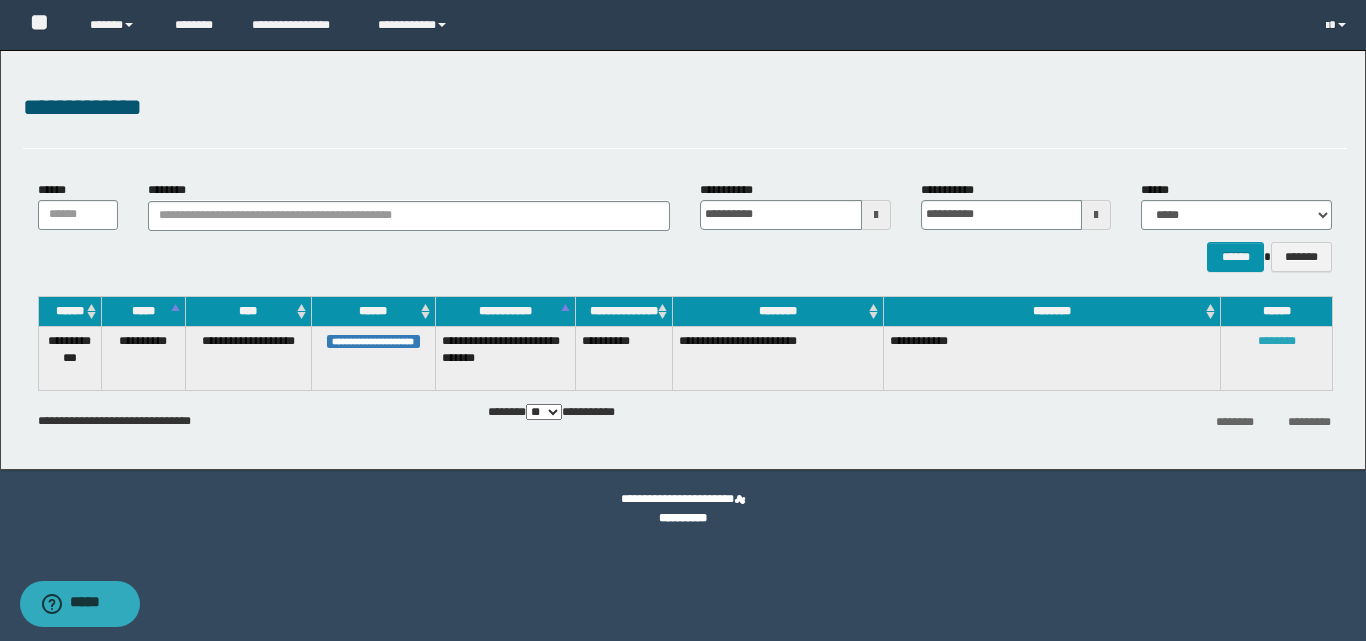 click on "********" at bounding box center (1277, 341) 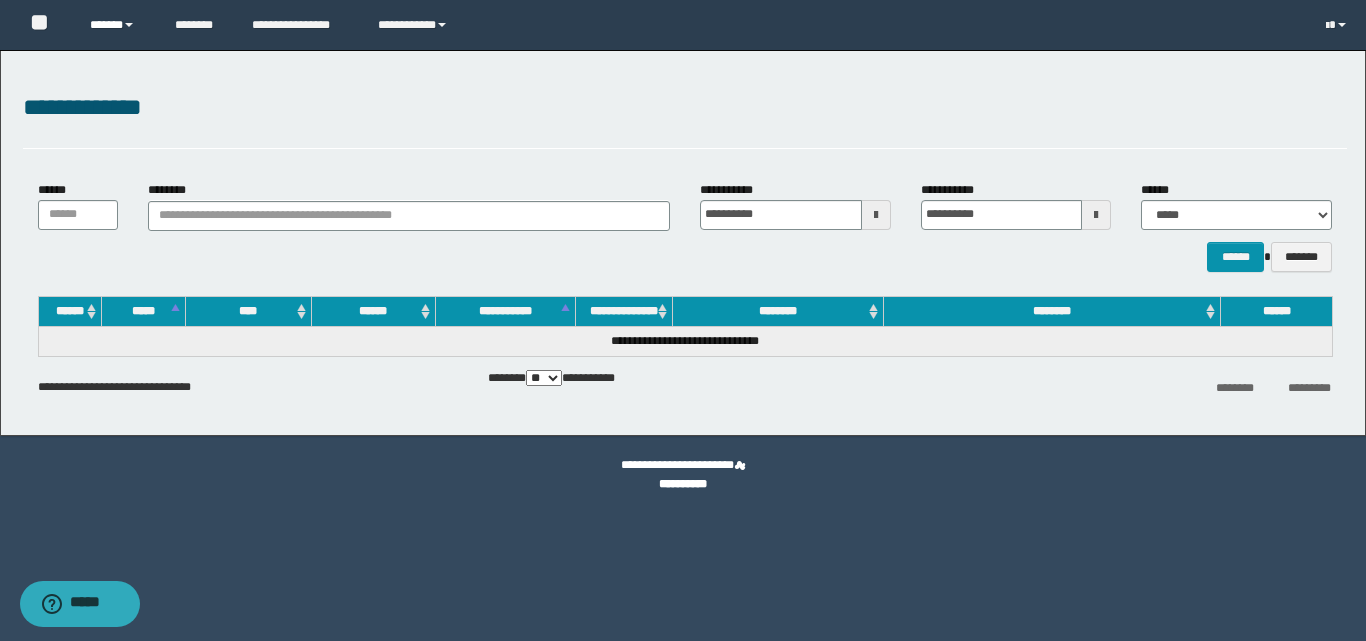 click on "******" at bounding box center (117, 25) 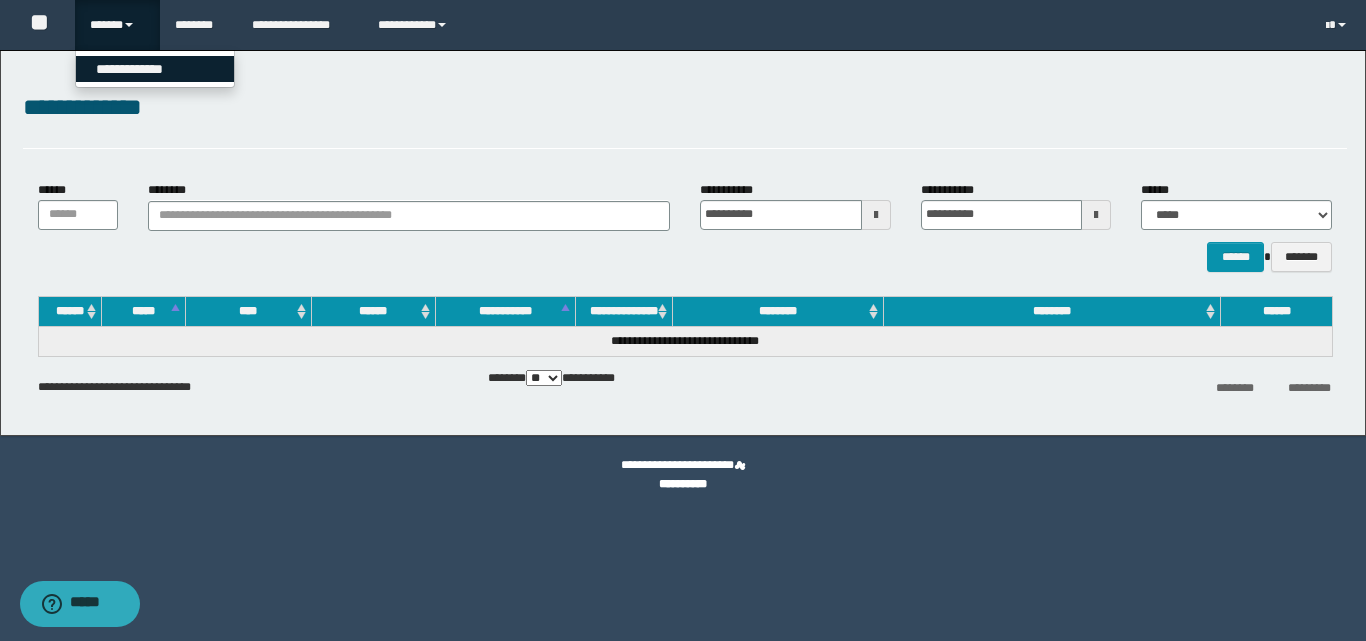 click on "**********" at bounding box center (155, 69) 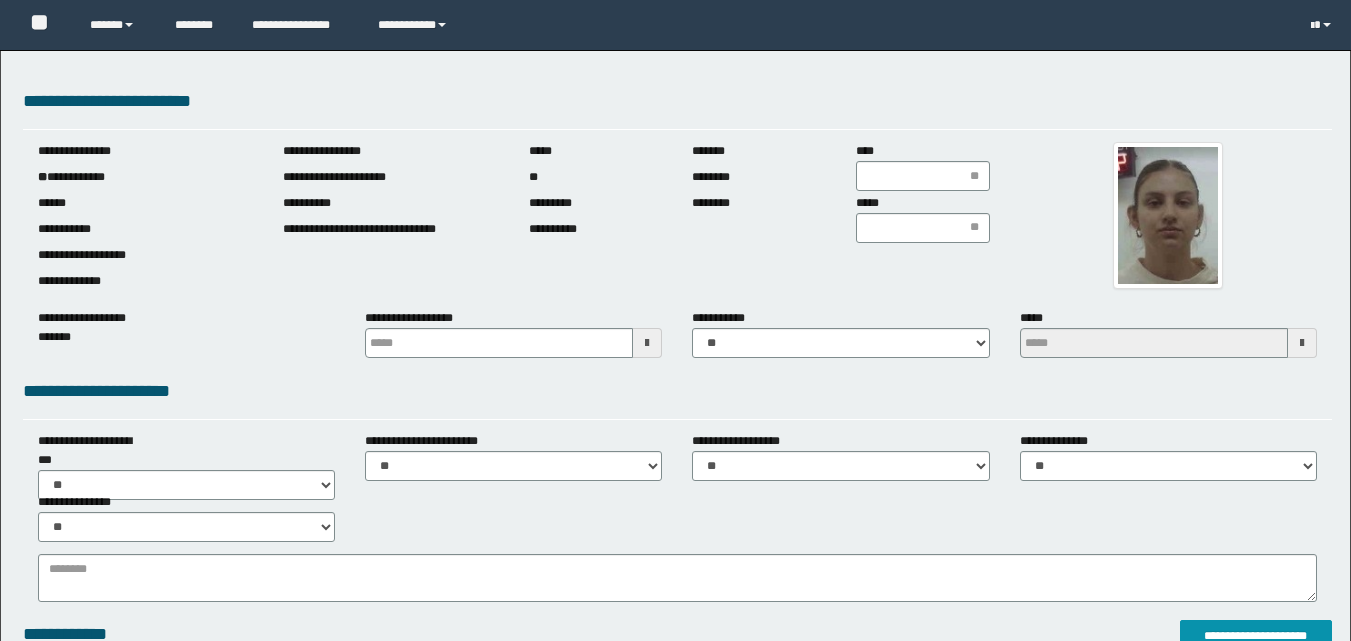 scroll, scrollTop: 0, scrollLeft: 0, axis: both 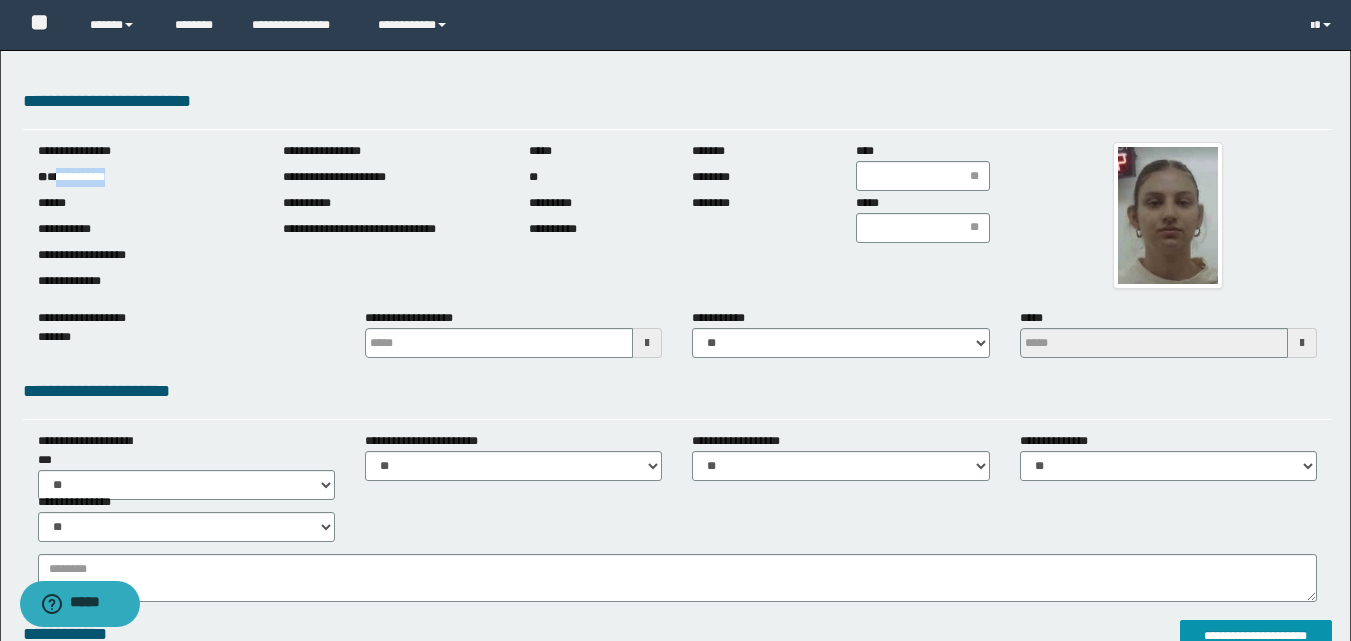 drag, startPoint x: 60, startPoint y: 179, endPoint x: 125, endPoint y: 179, distance: 65 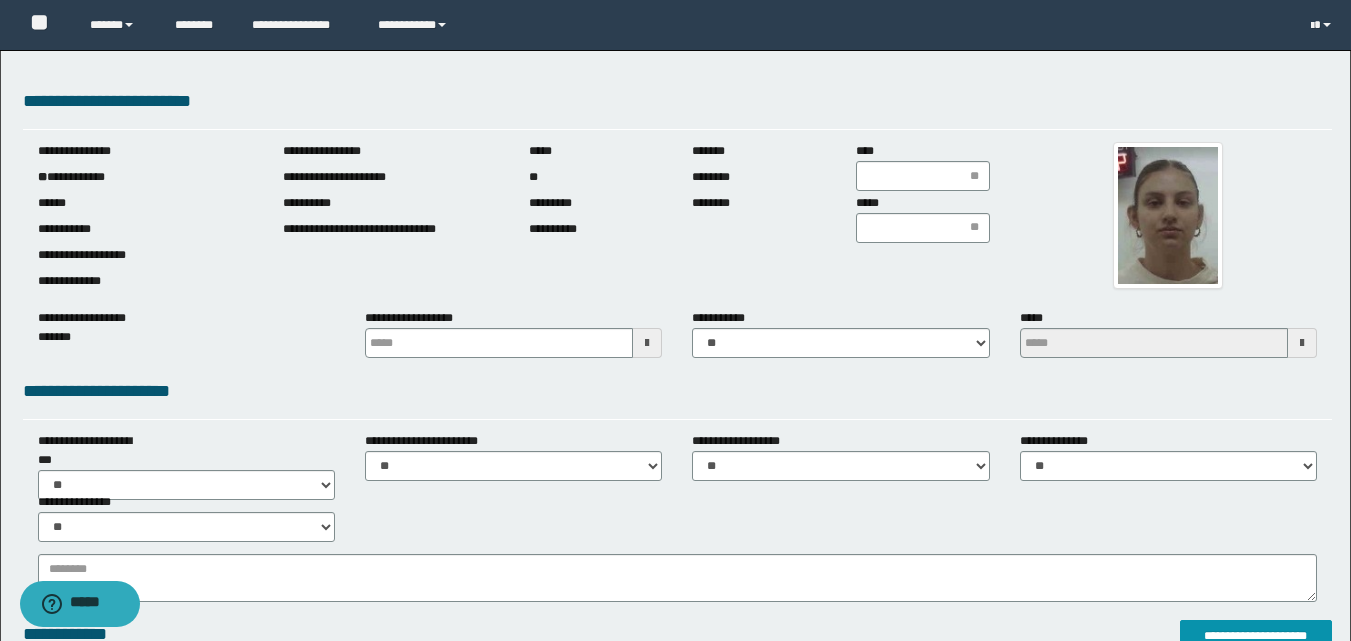 click at bounding box center [647, 343] 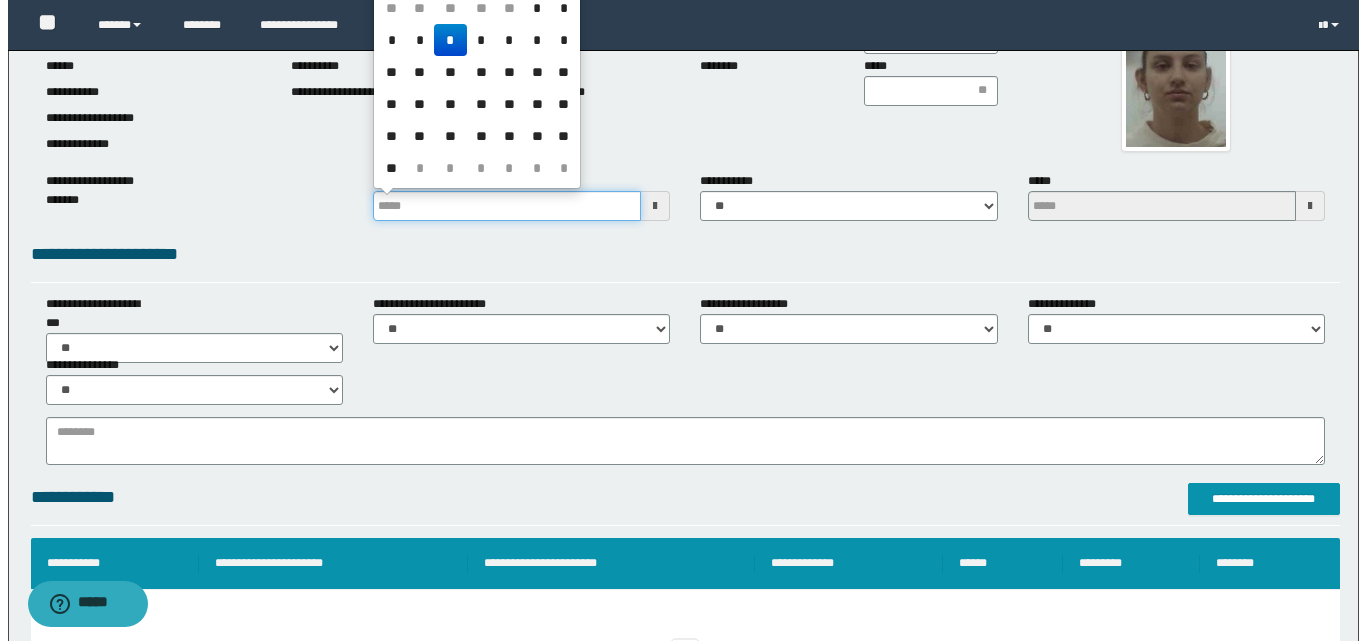 scroll, scrollTop: 400, scrollLeft: 0, axis: vertical 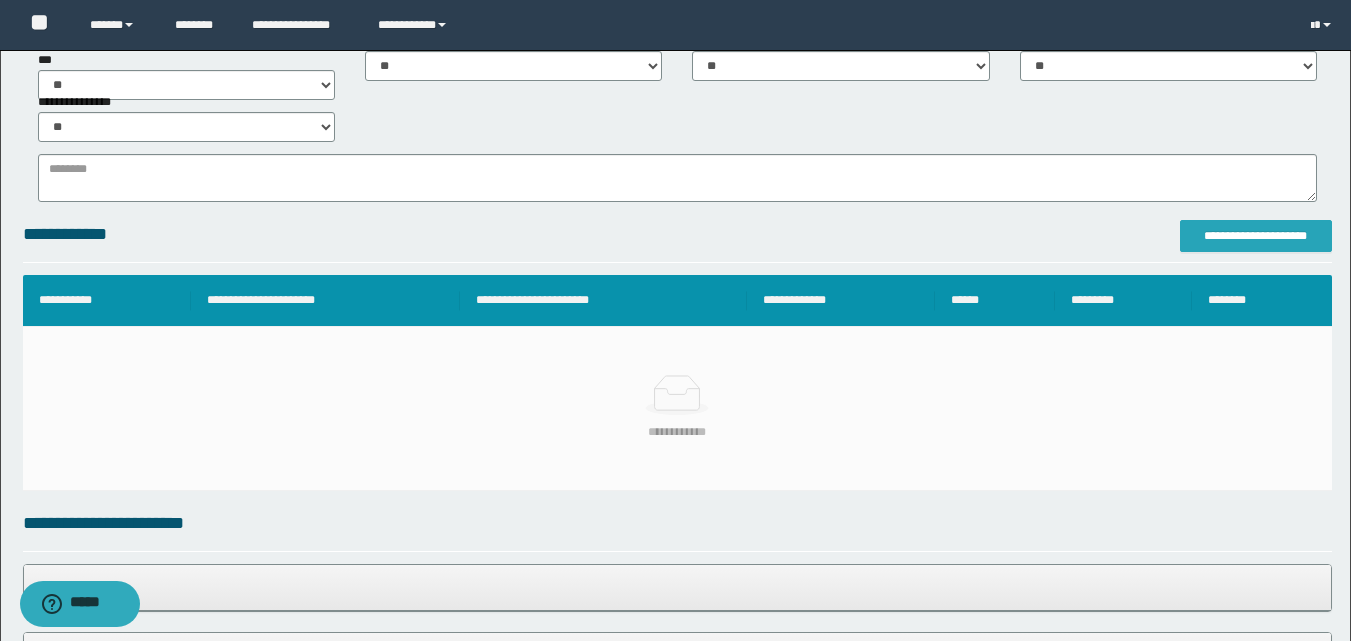 click on "**********" at bounding box center (1256, 236) 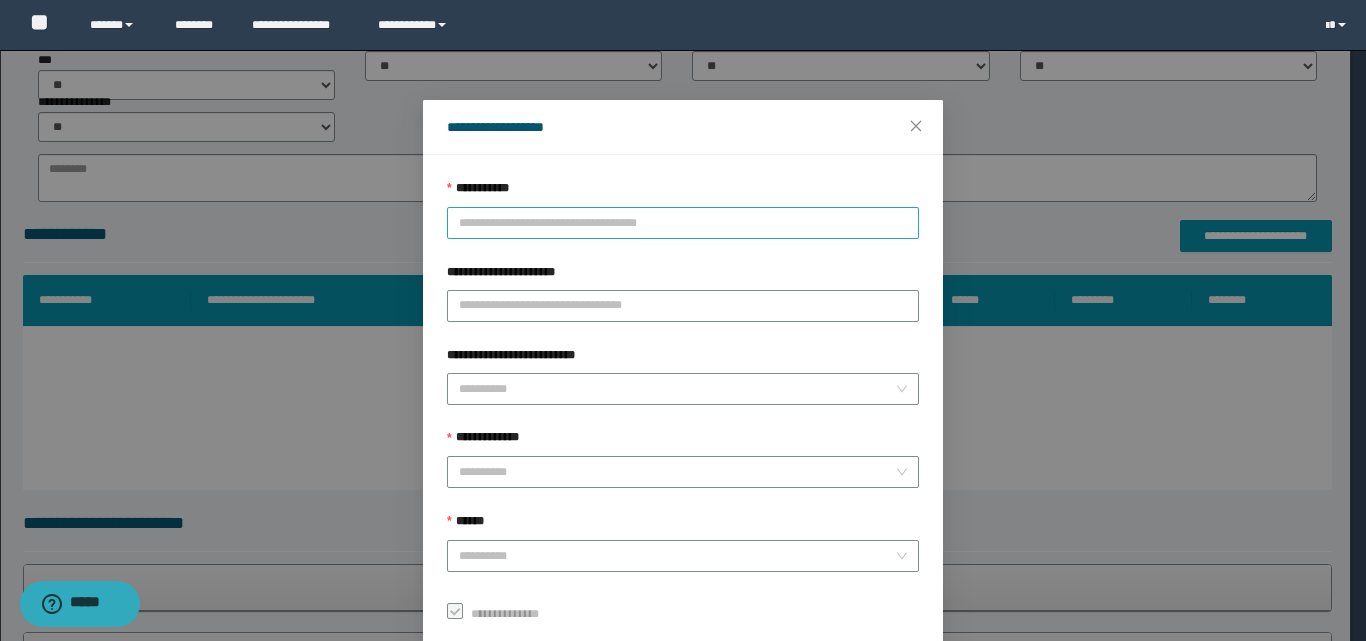 click on "**********" at bounding box center (683, 223) 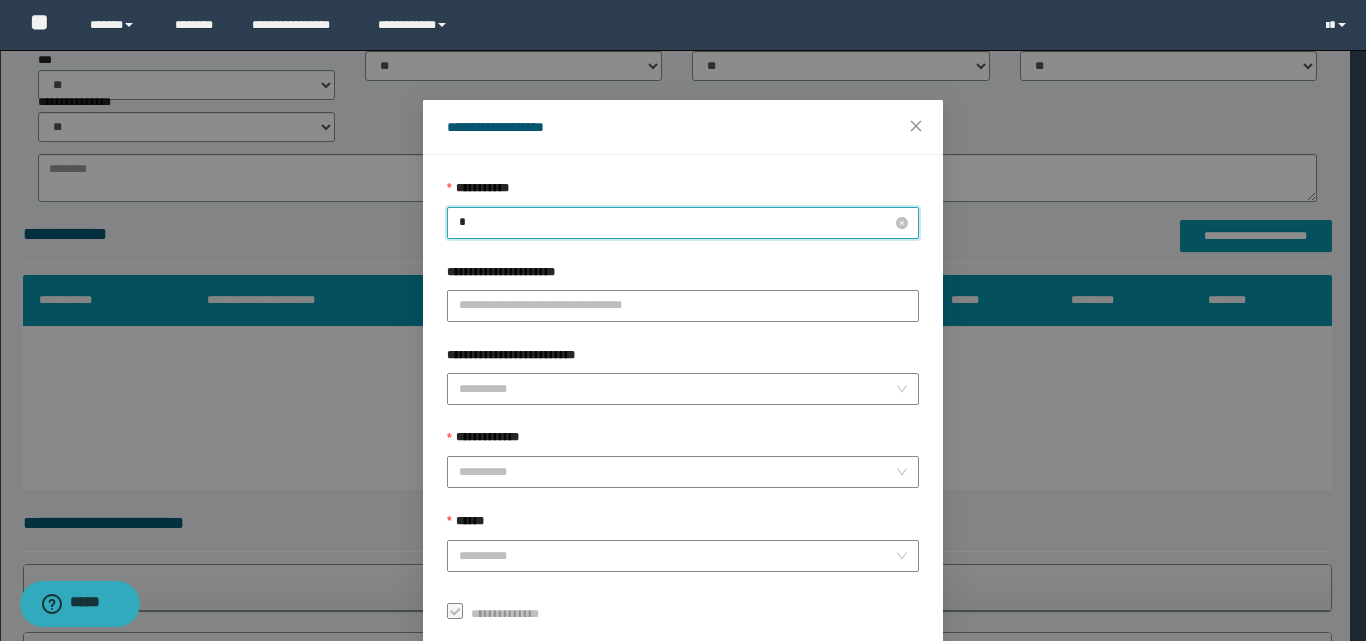 type on "**" 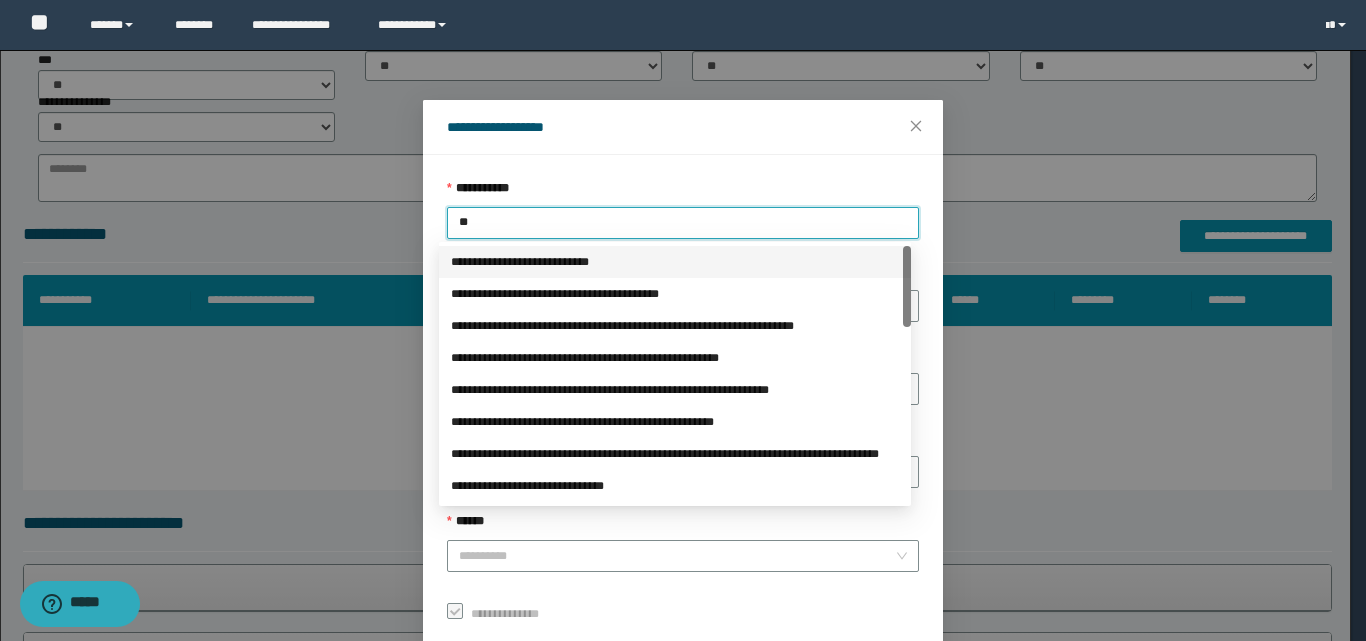 click on "**********" at bounding box center (675, 262) 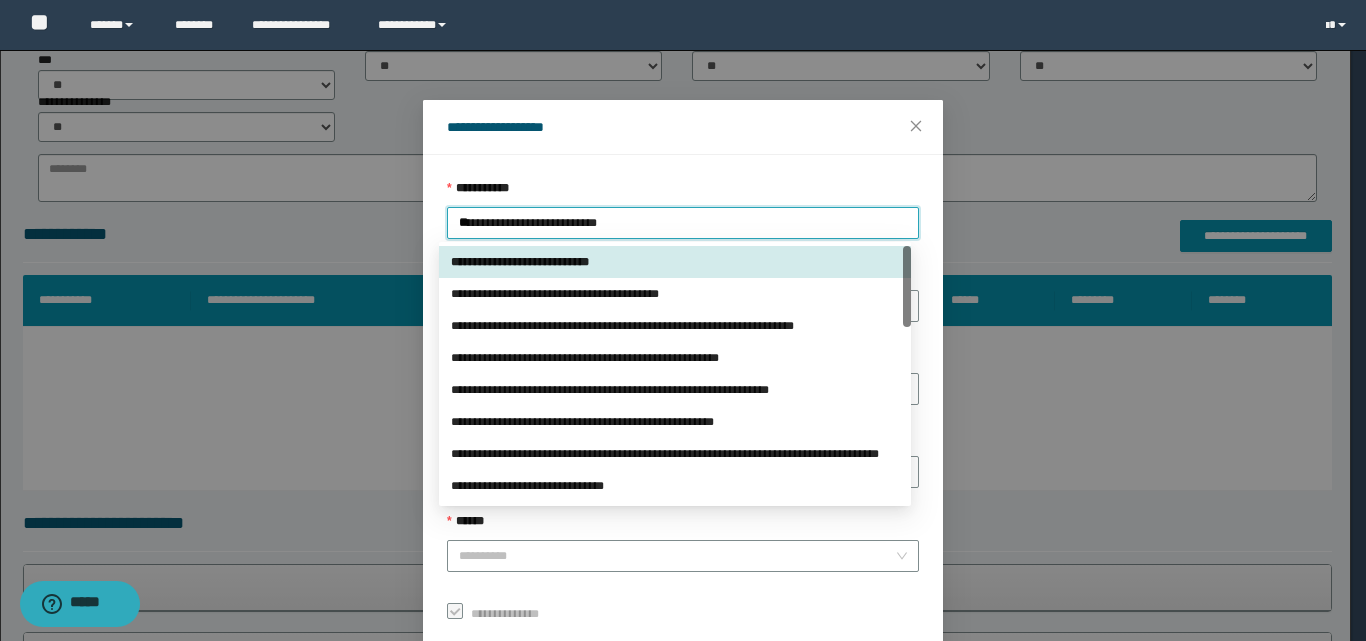type 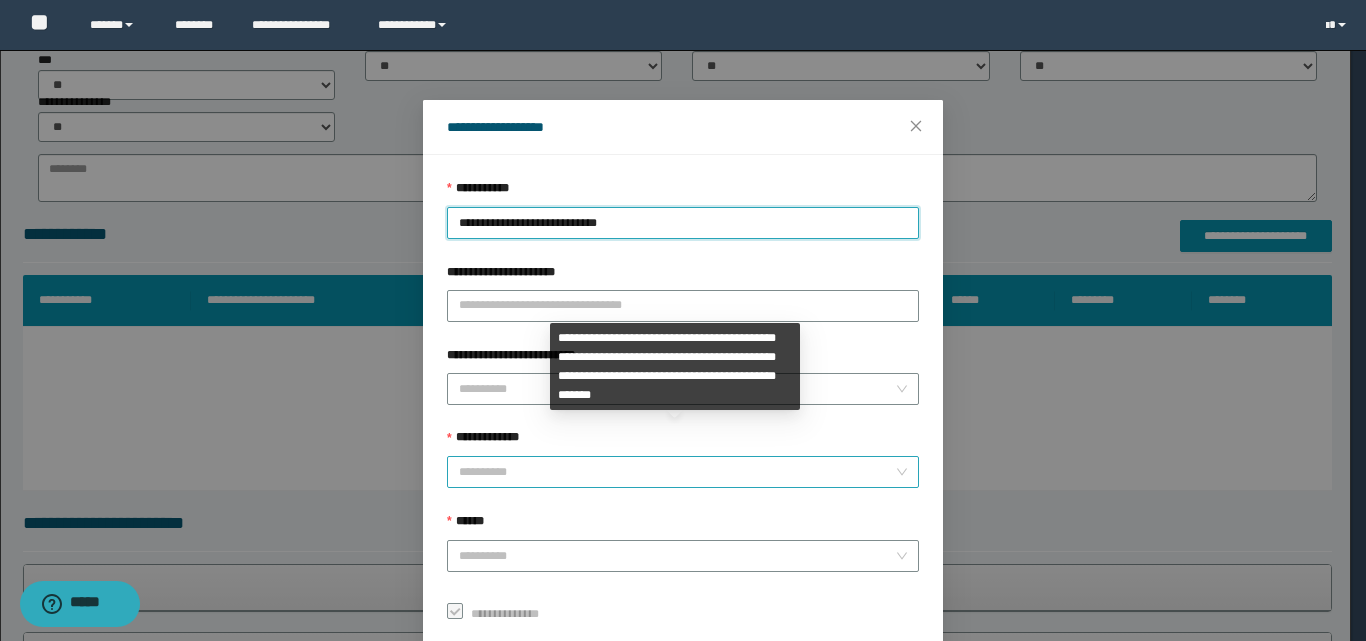 click on "**********" at bounding box center [677, 472] 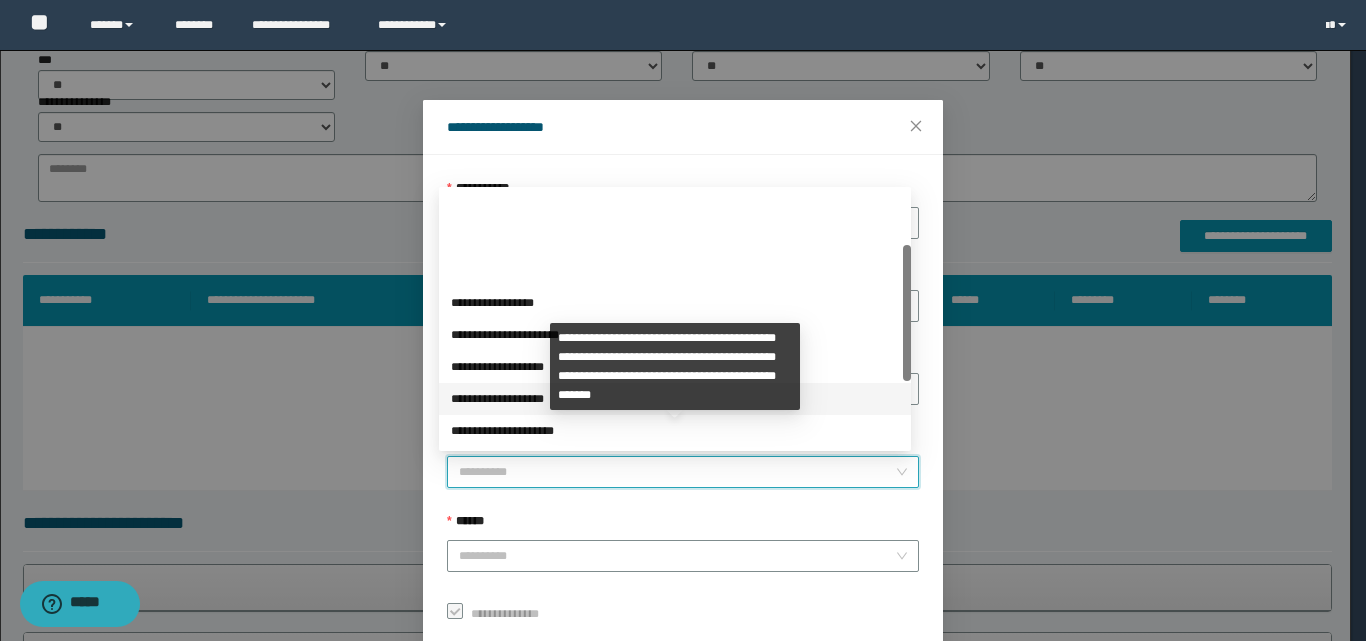 scroll, scrollTop: 224, scrollLeft: 0, axis: vertical 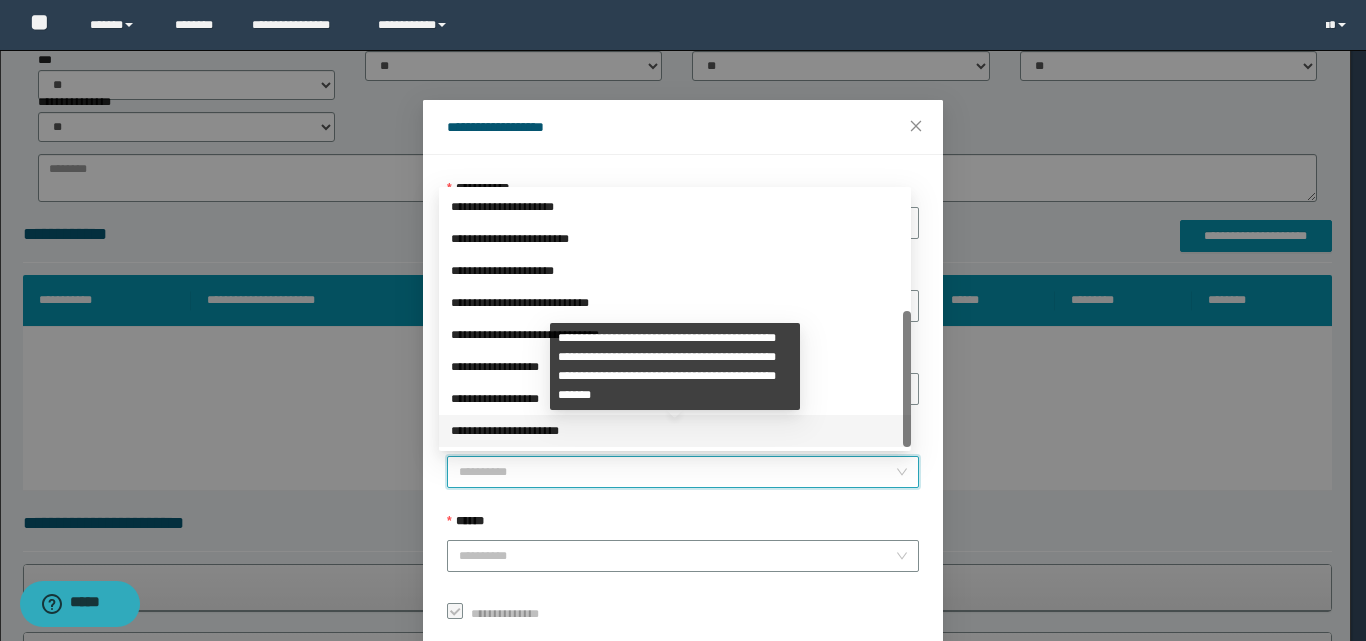 click on "**********" at bounding box center (675, 431) 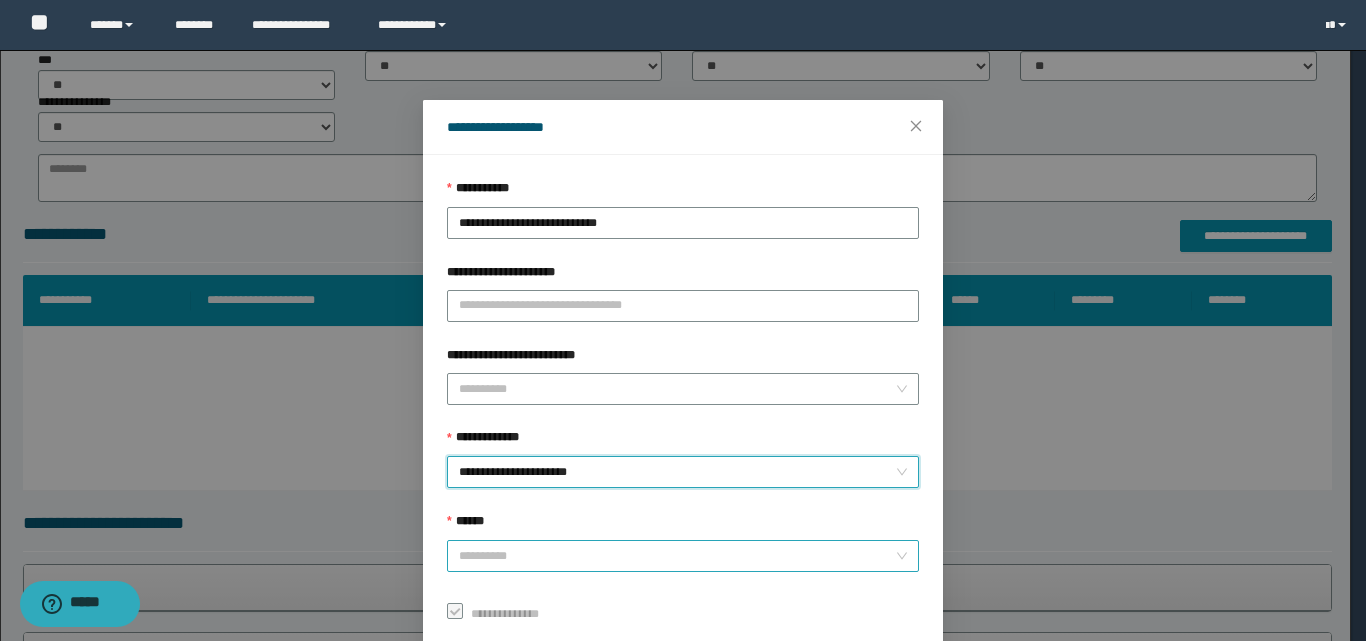 click on "******" at bounding box center (677, 556) 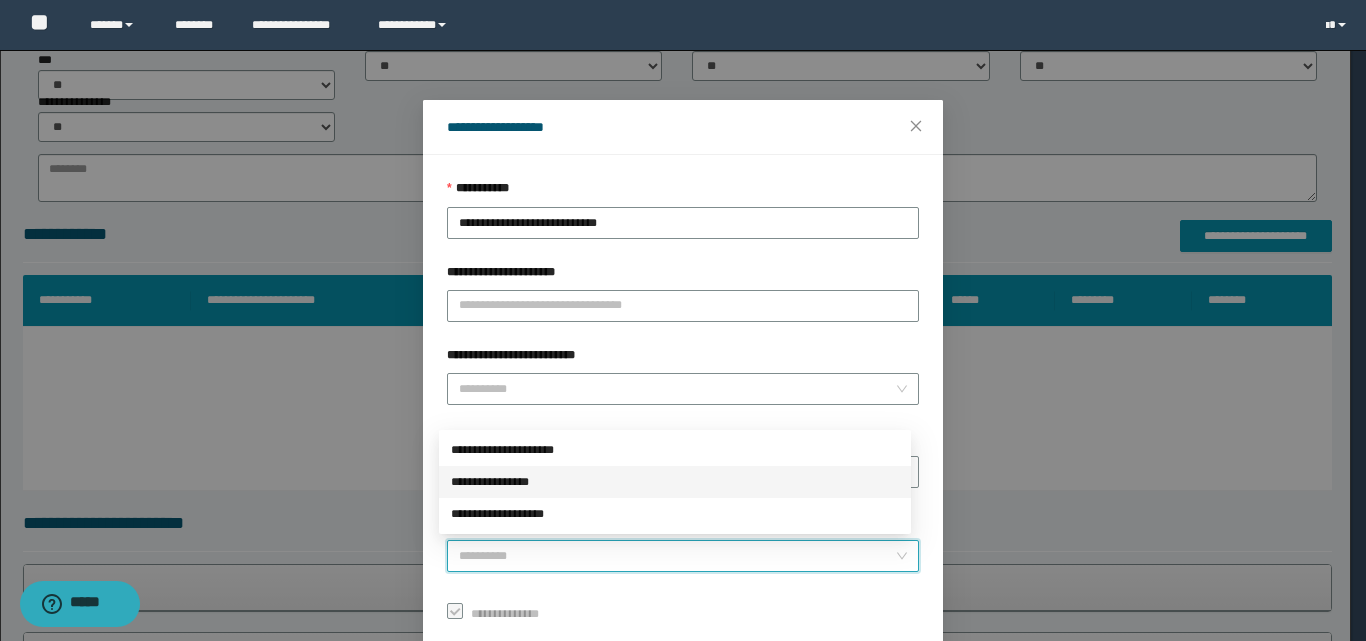 click on "**********" at bounding box center (675, 482) 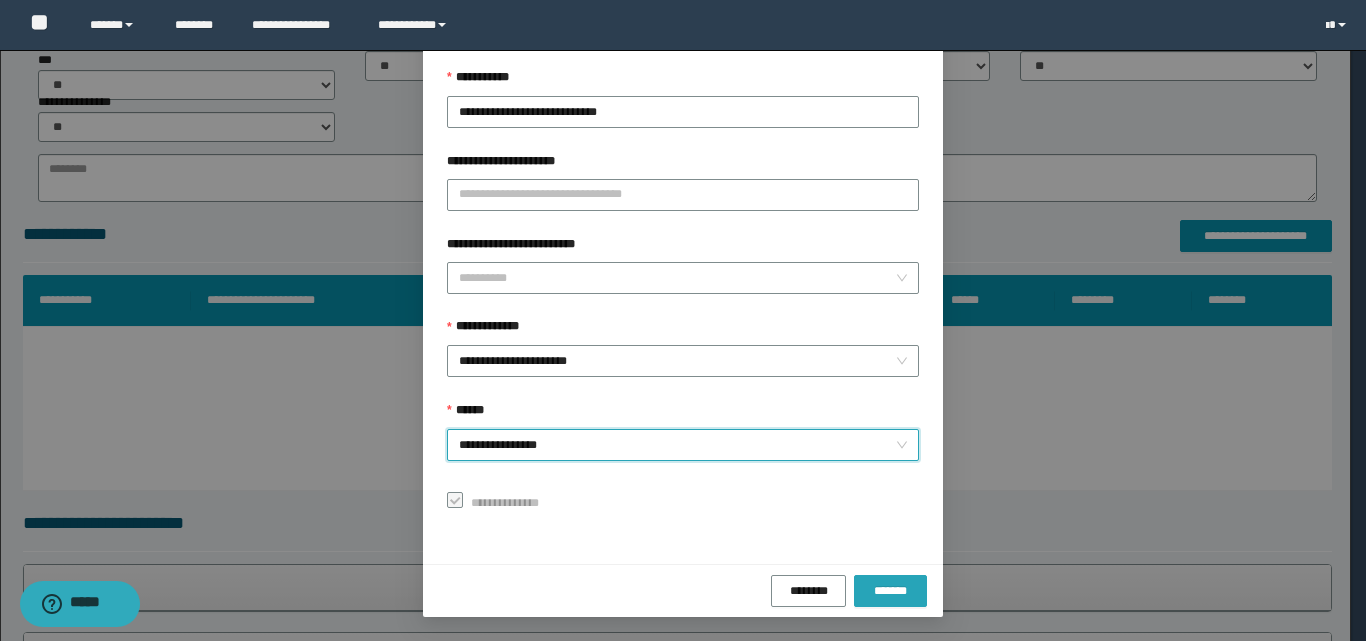 click on "*******" at bounding box center [890, 591] 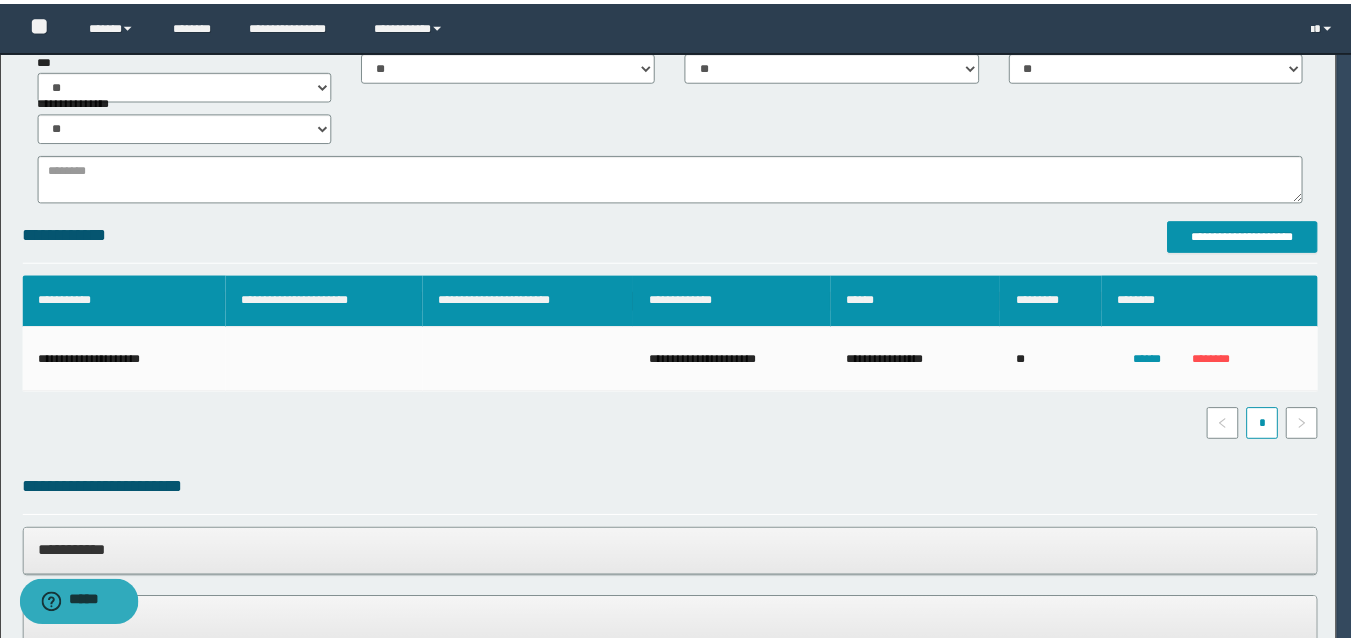 scroll, scrollTop: 64, scrollLeft: 0, axis: vertical 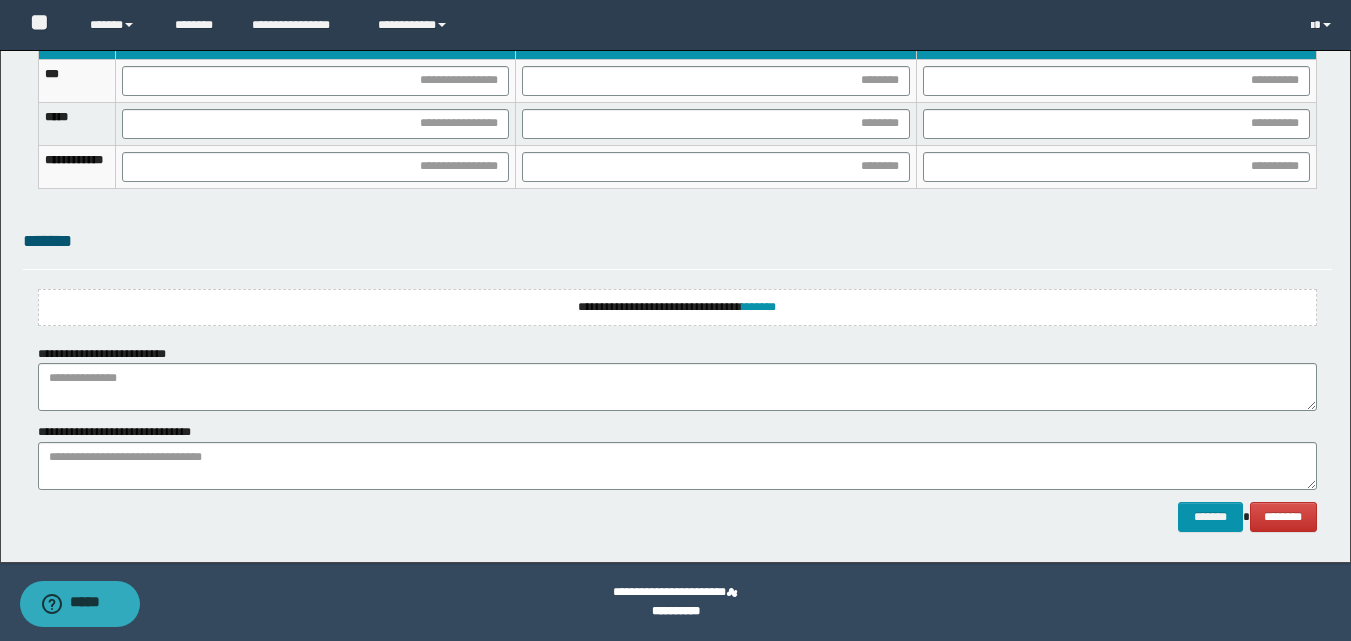 click on "**********" at bounding box center [677, 307] 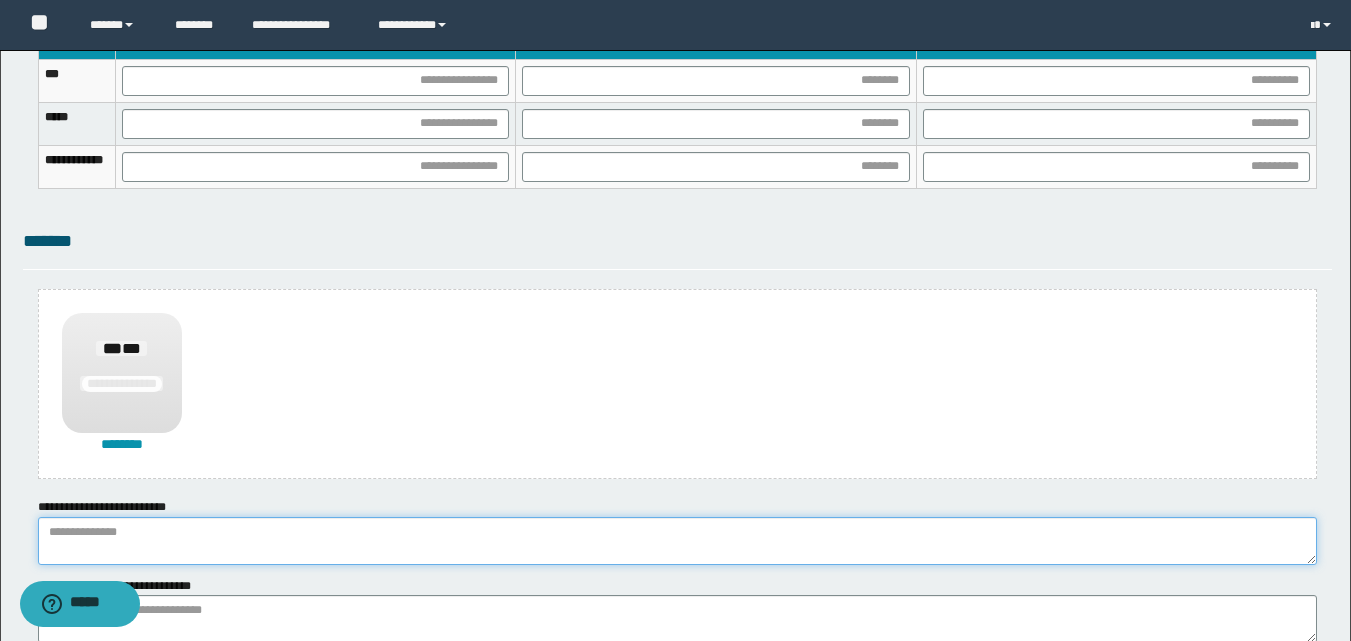 click at bounding box center (677, 541) 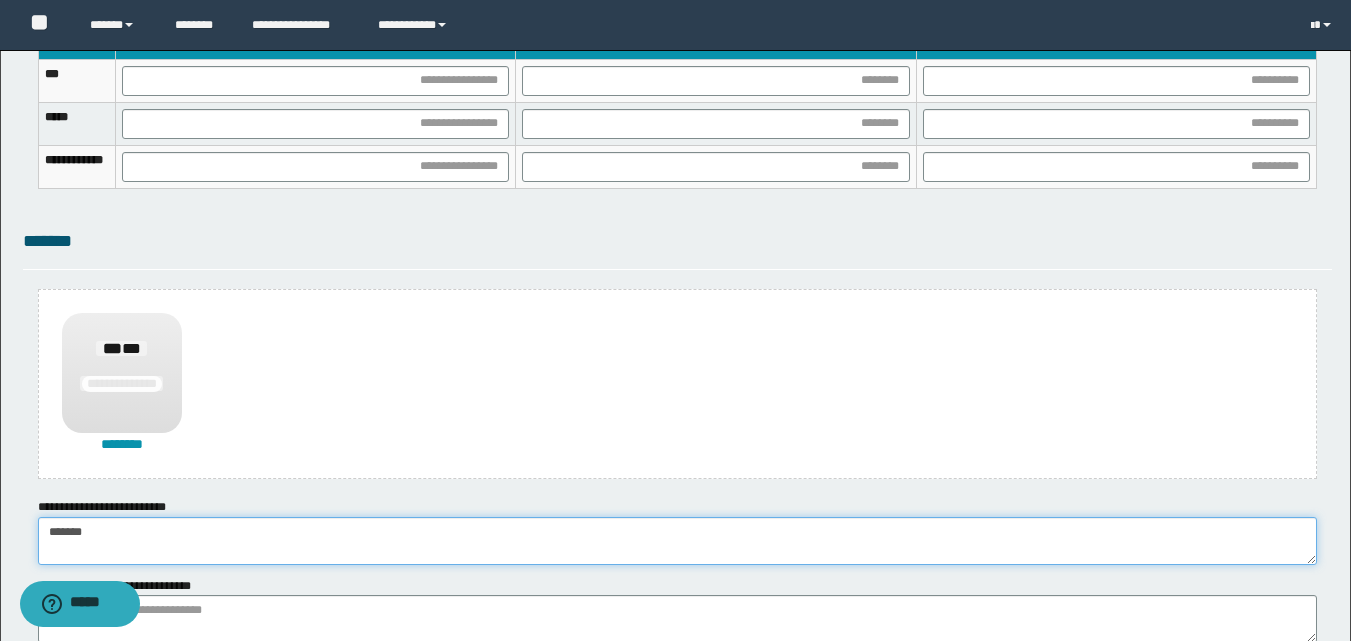 type on "******" 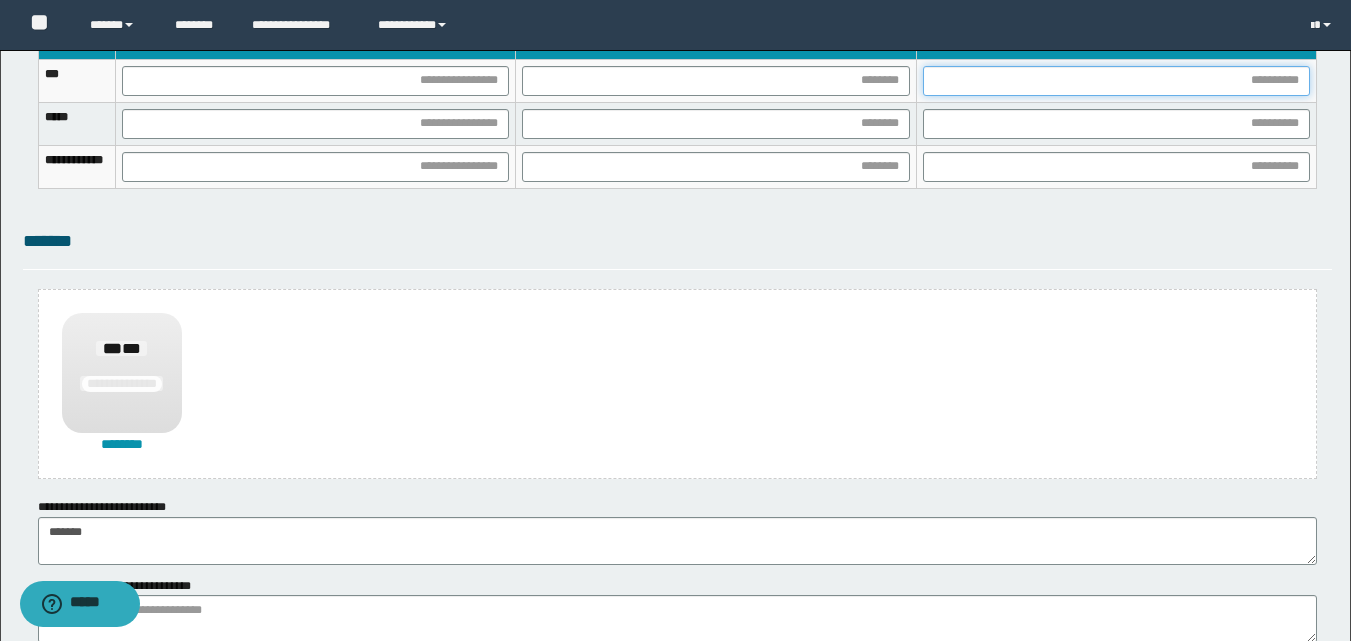 drag, startPoint x: 1002, startPoint y: 74, endPoint x: 984, endPoint y: 106, distance: 36.71512 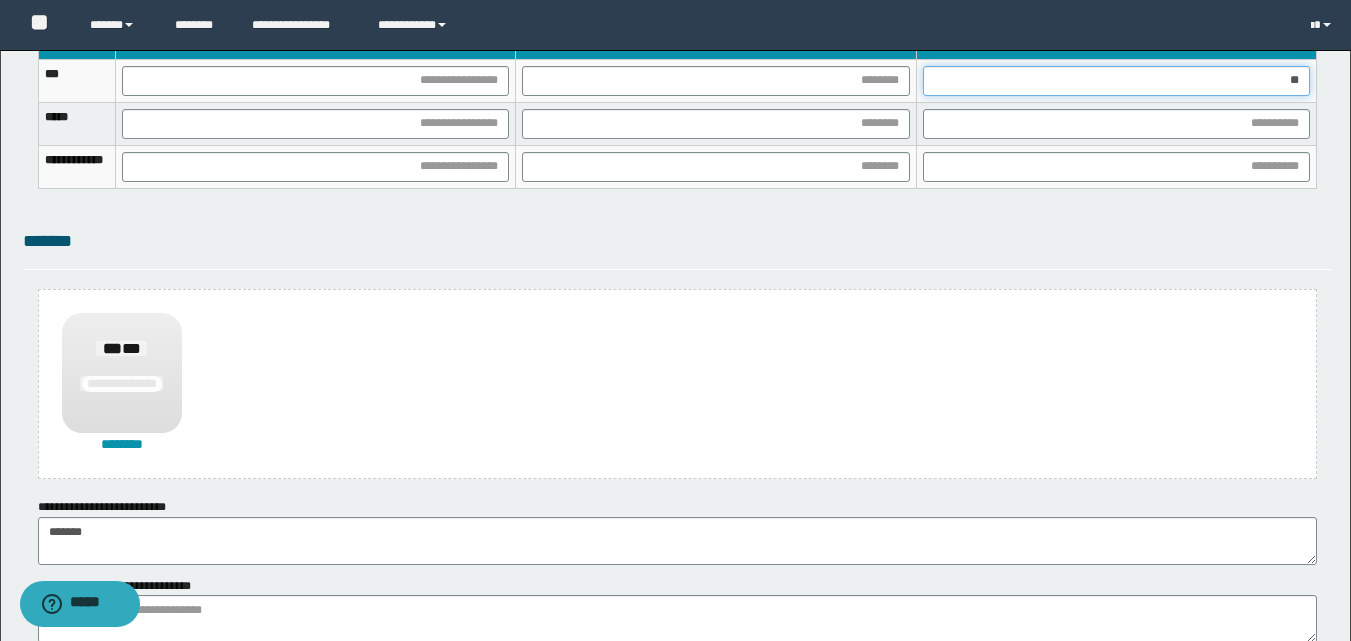 type on "***" 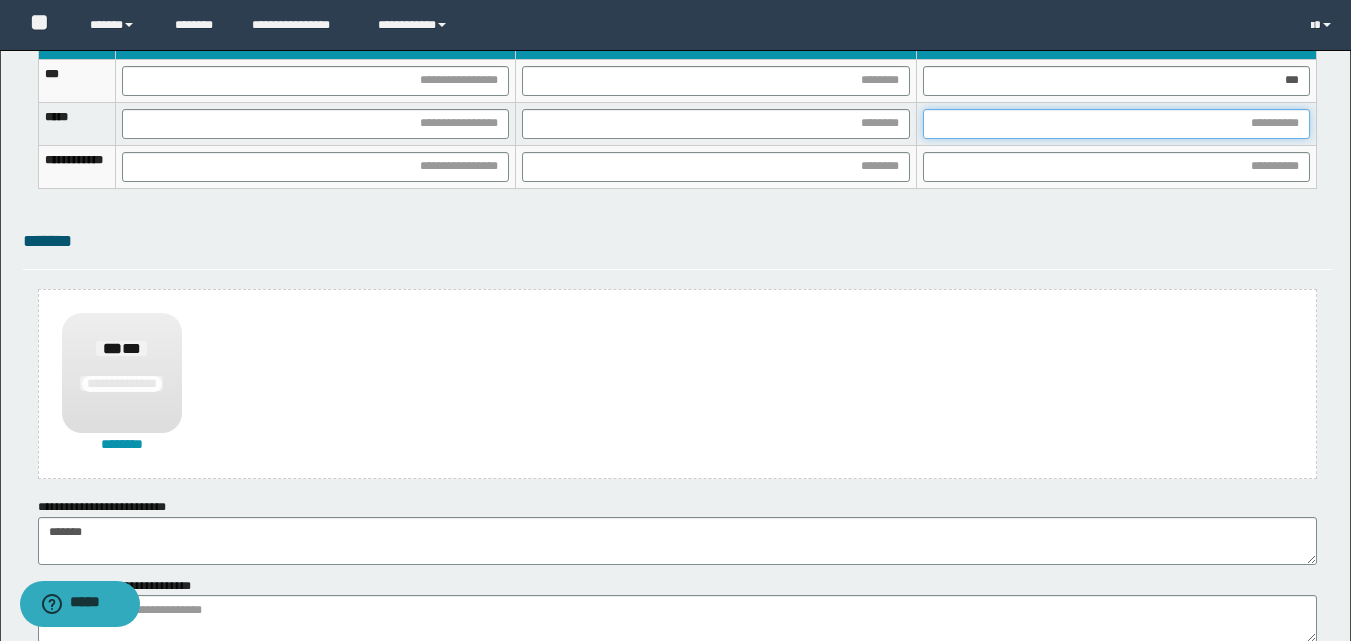 click at bounding box center [1116, 124] 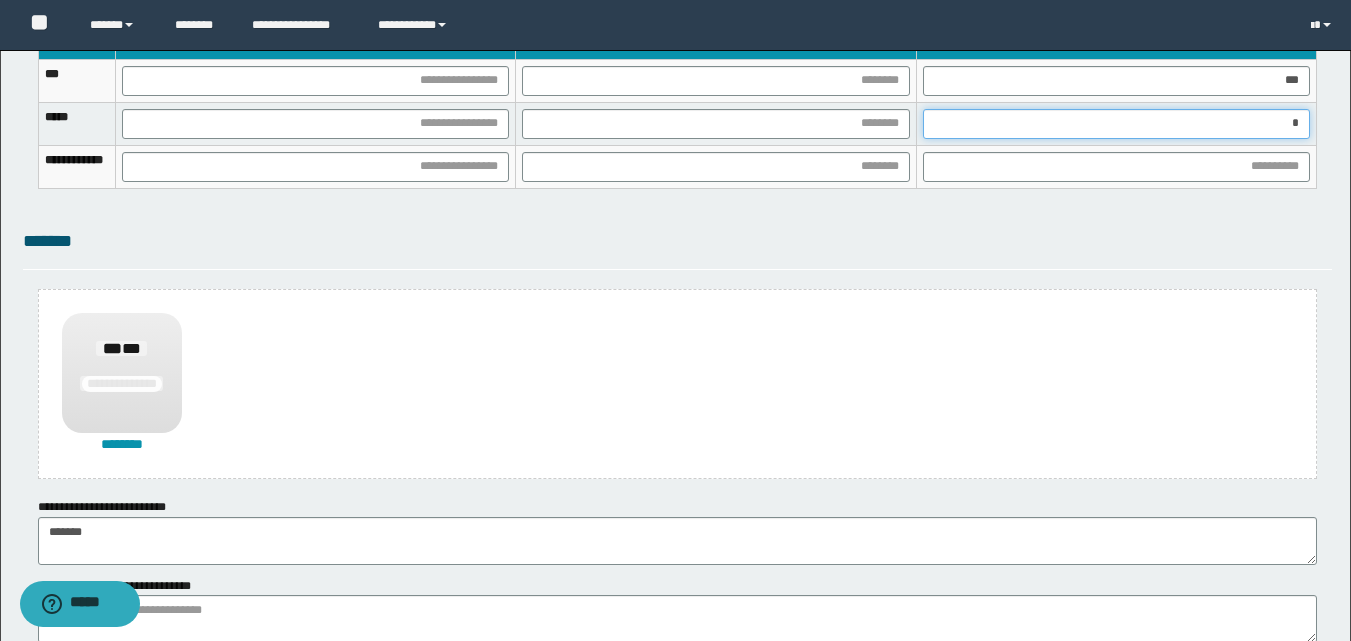 type on "**" 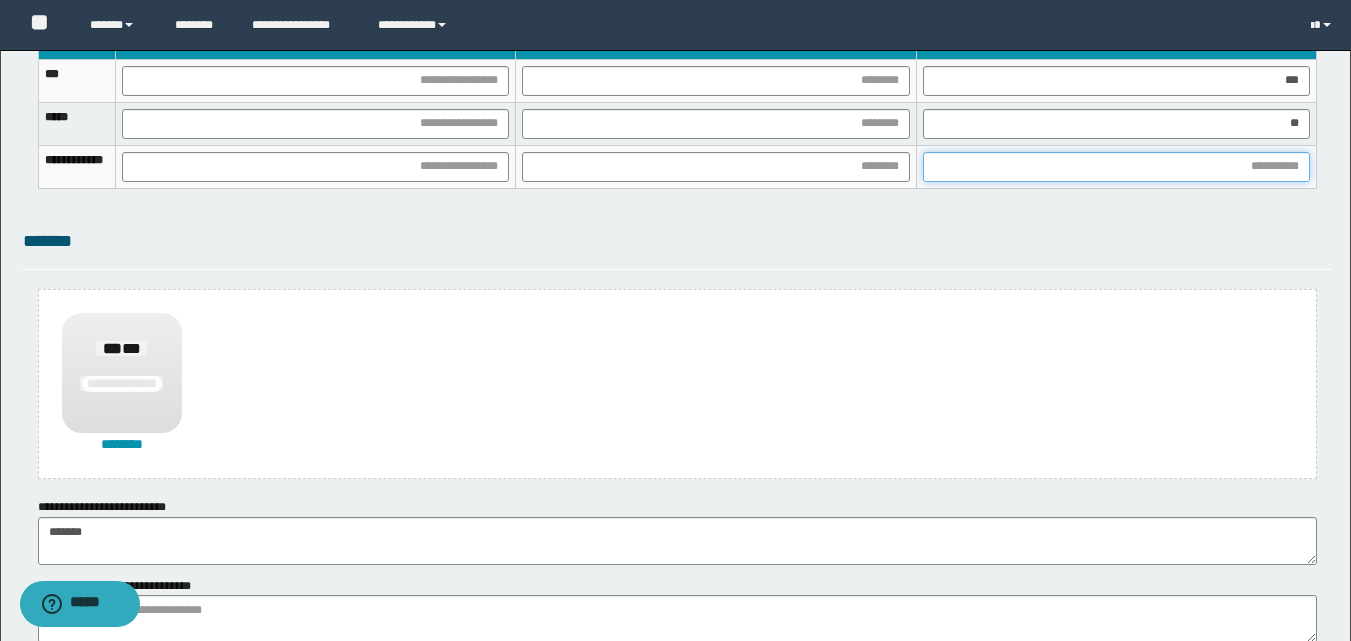 click at bounding box center (1116, 167) 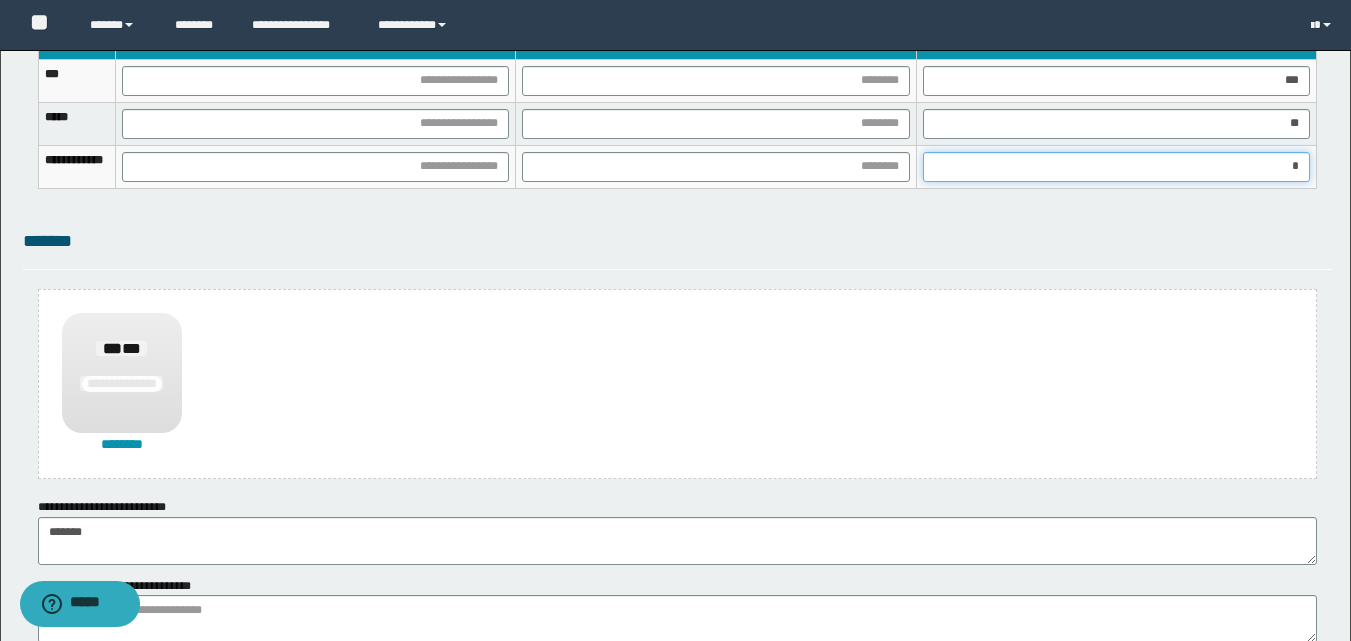 type on "**" 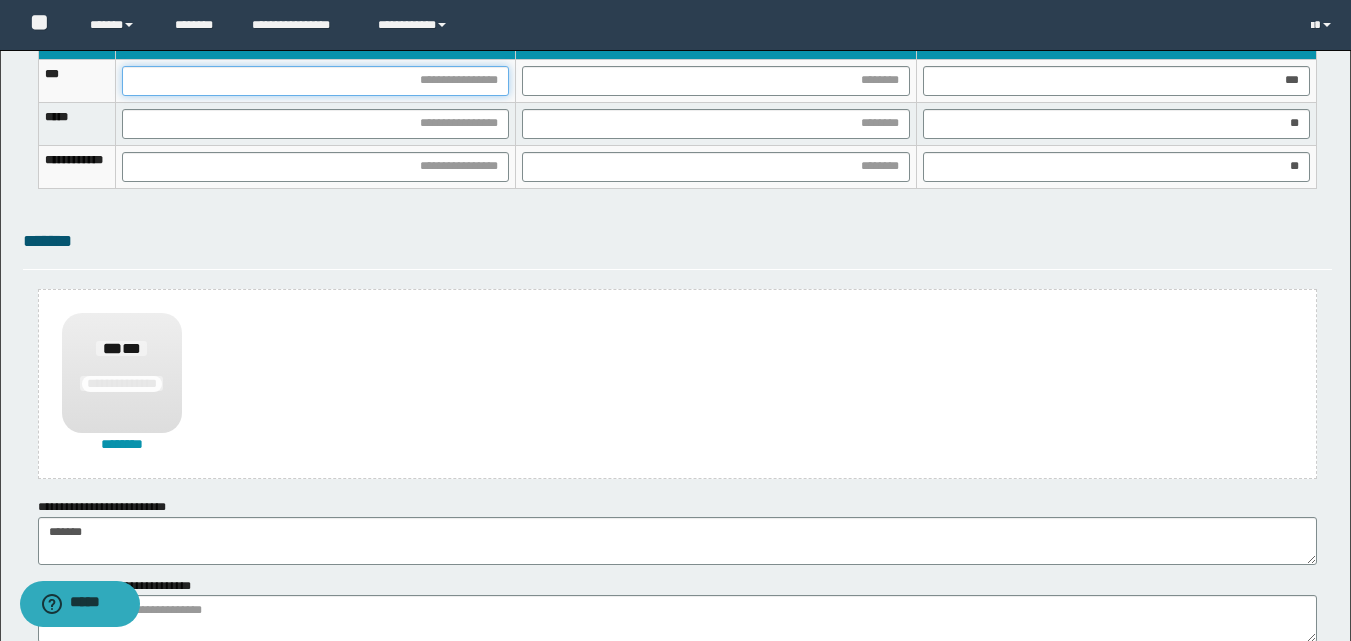 click at bounding box center [315, 81] 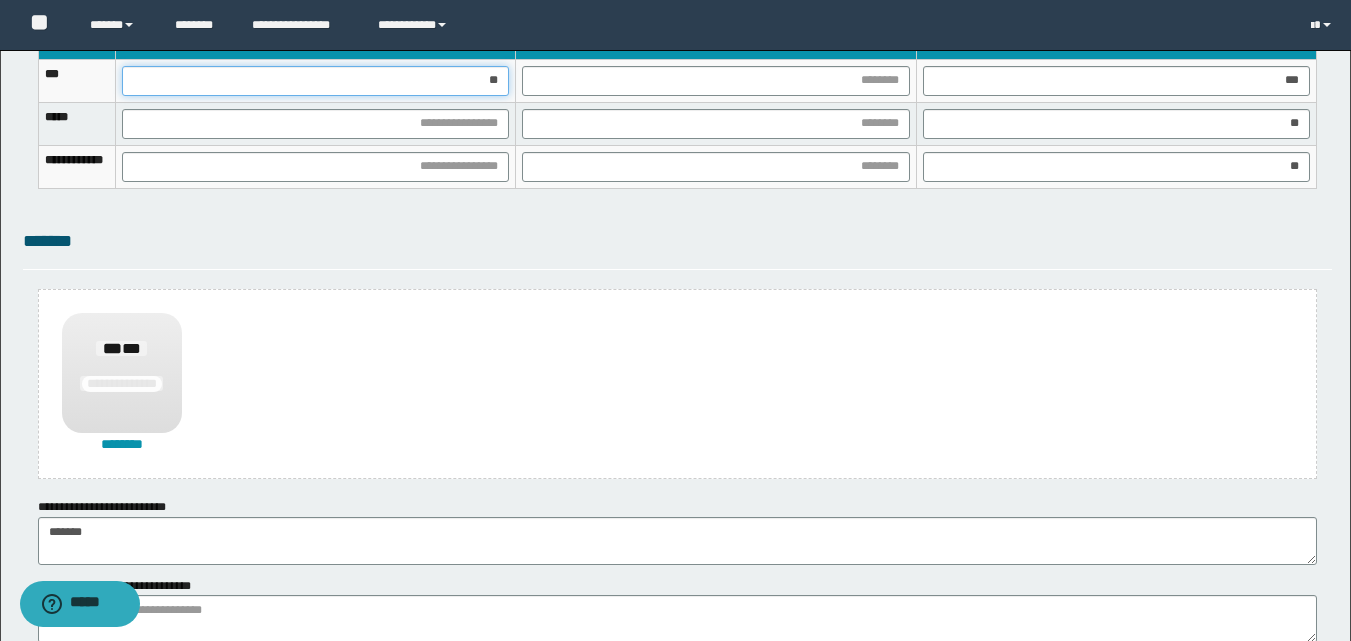 type on "***" 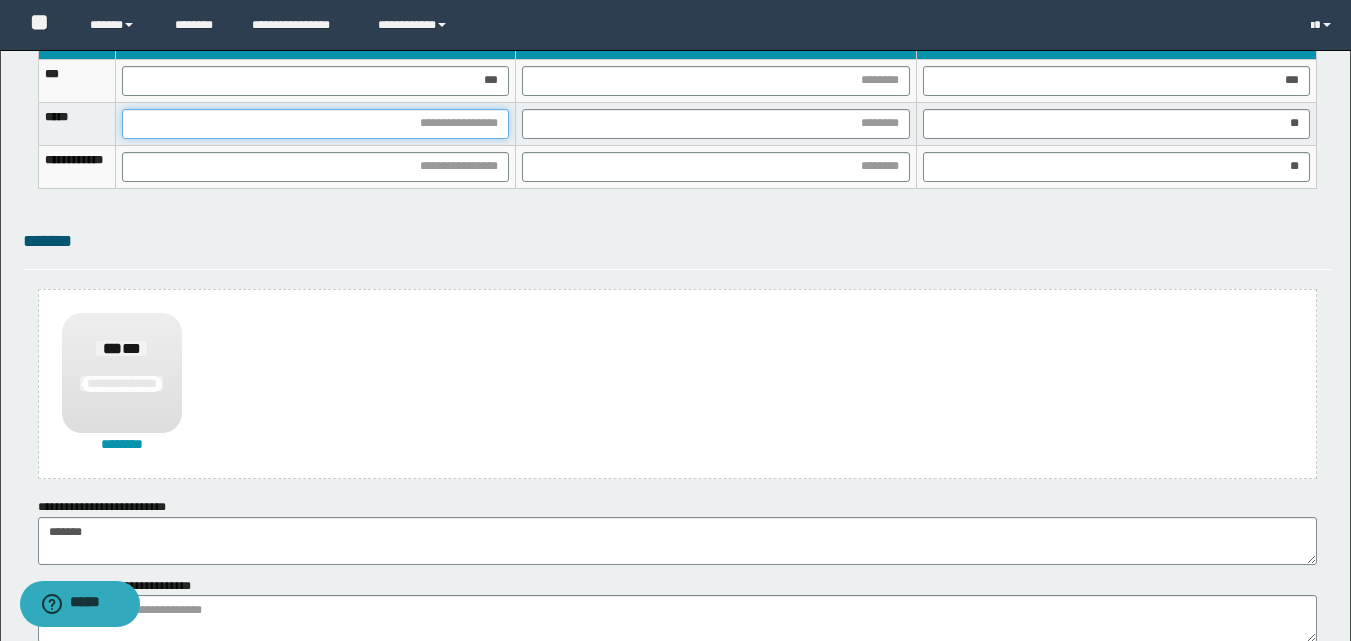 click at bounding box center [315, 124] 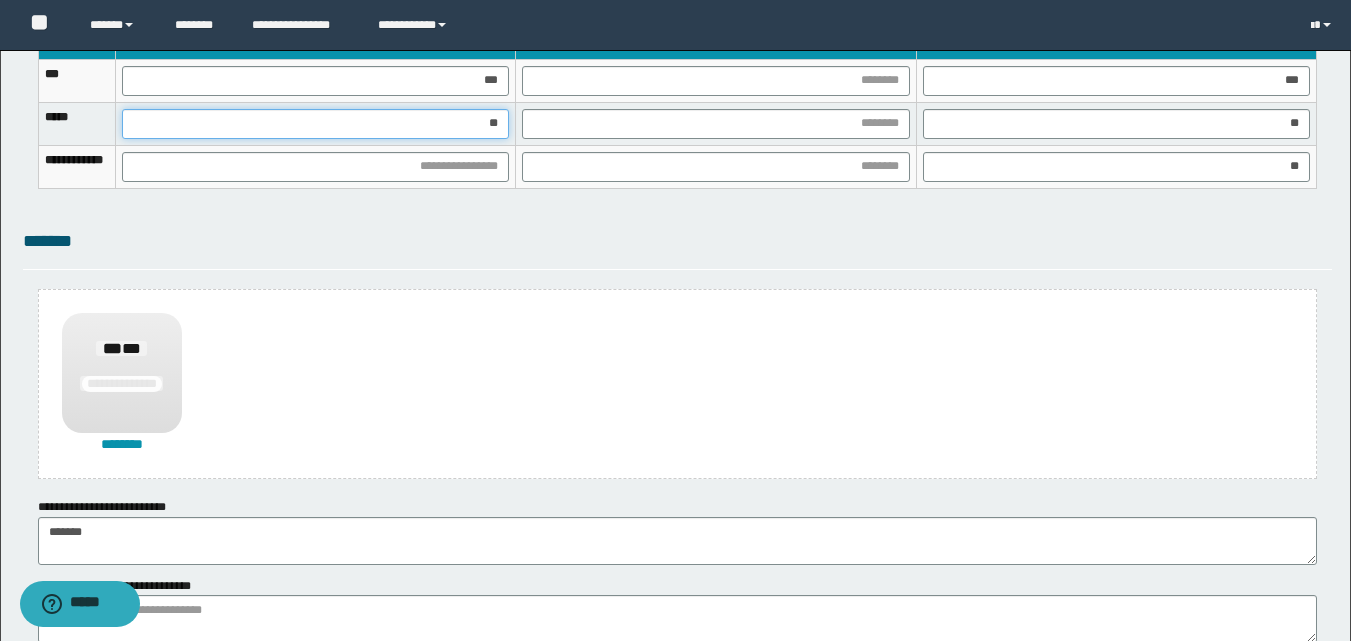 type on "***" 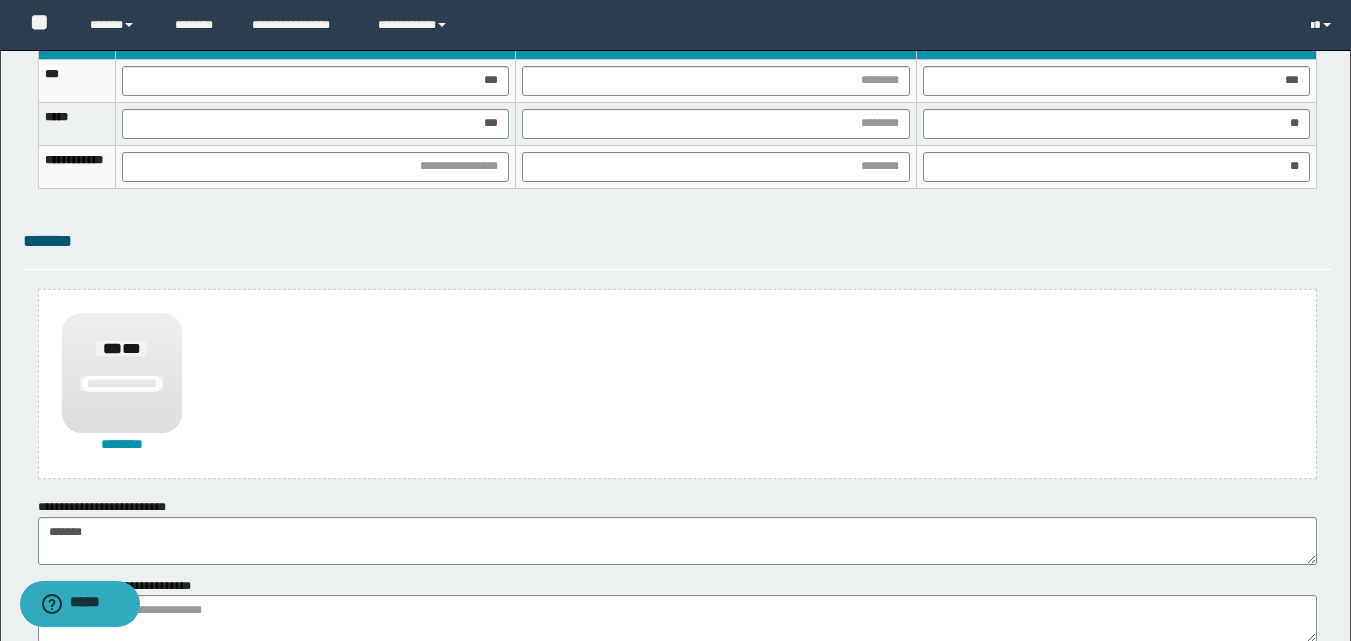 click at bounding box center [316, 166] 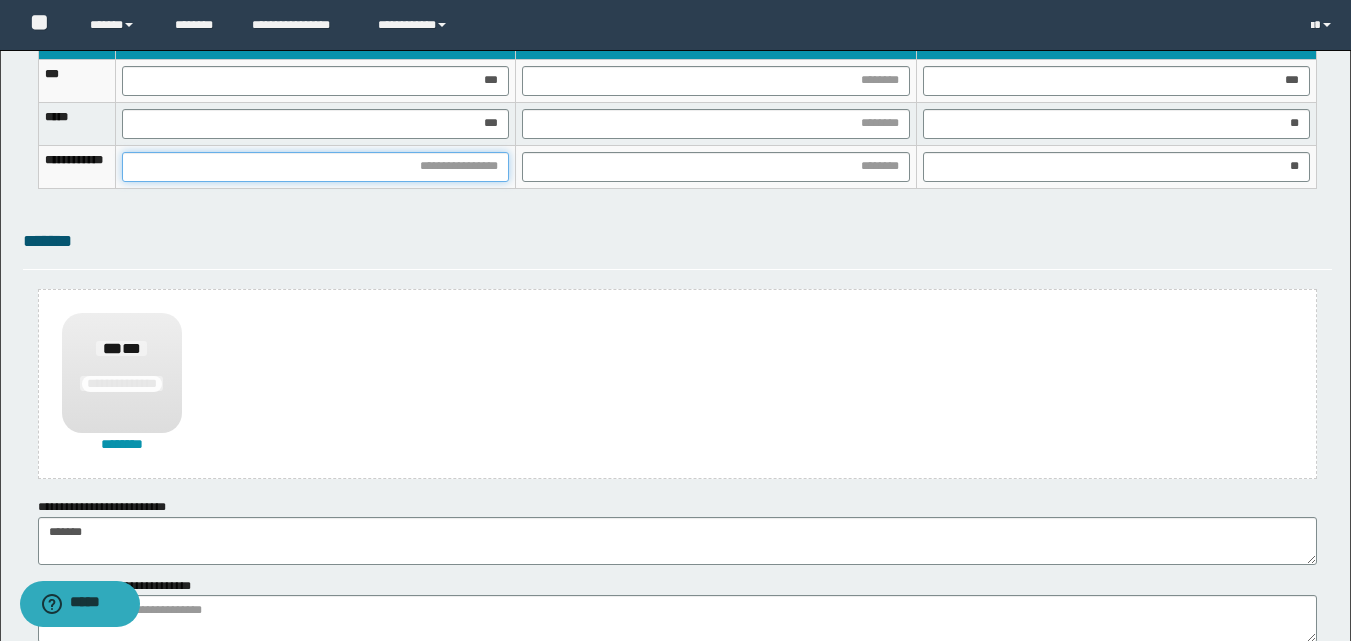 click at bounding box center [315, 167] 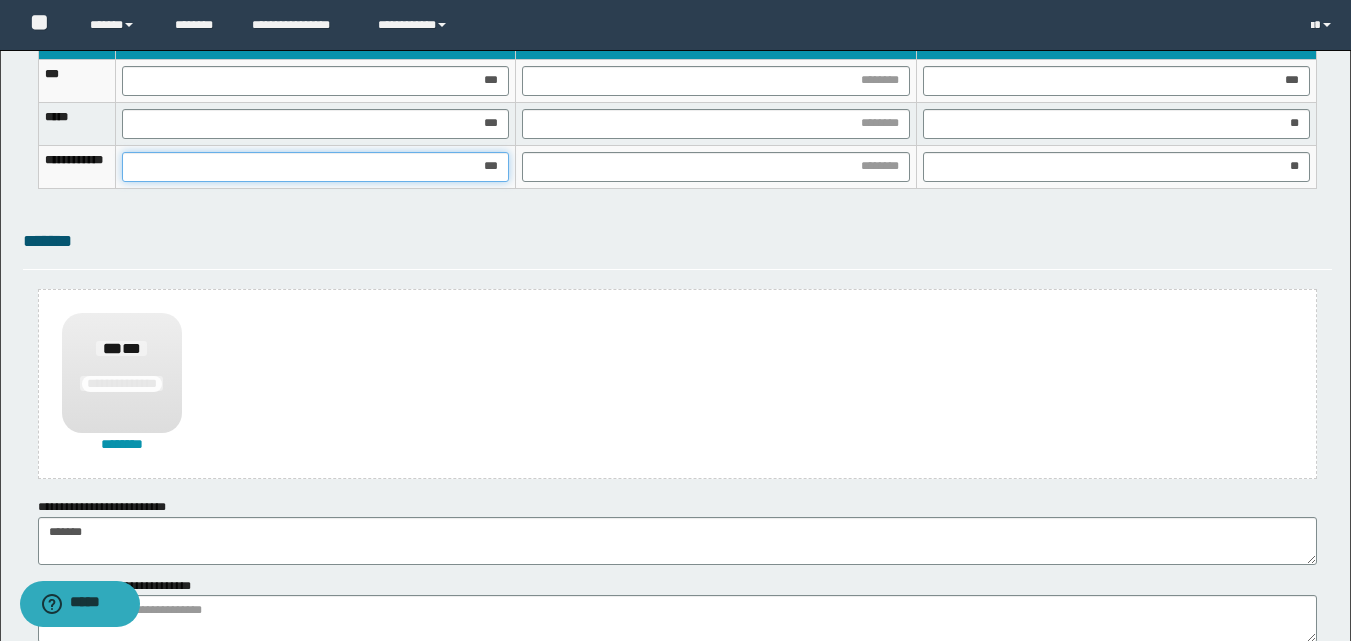 type on "****" 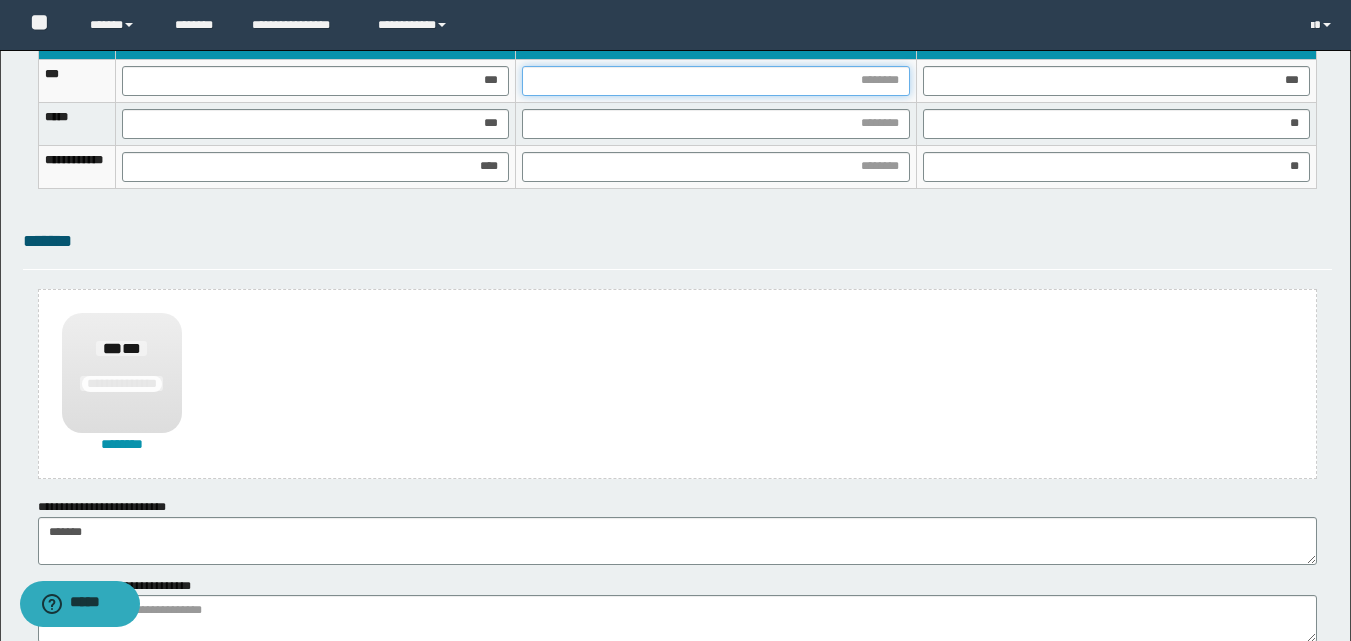 click at bounding box center [715, 81] 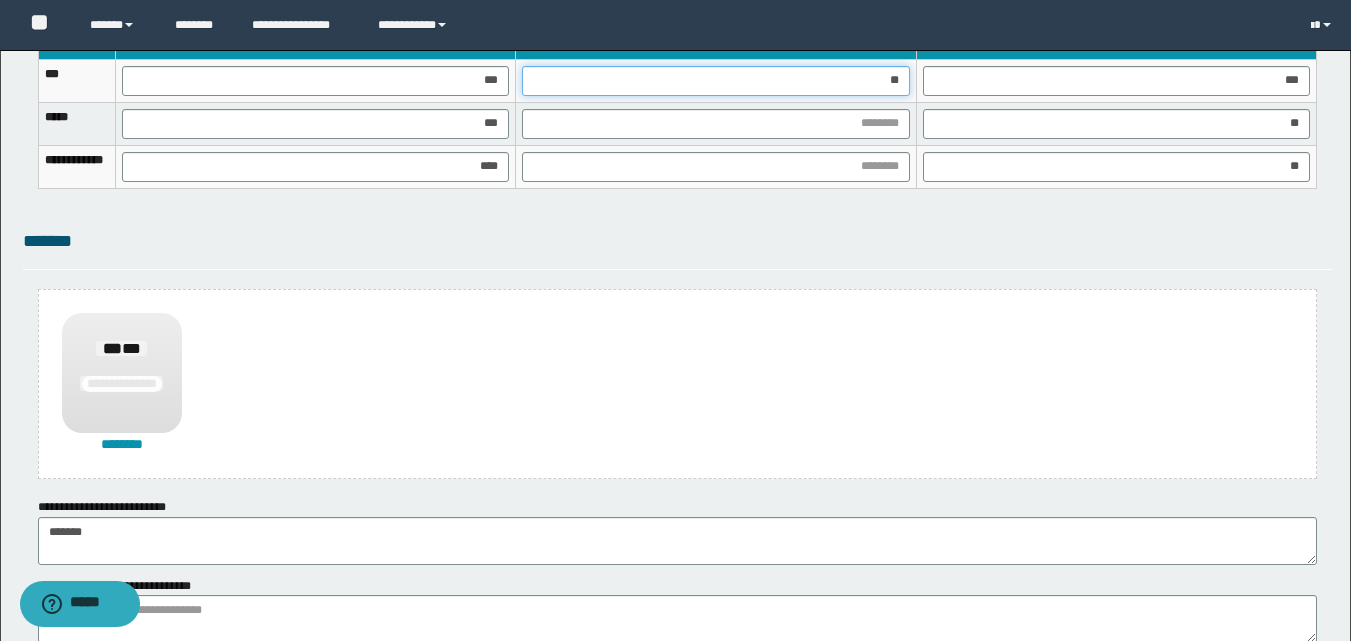 type on "***" 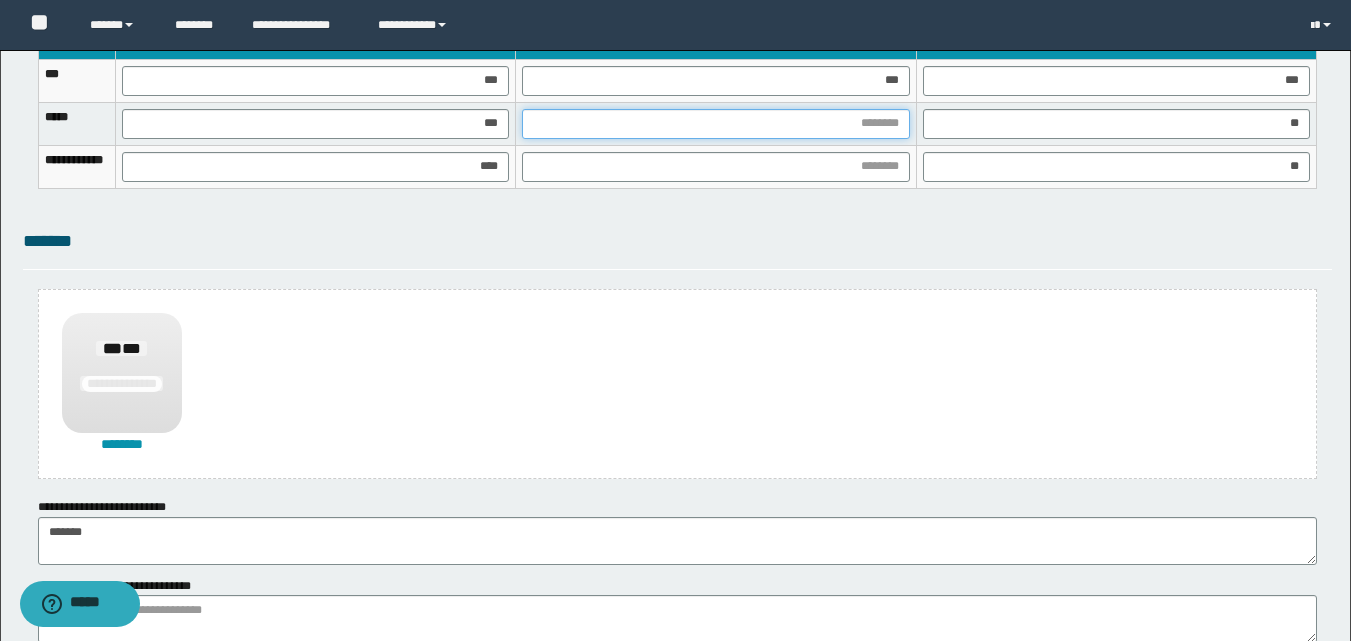 click at bounding box center (715, 124) 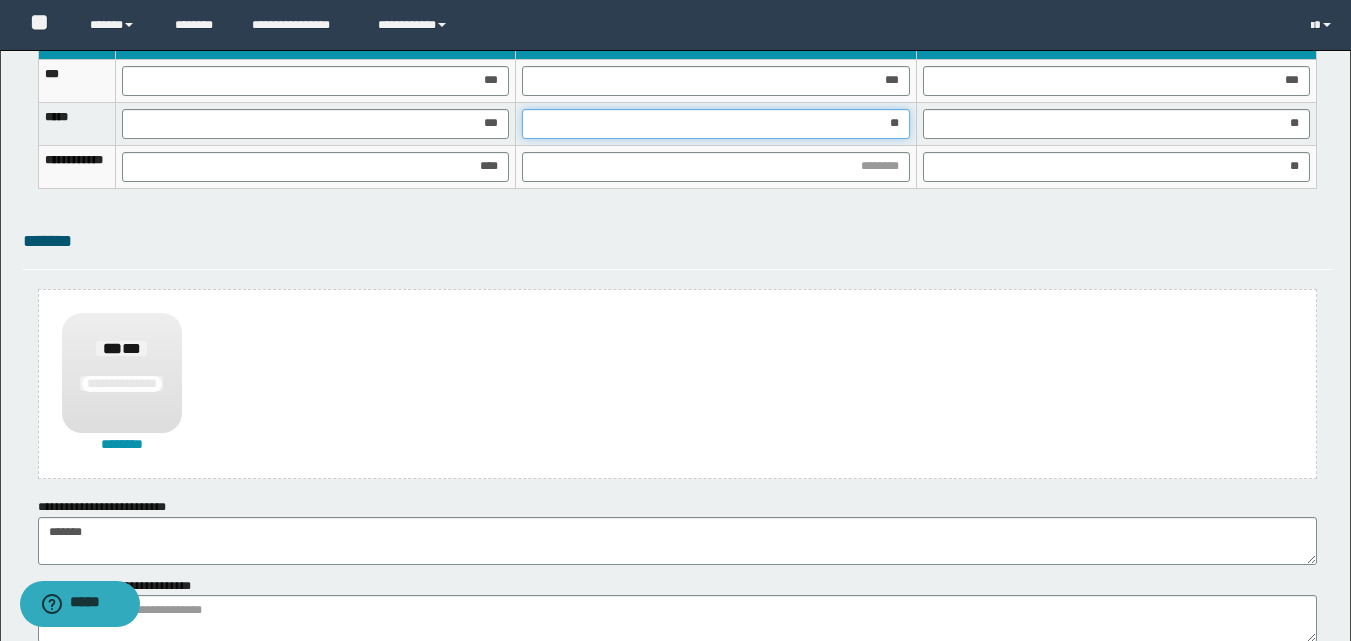 type on "***" 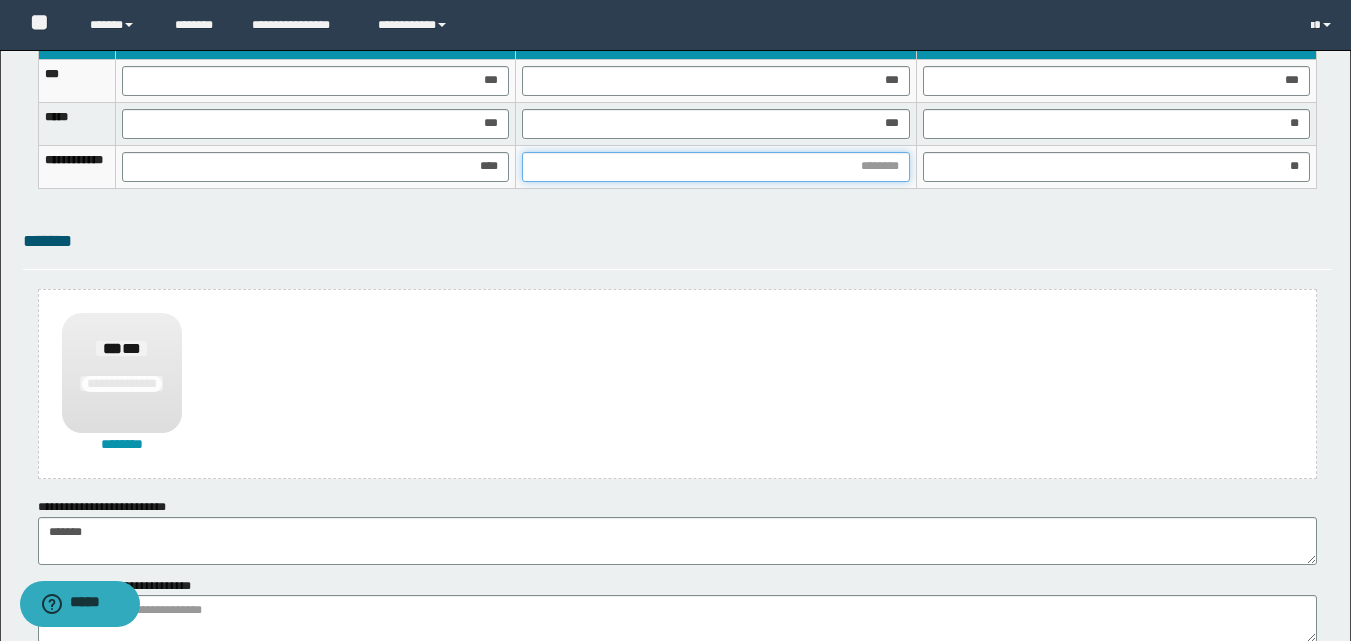 click at bounding box center (715, 167) 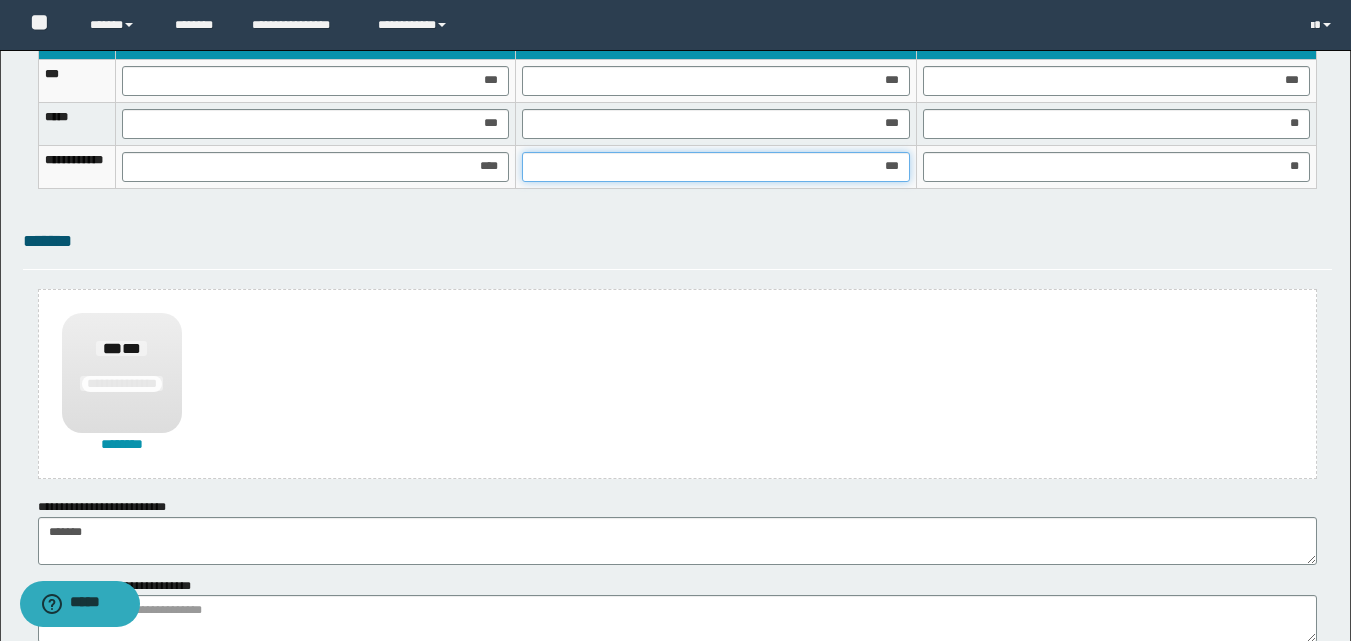 type on "****" 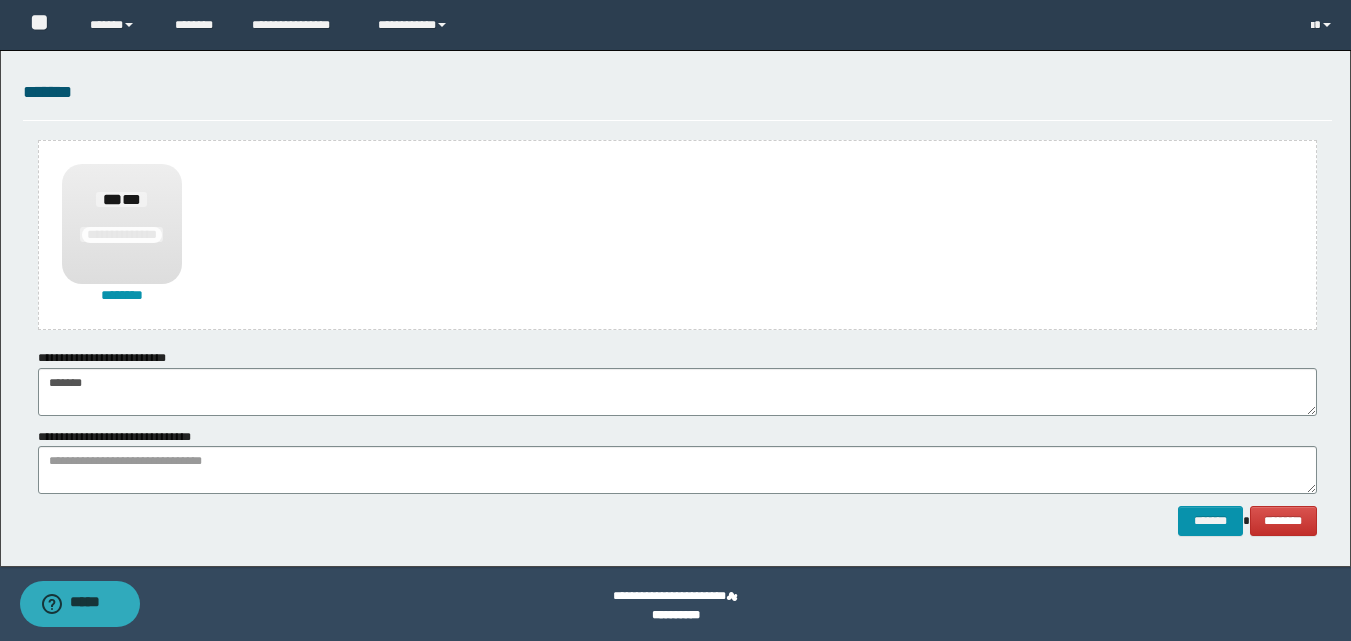 scroll, scrollTop: 1470, scrollLeft: 0, axis: vertical 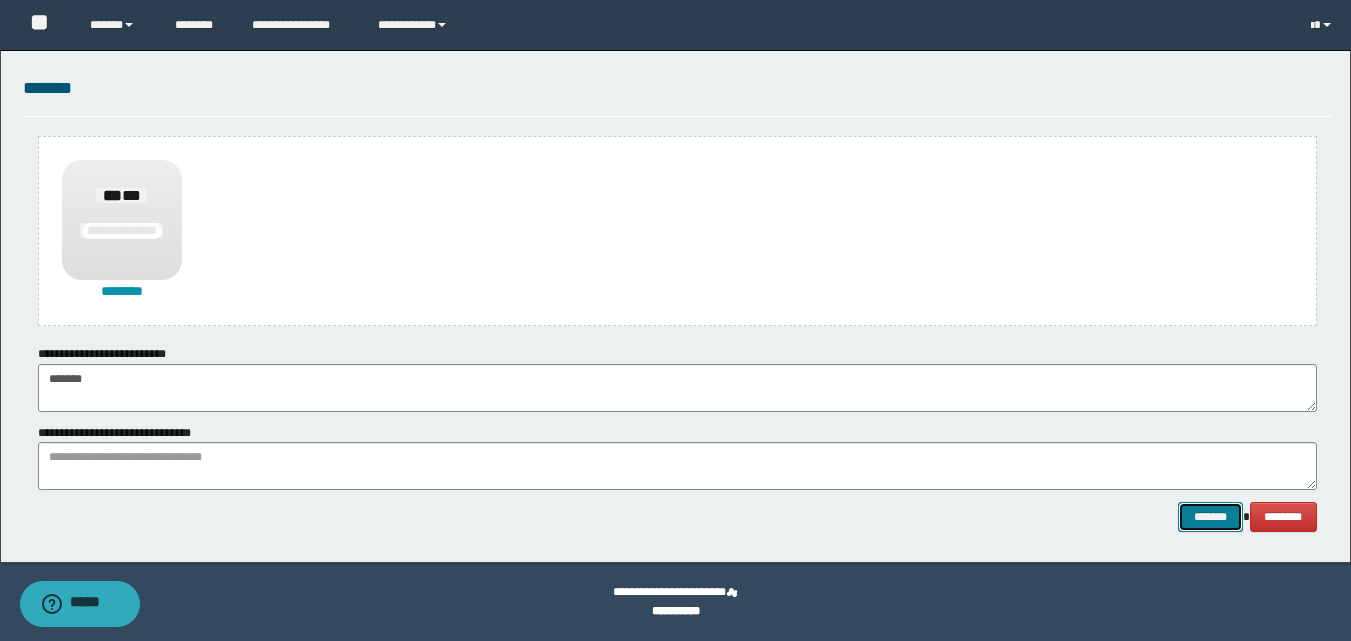 click on "*******" at bounding box center (1210, 517) 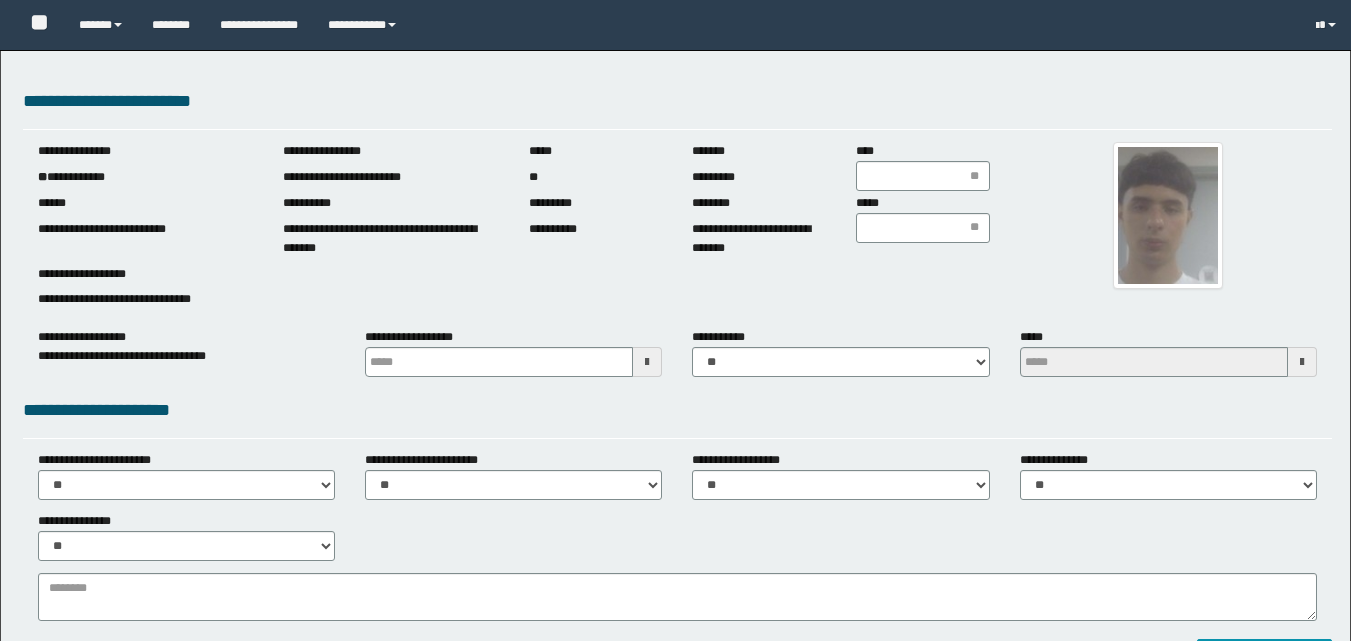scroll, scrollTop: 0, scrollLeft: 0, axis: both 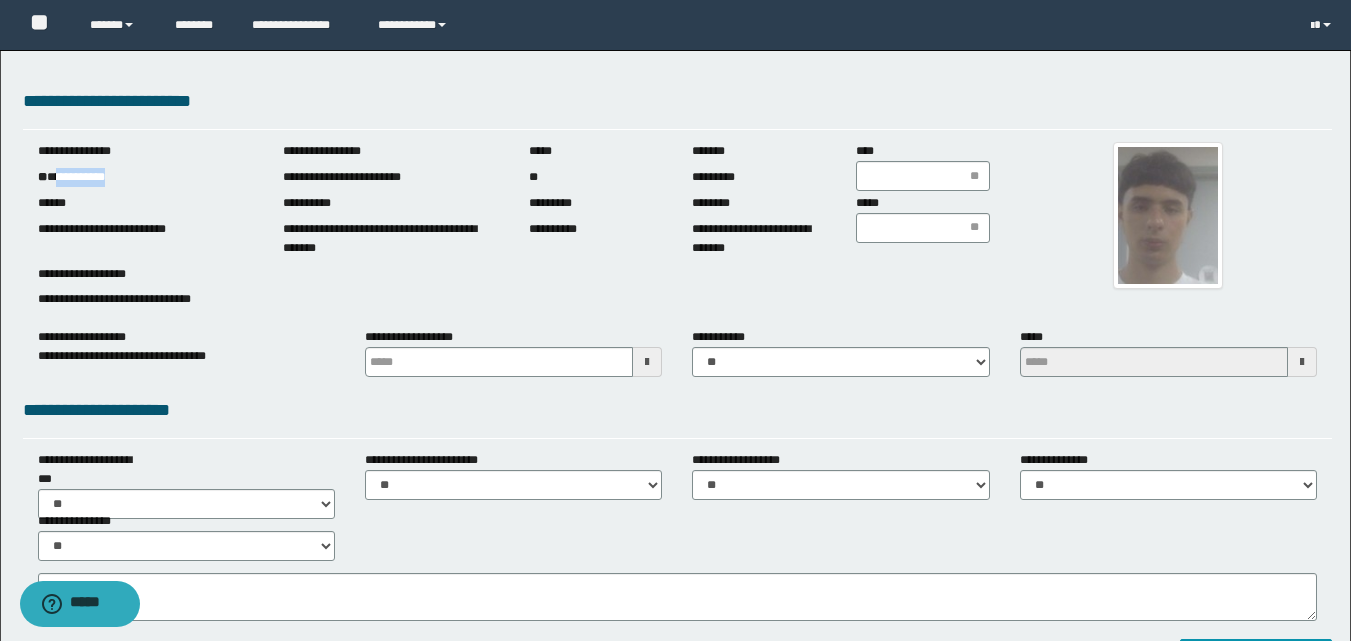 drag, startPoint x: 57, startPoint y: 174, endPoint x: 164, endPoint y: 179, distance: 107.11676 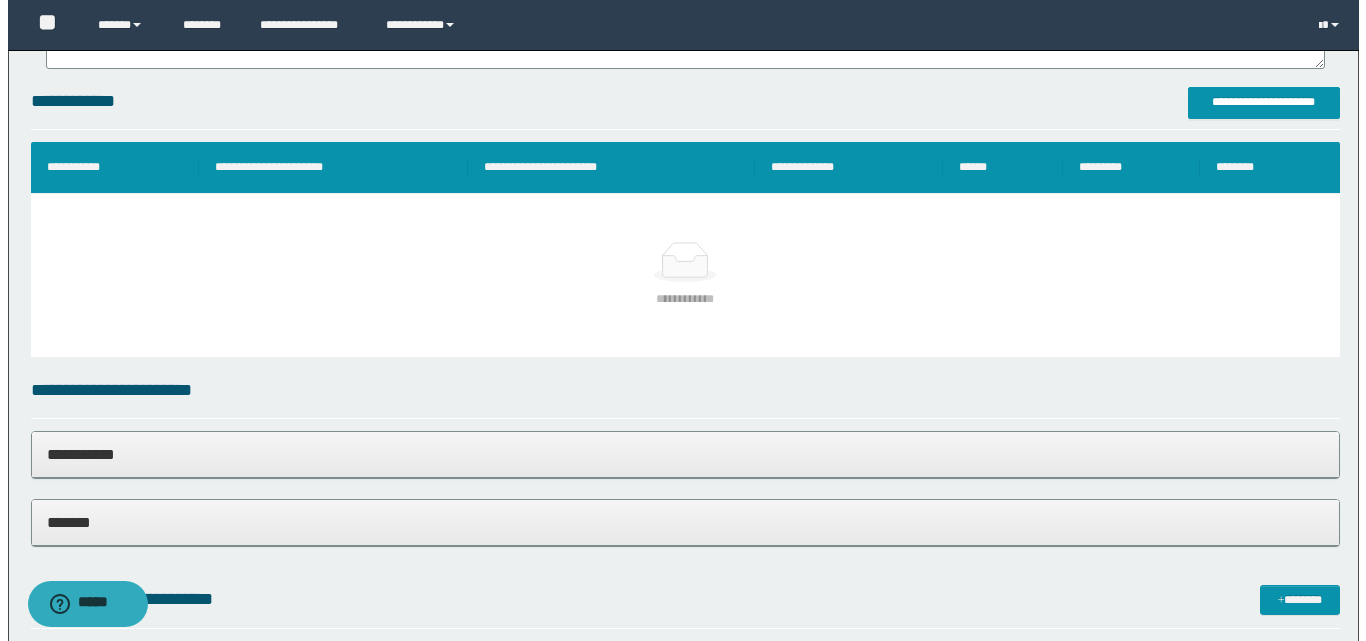 scroll, scrollTop: 600, scrollLeft: 0, axis: vertical 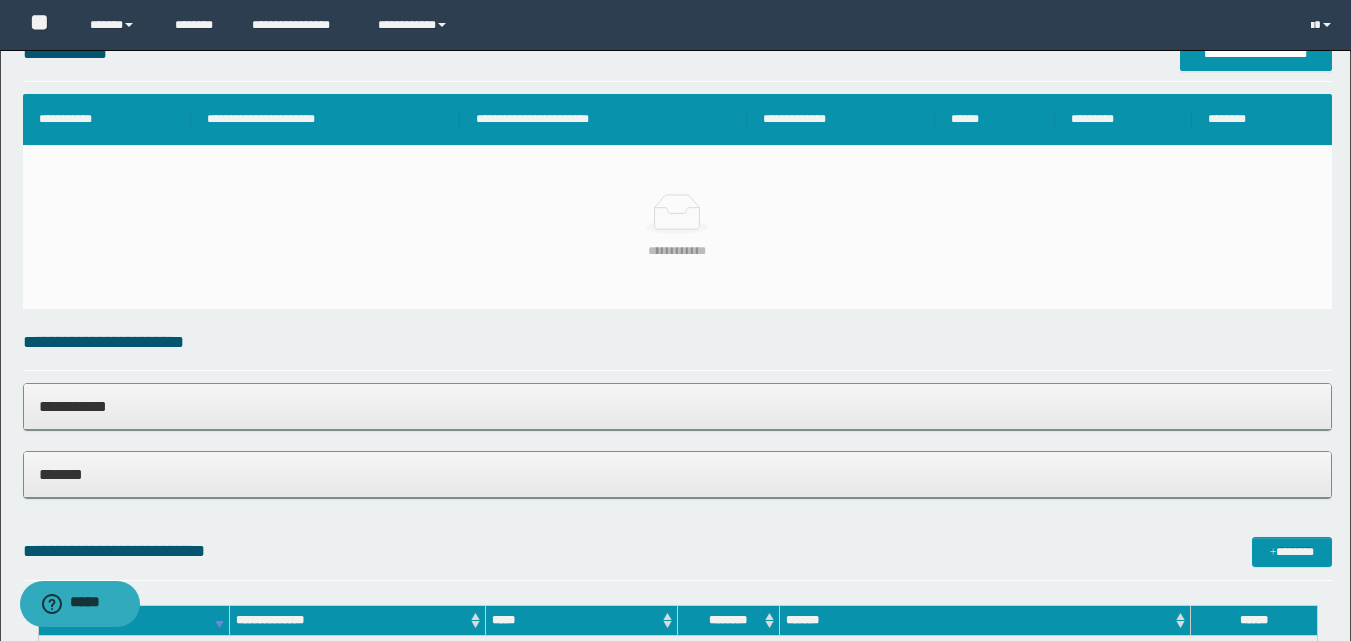 click on "**********" at bounding box center [675, 25] 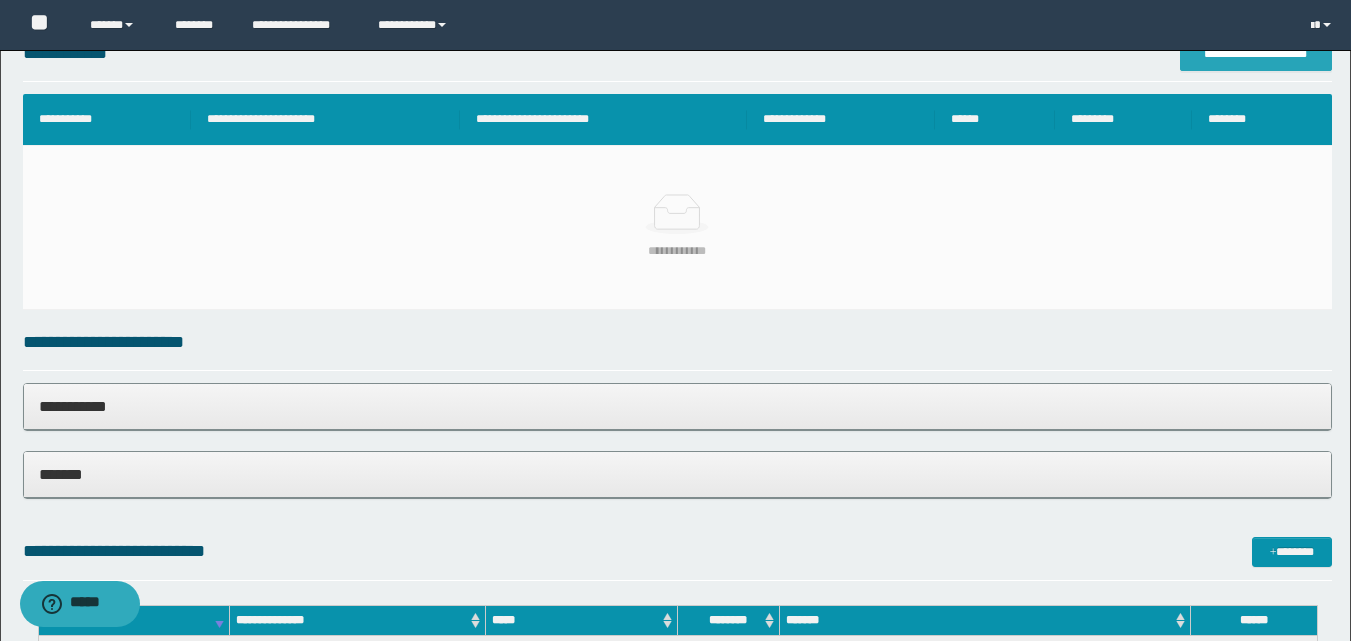 click on "**********" at bounding box center (1256, 54) 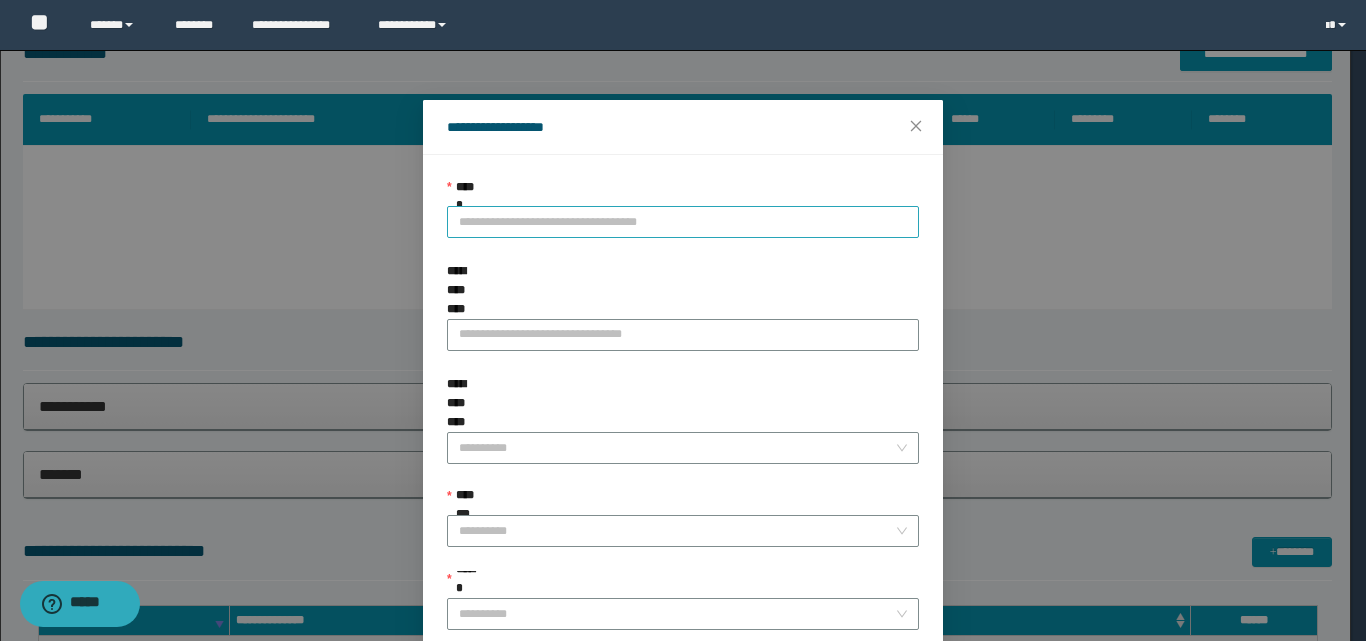 click on "**********" at bounding box center (683, 222) 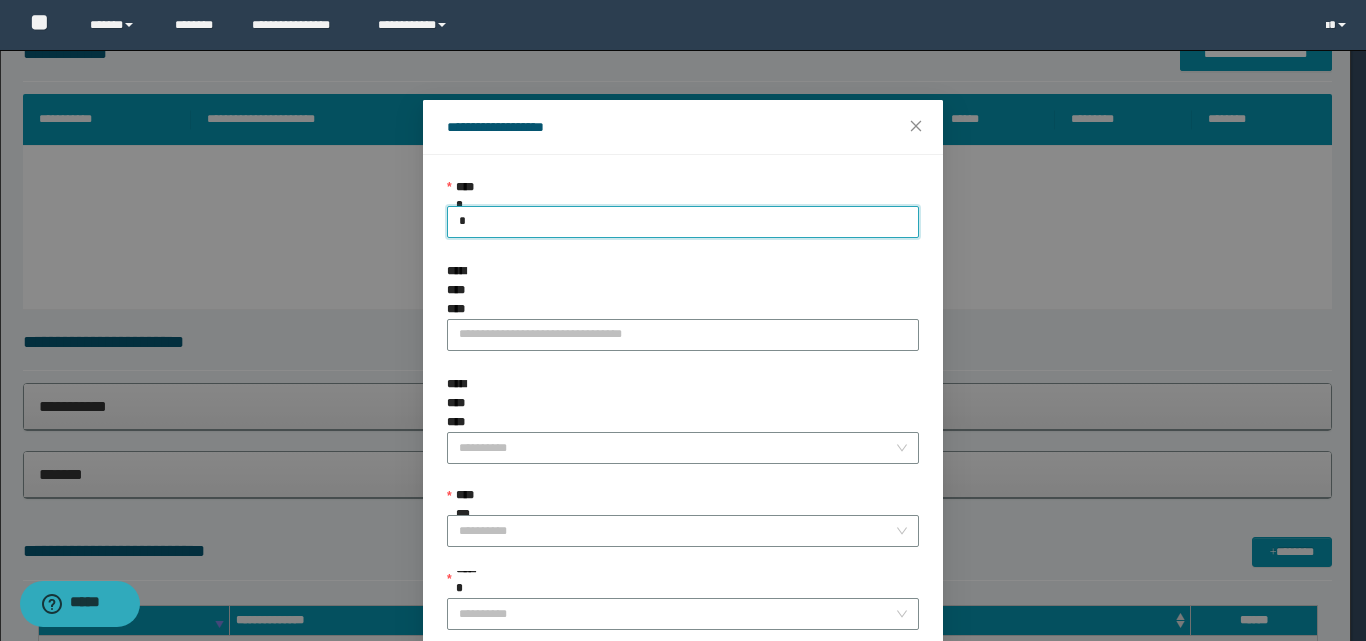 type on "**" 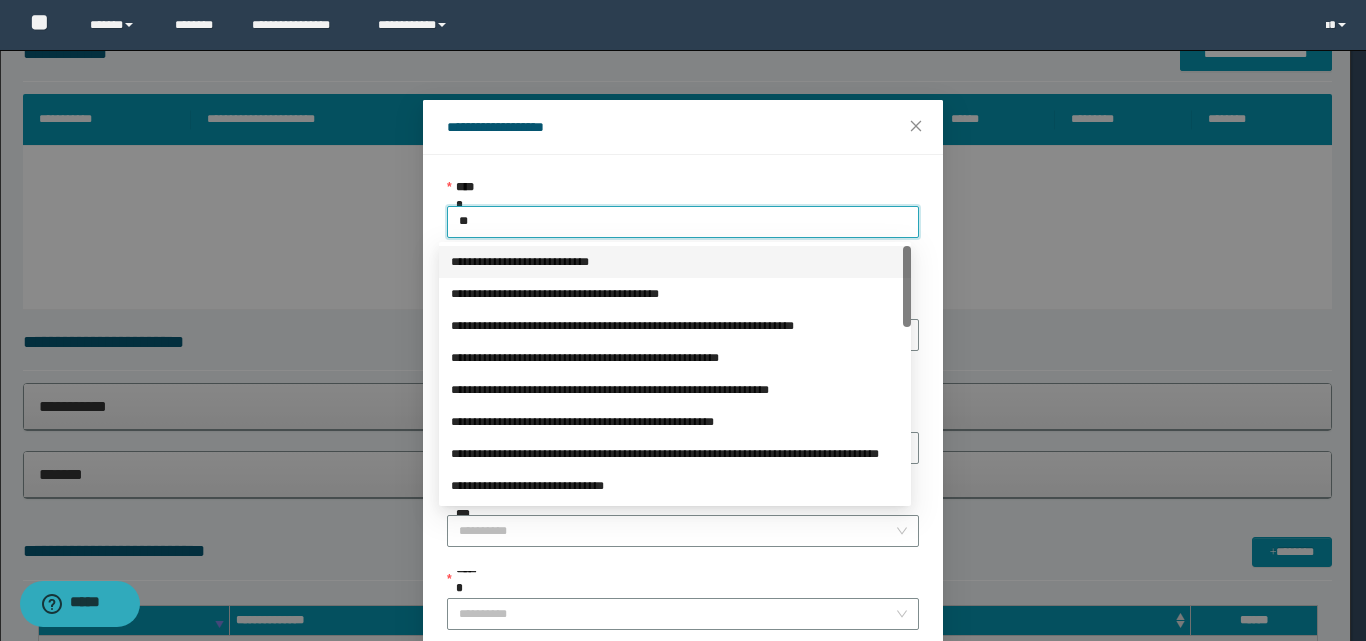 click on "**********" at bounding box center (675, 262) 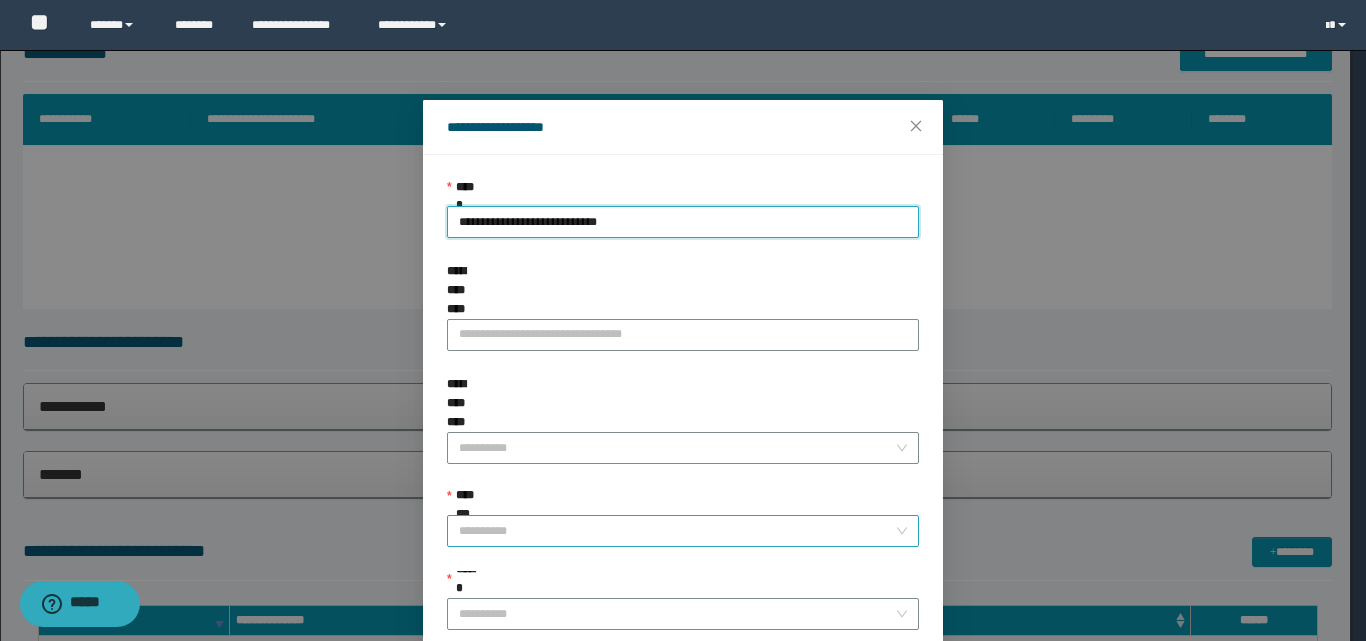 click on "**********" at bounding box center (677, 531) 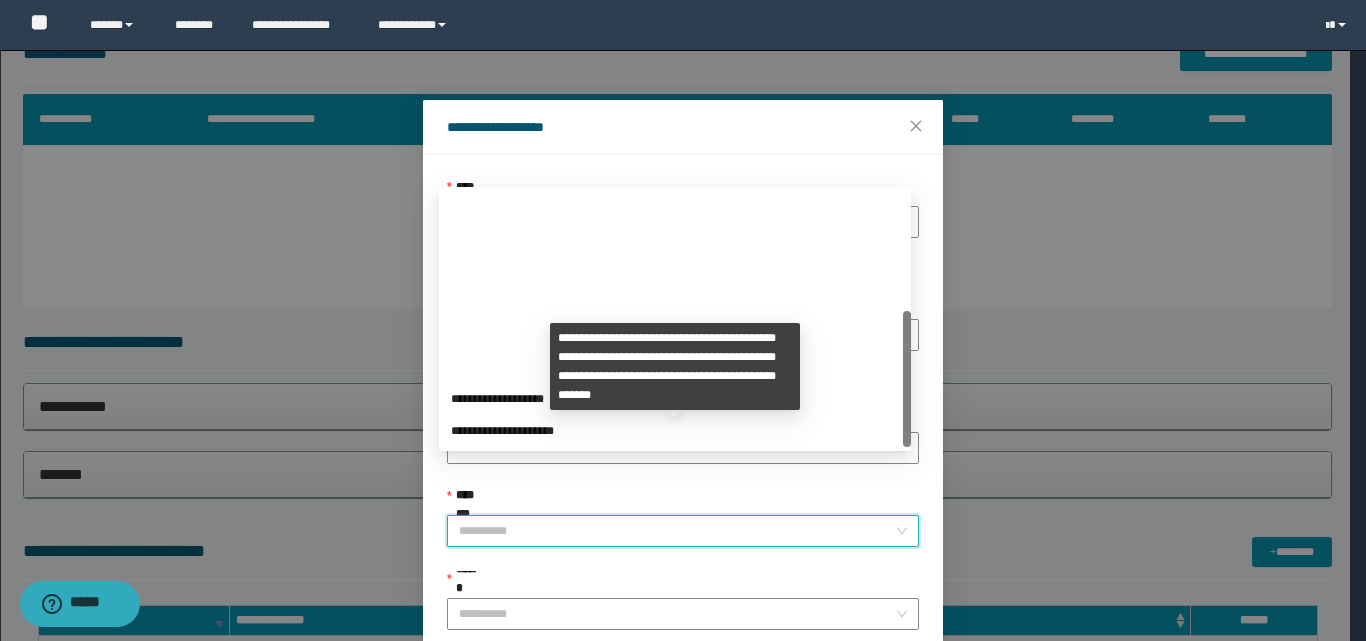 scroll, scrollTop: 224, scrollLeft: 0, axis: vertical 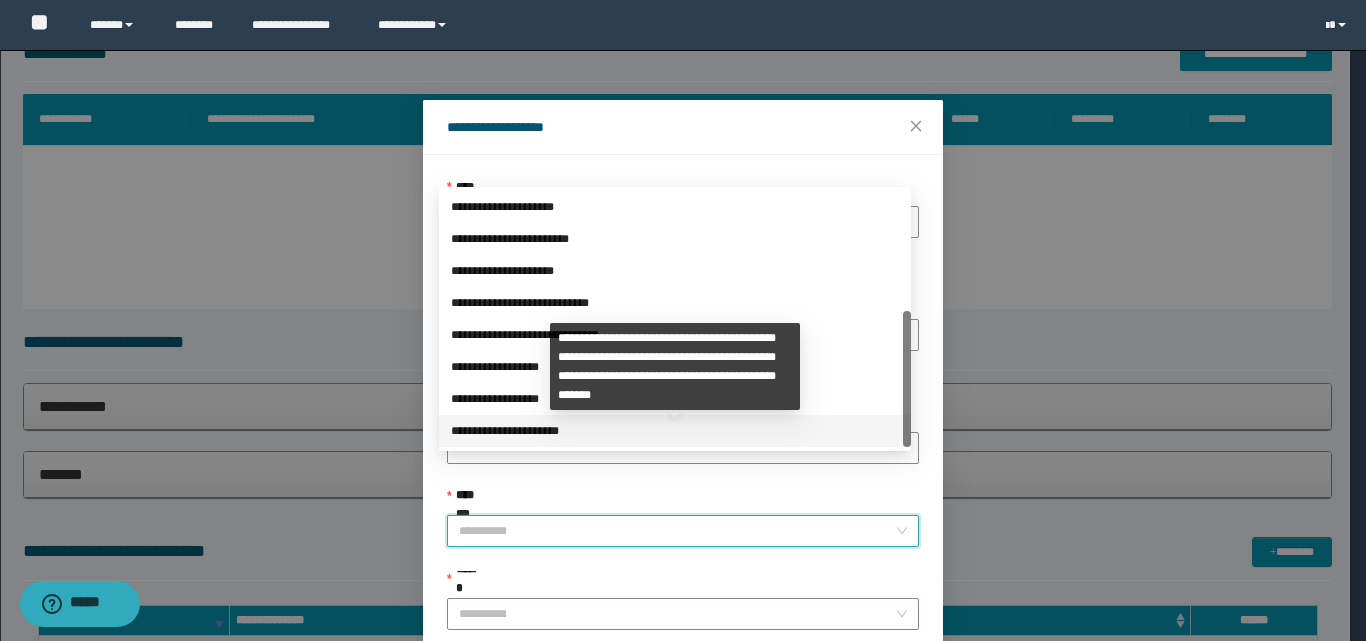 click on "**********" at bounding box center (675, 431) 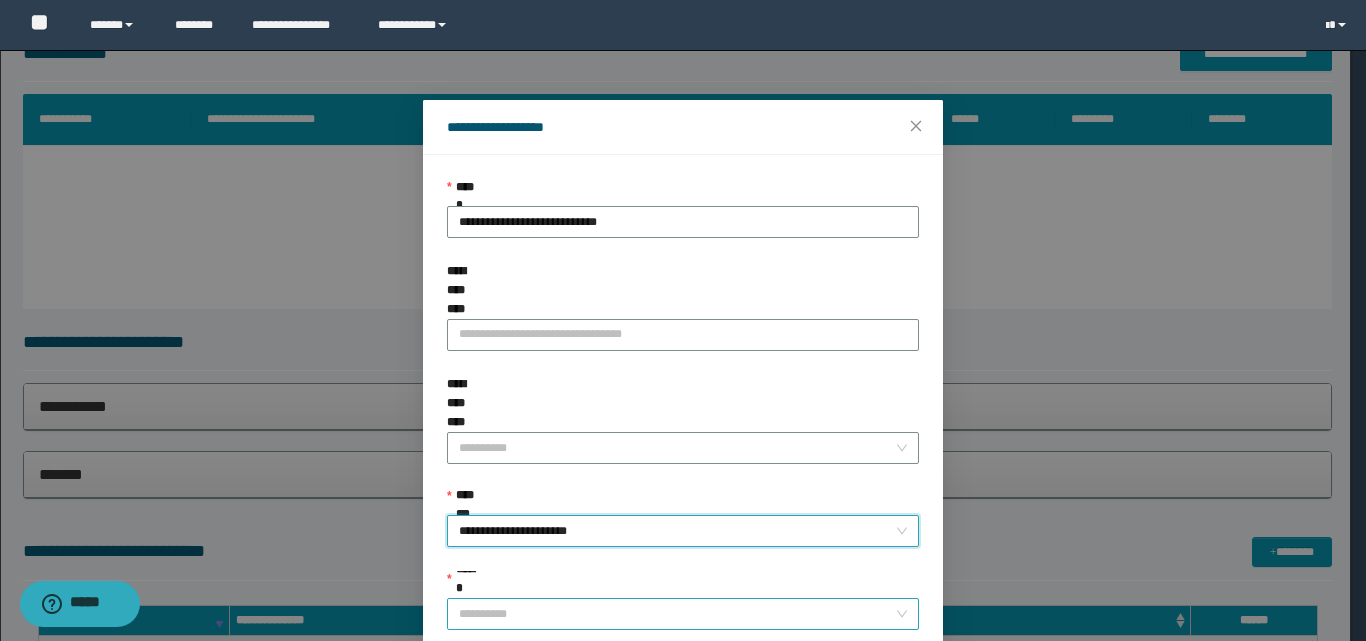 click on "******" at bounding box center [677, 614] 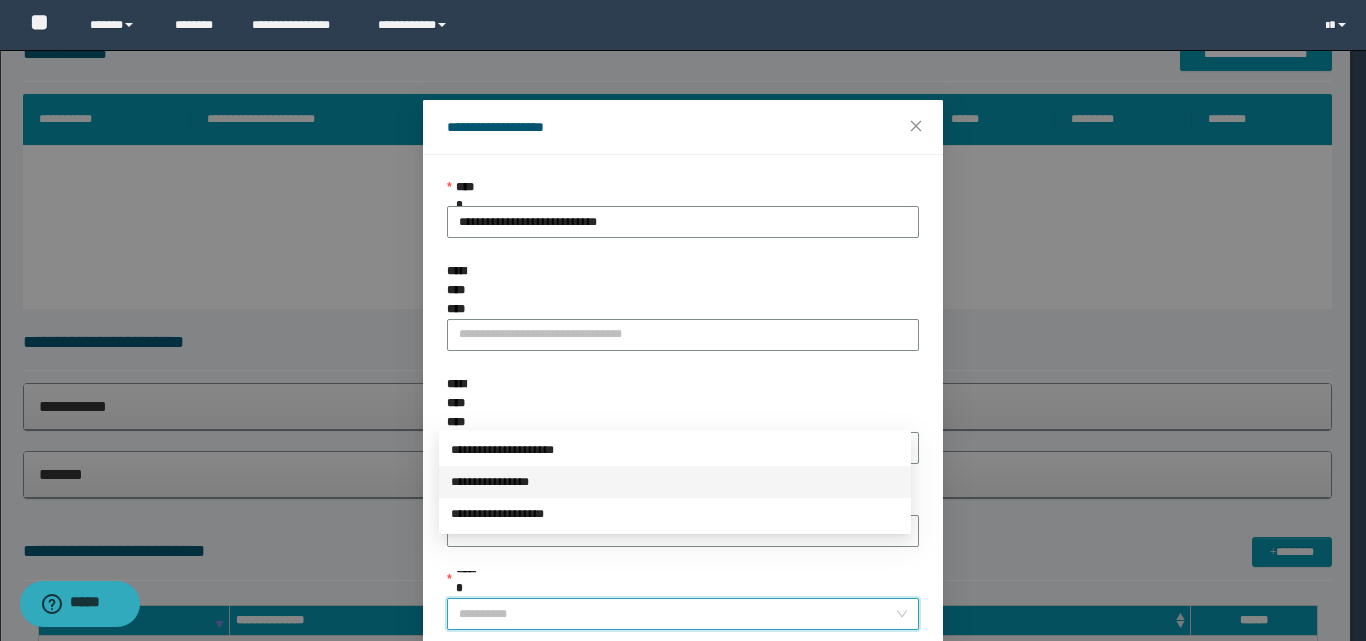 click on "**********" at bounding box center [675, 482] 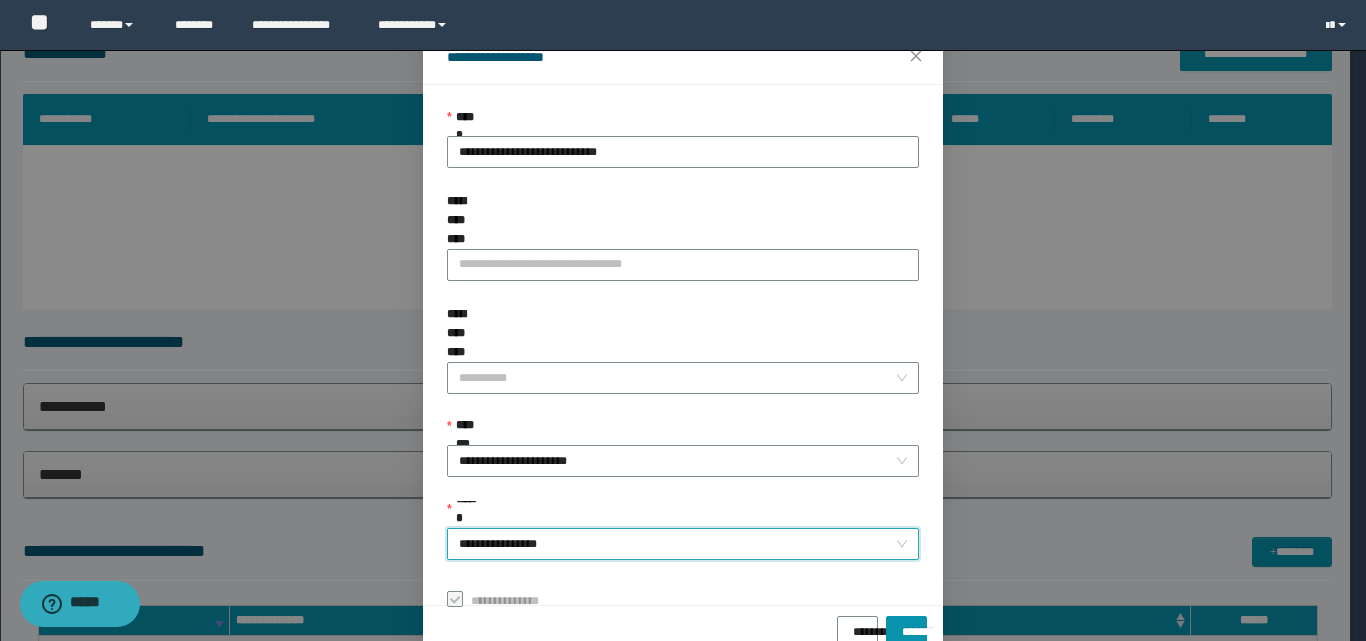 scroll, scrollTop: 111, scrollLeft: 0, axis: vertical 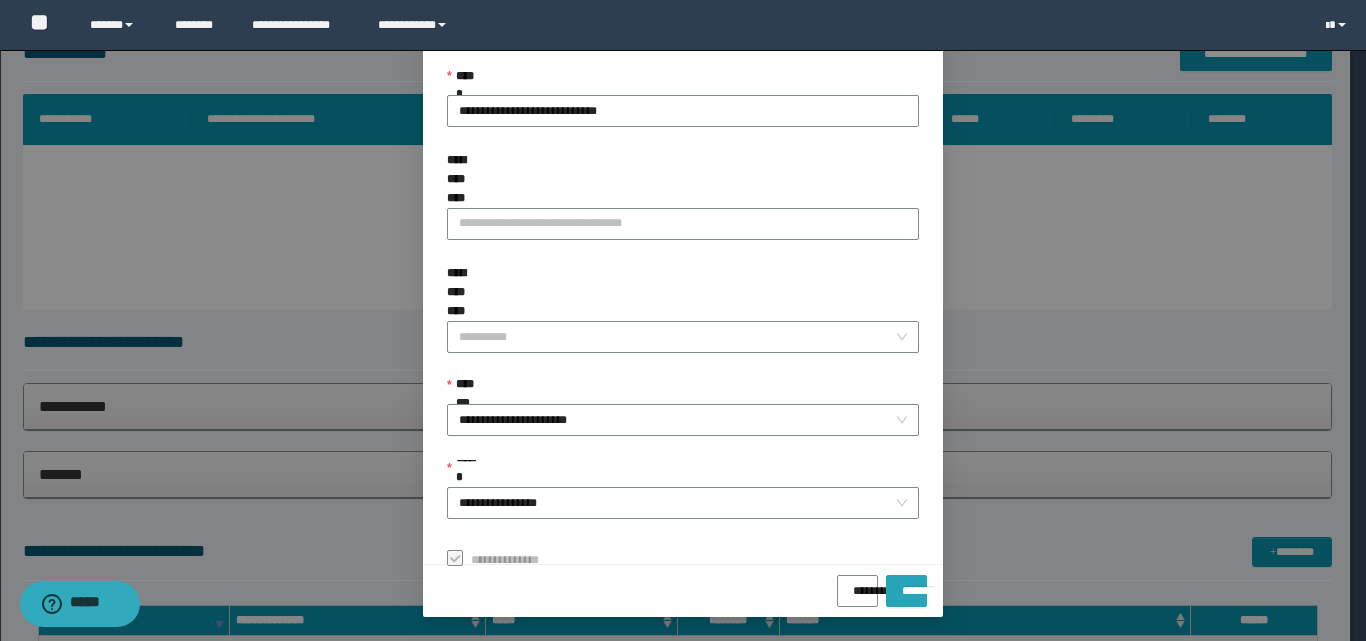 click on "*******" at bounding box center (906, 591) 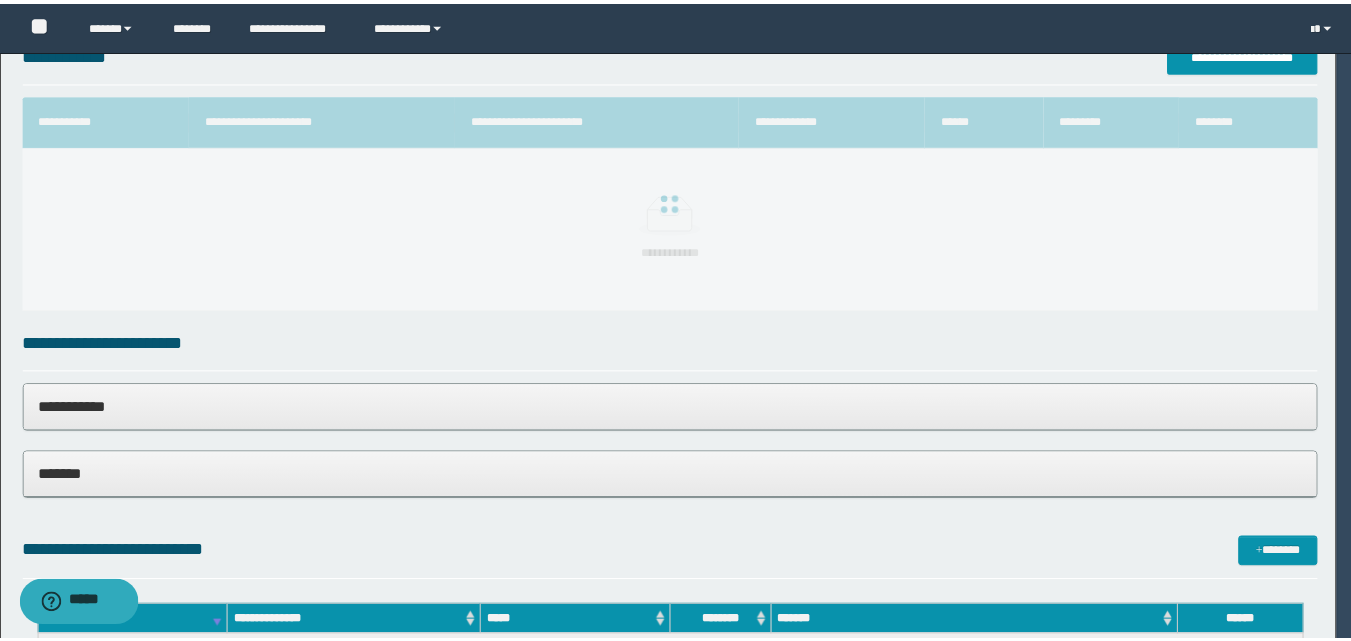 scroll, scrollTop: 64, scrollLeft: 0, axis: vertical 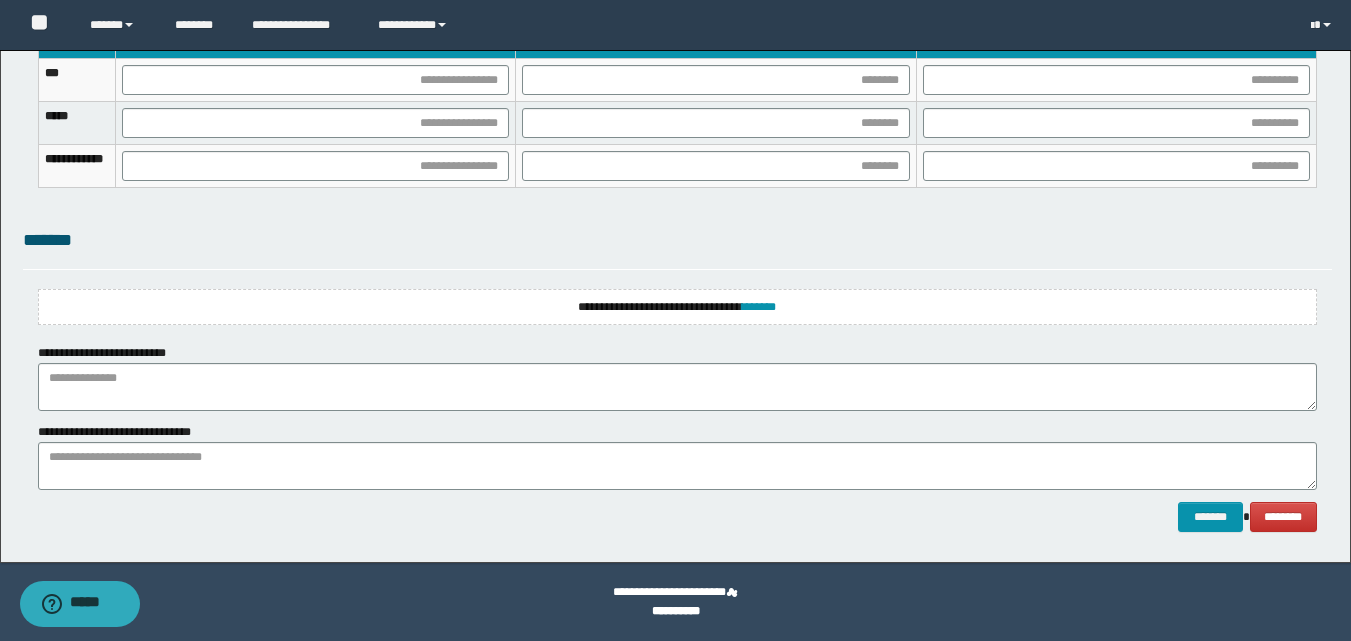 click on "**********" at bounding box center (677, 307) 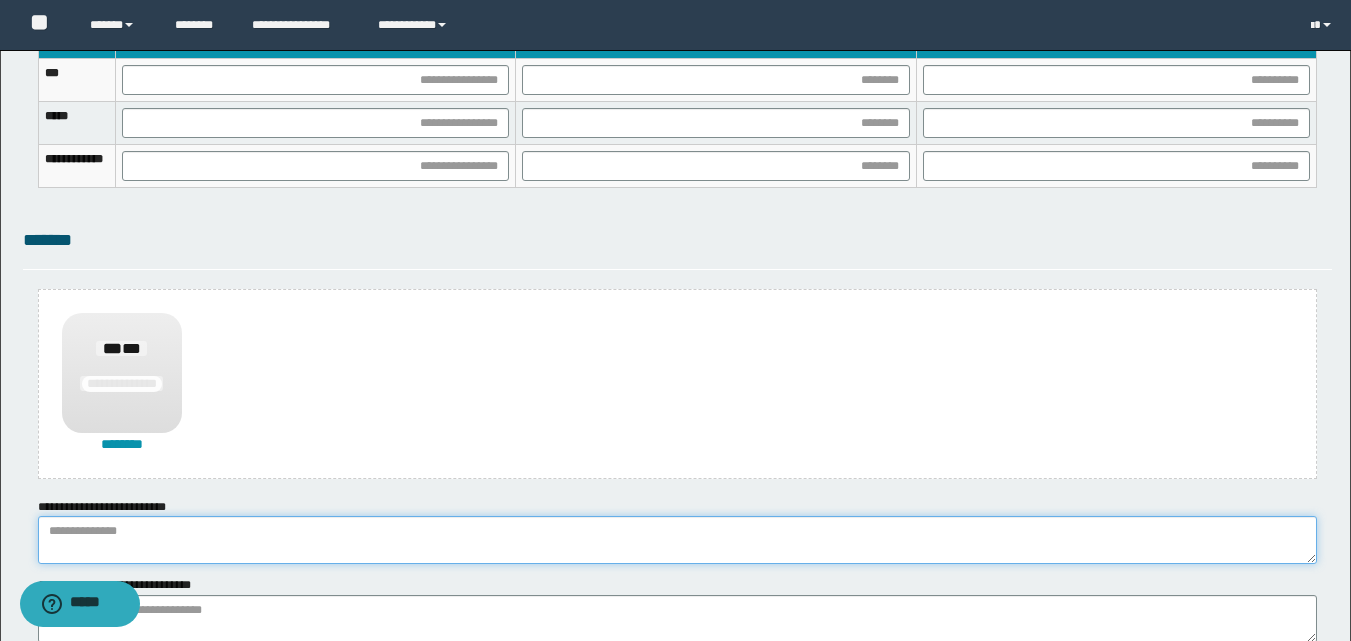 click at bounding box center (677, 540) 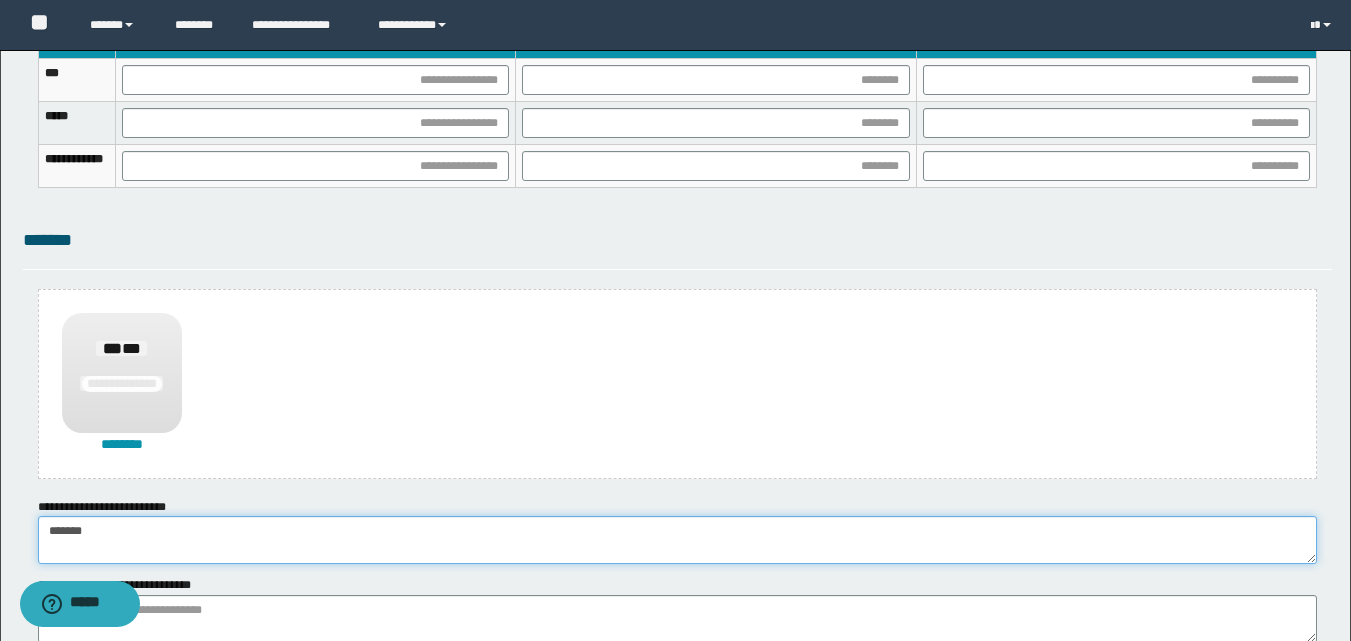 type on "******" 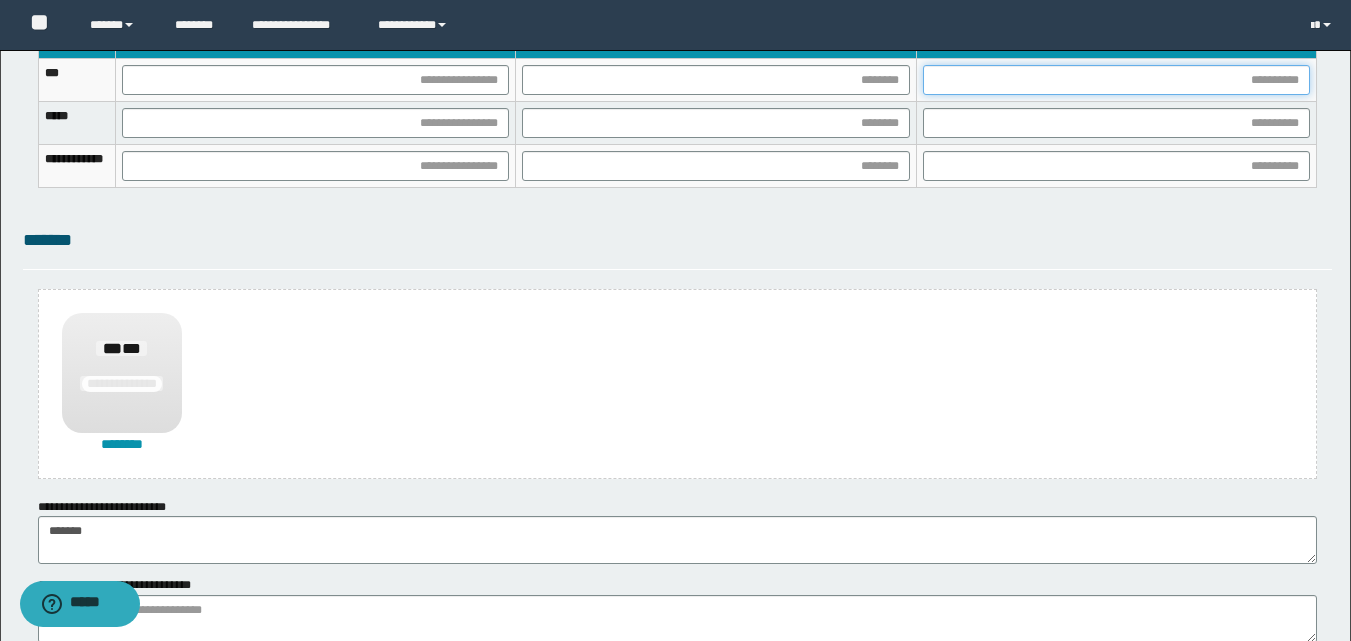 drag, startPoint x: 1017, startPoint y: 79, endPoint x: 928, endPoint y: 183, distance: 136.88316 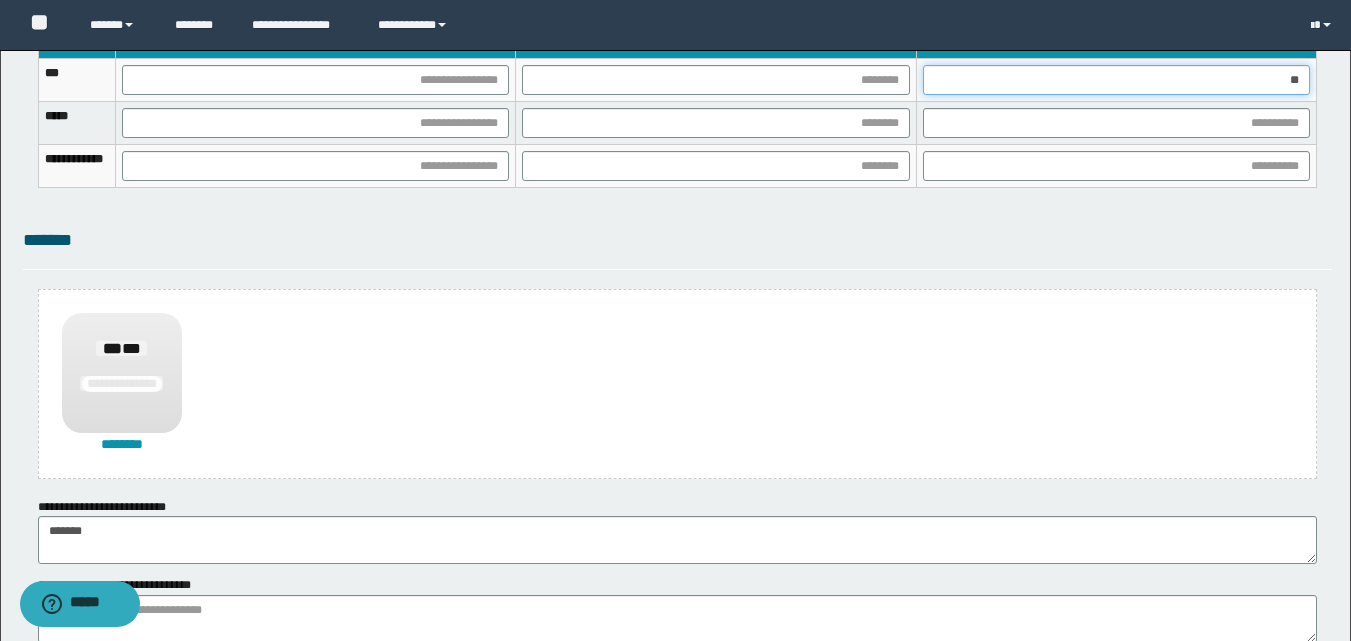 type on "***" 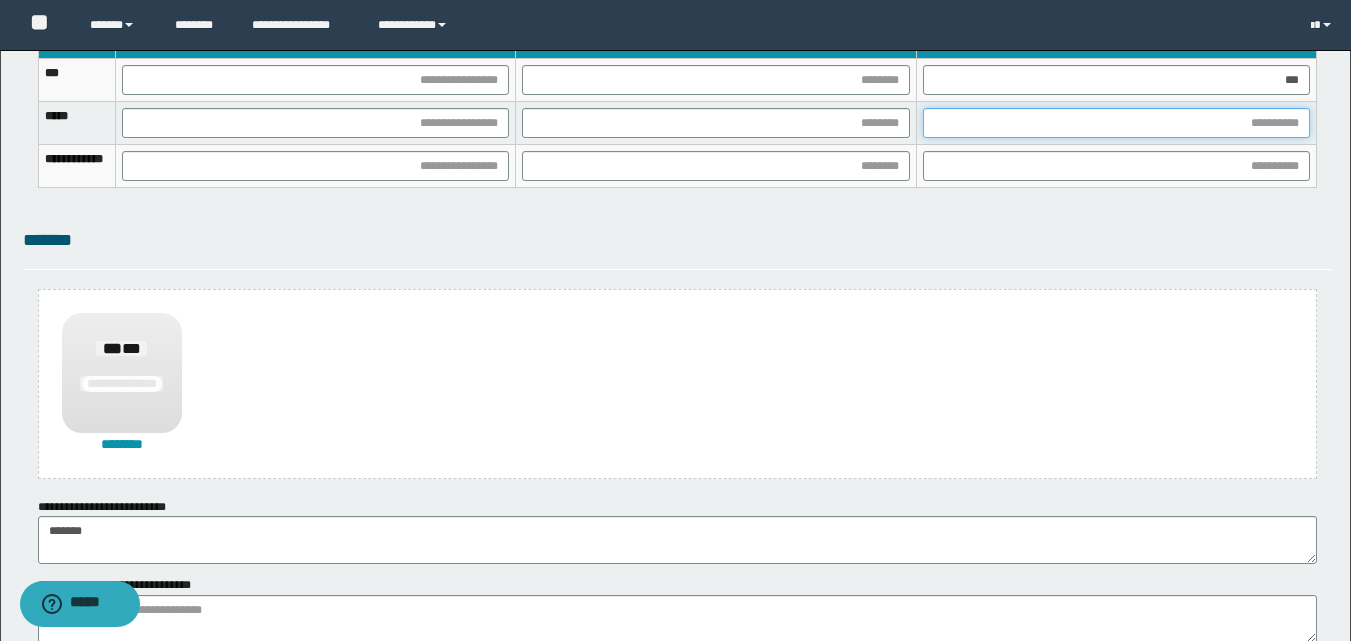 click at bounding box center [1116, 123] 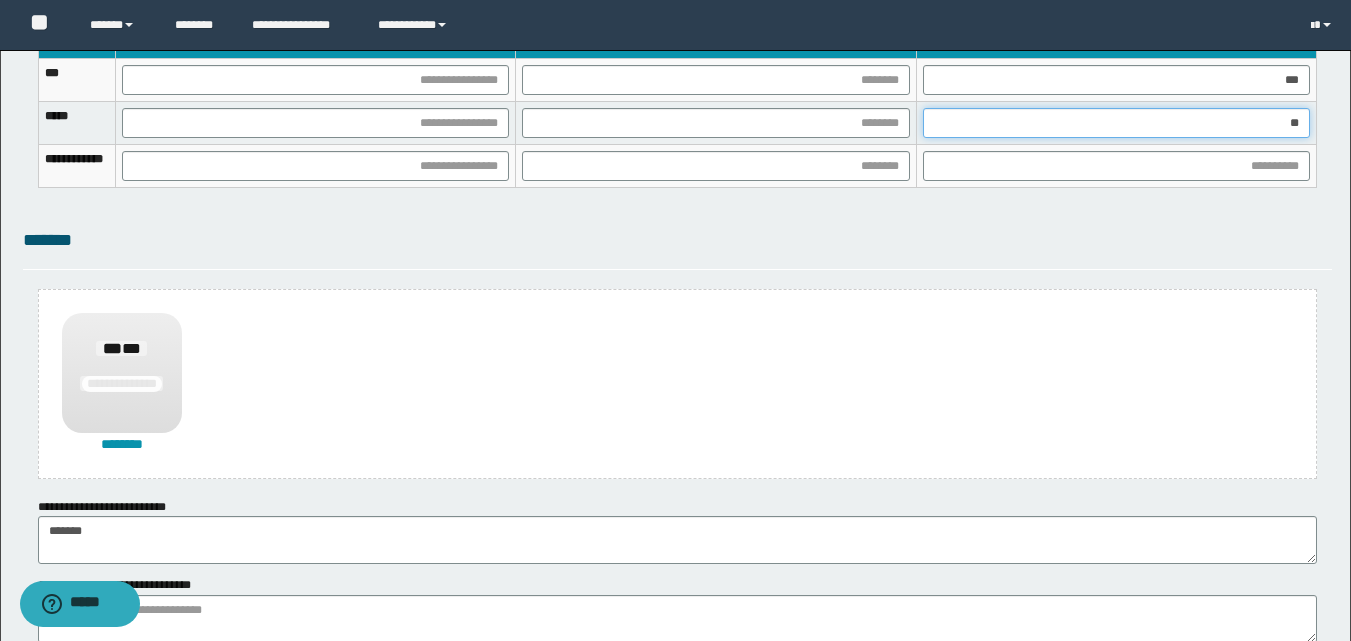 type on "***" 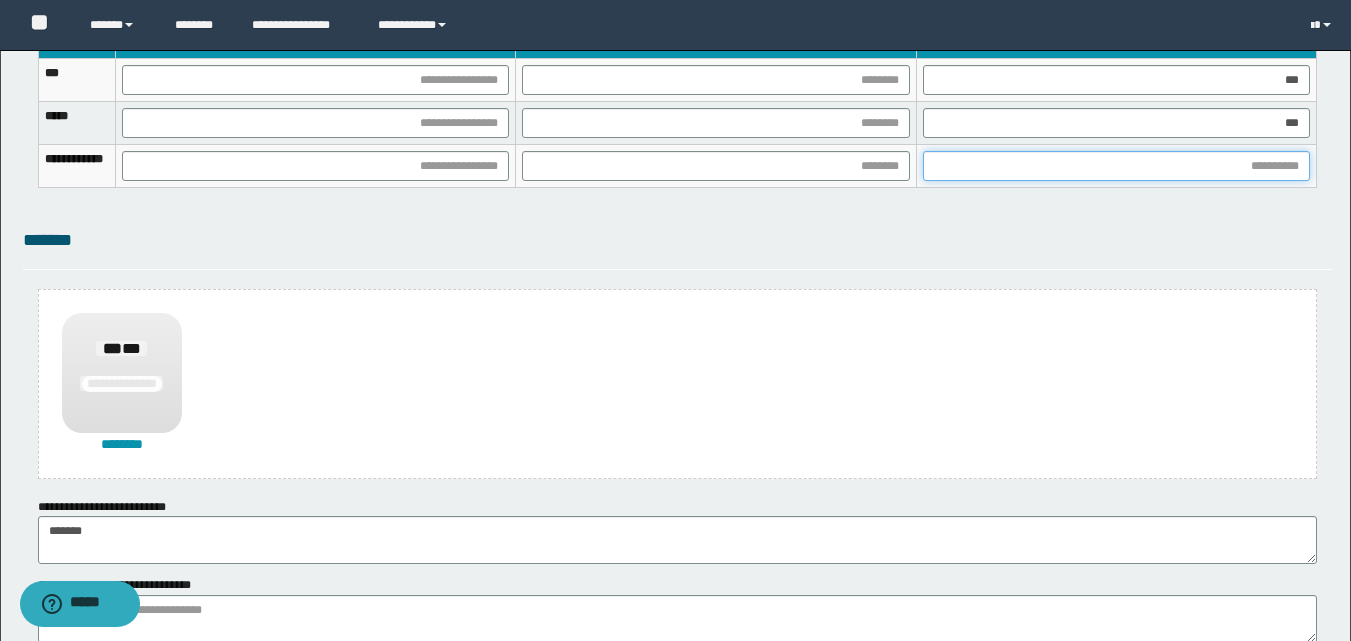 click at bounding box center [1116, 166] 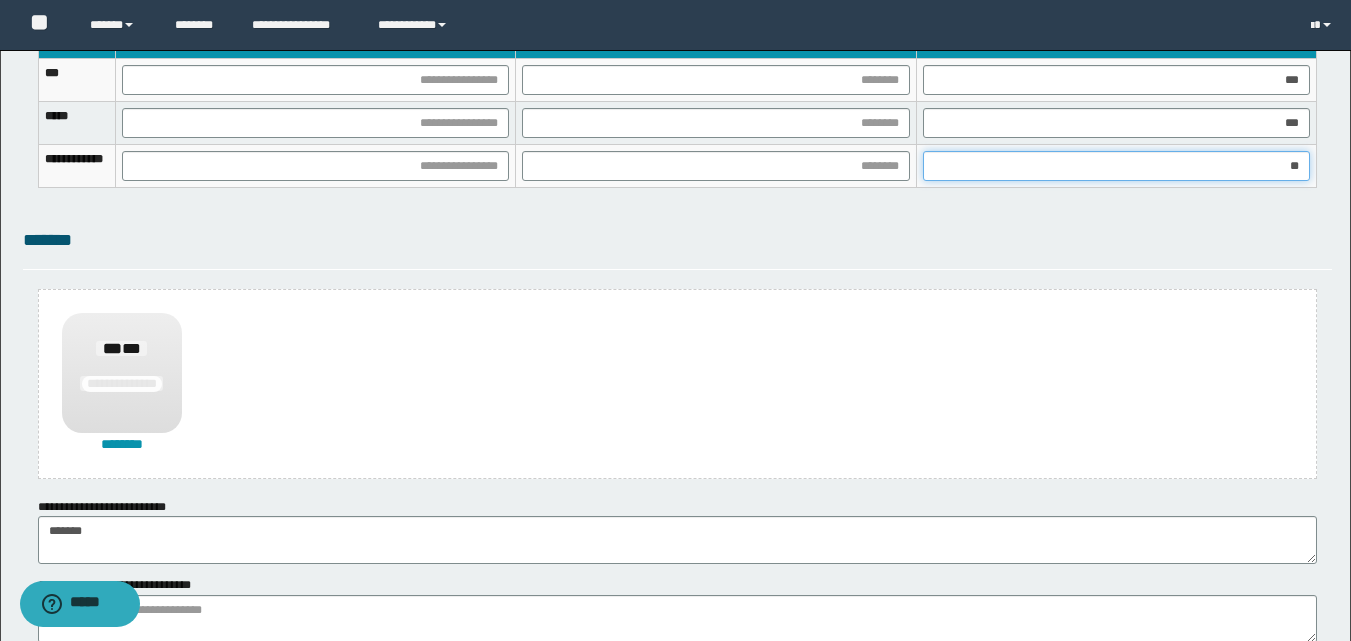 type on "***" 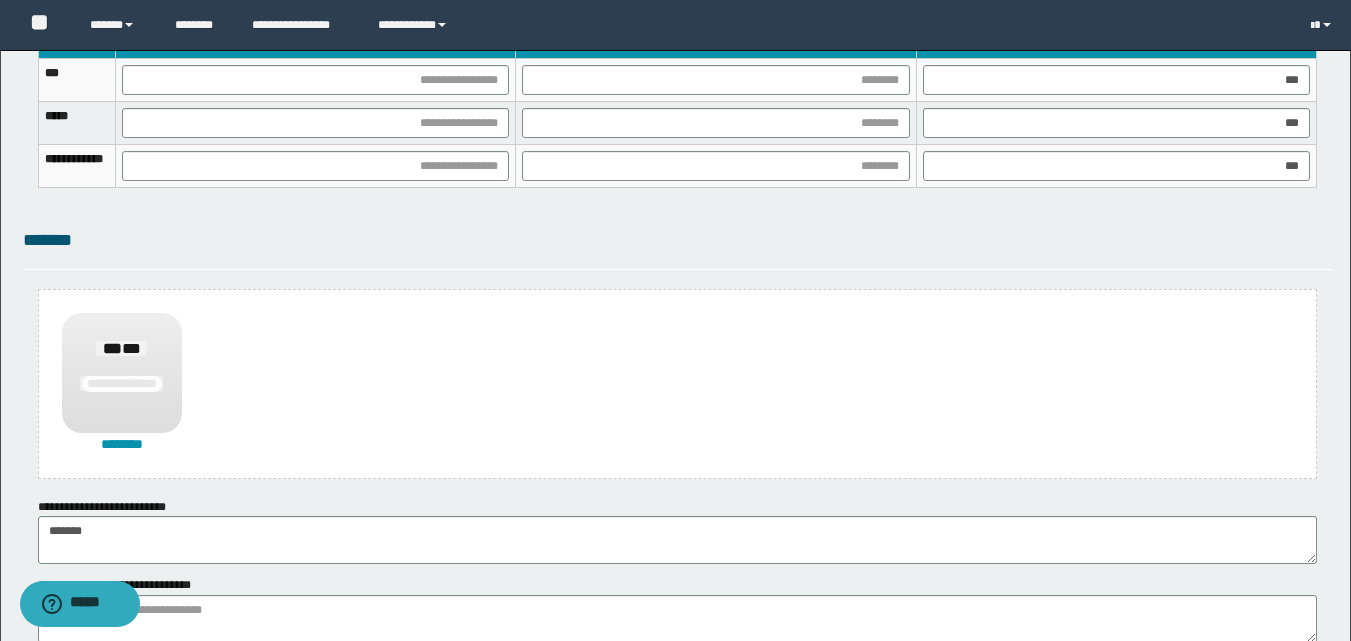 click at bounding box center (316, 80) 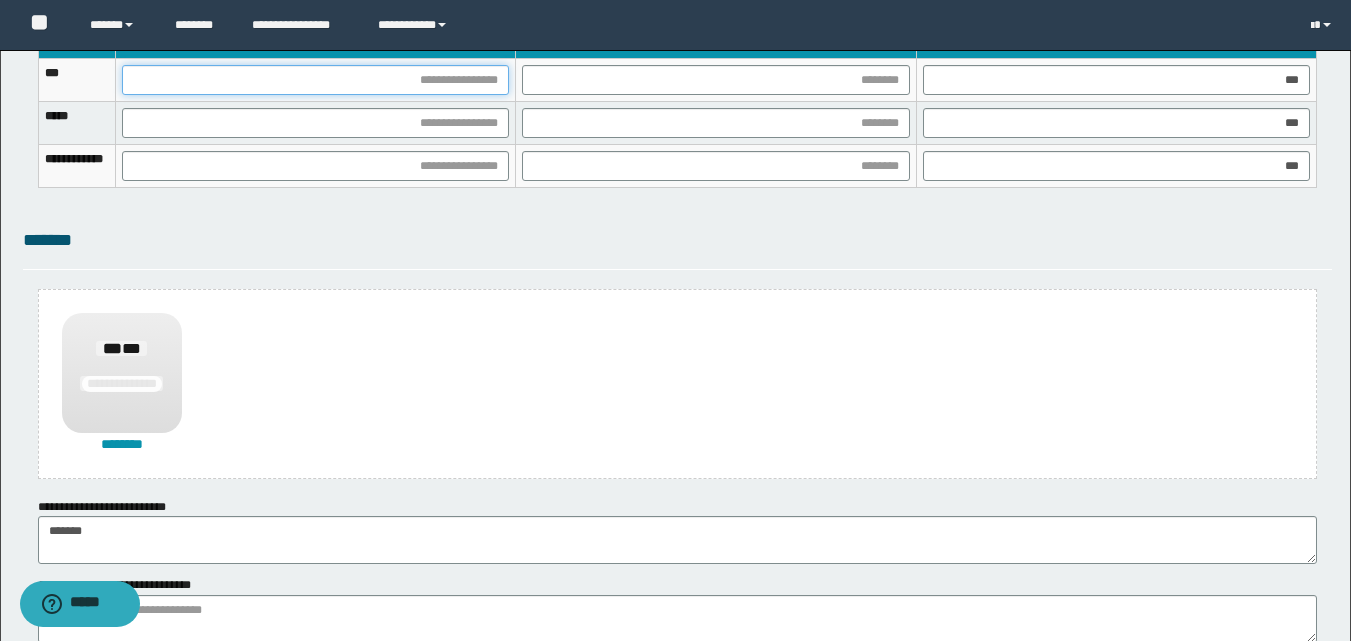 click at bounding box center [315, 80] 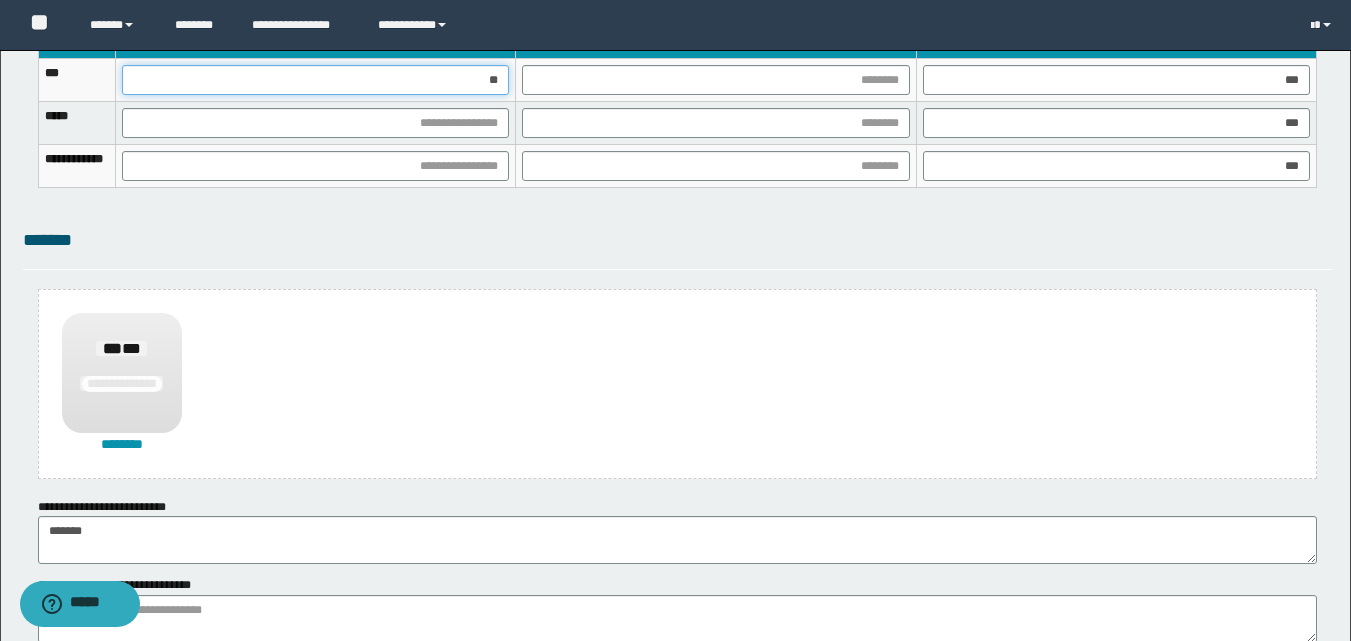 type on "***" 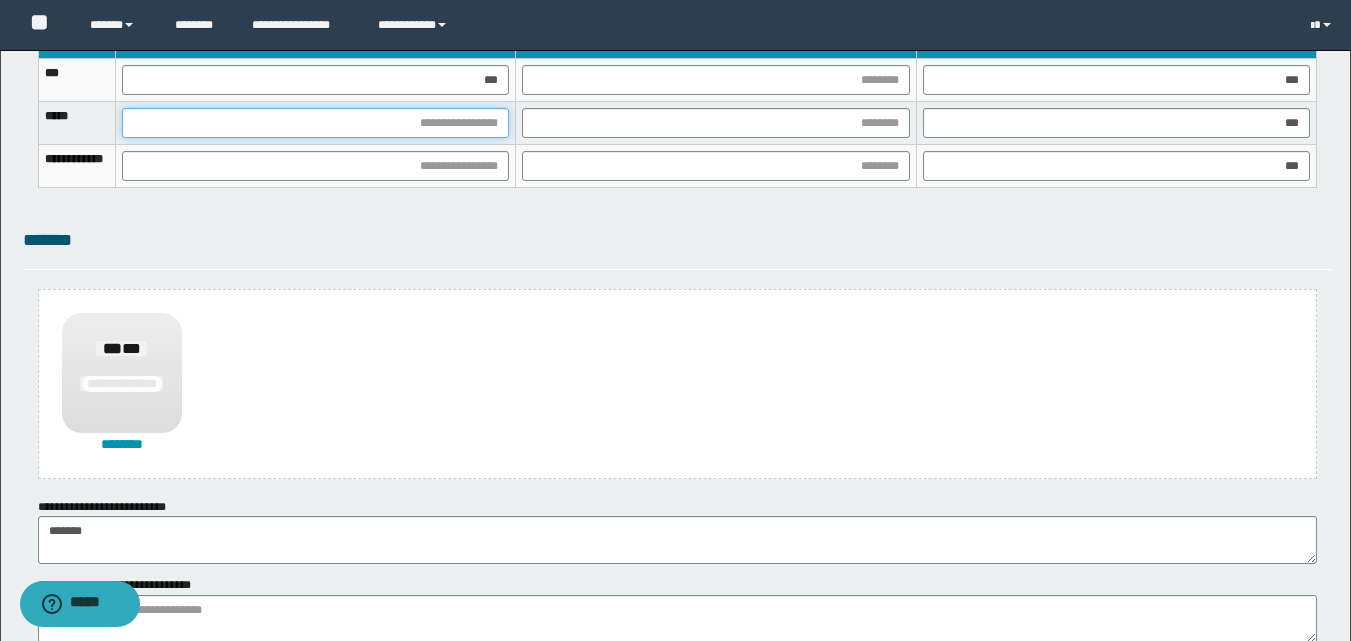 click at bounding box center [315, 123] 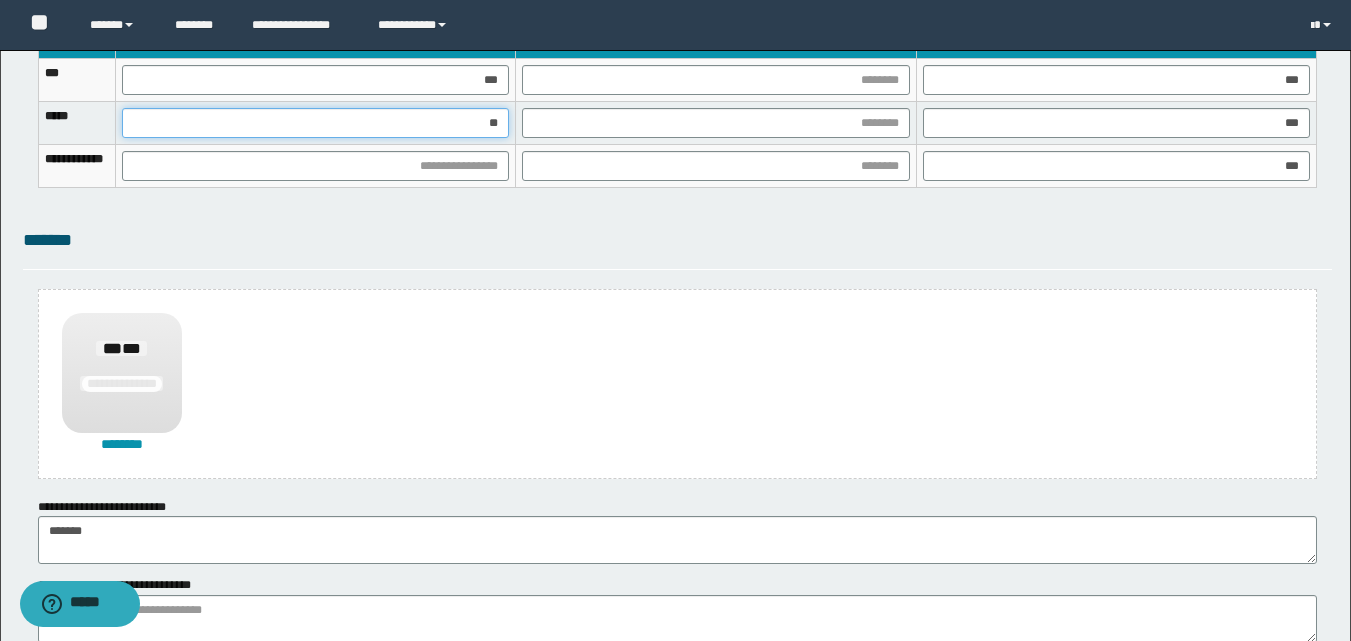 type on "***" 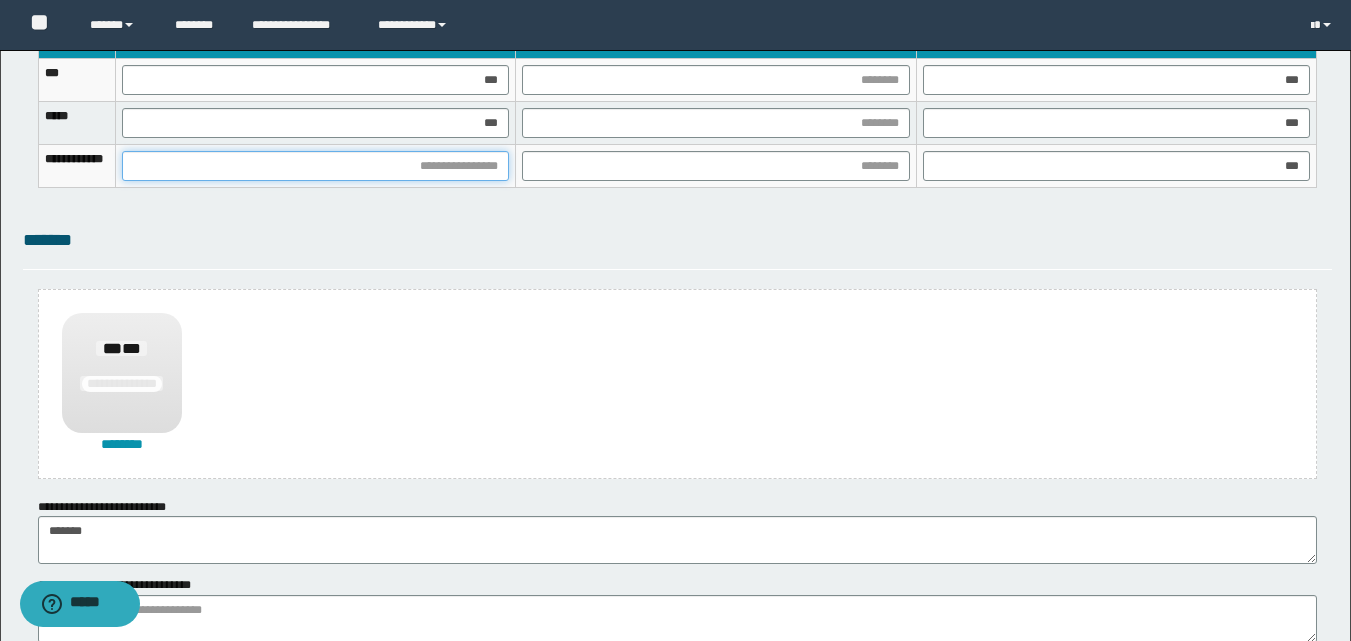 drag, startPoint x: 525, startPoint y: 163, endPoint x: 560, endPoint y: 196, distance: 48.104053 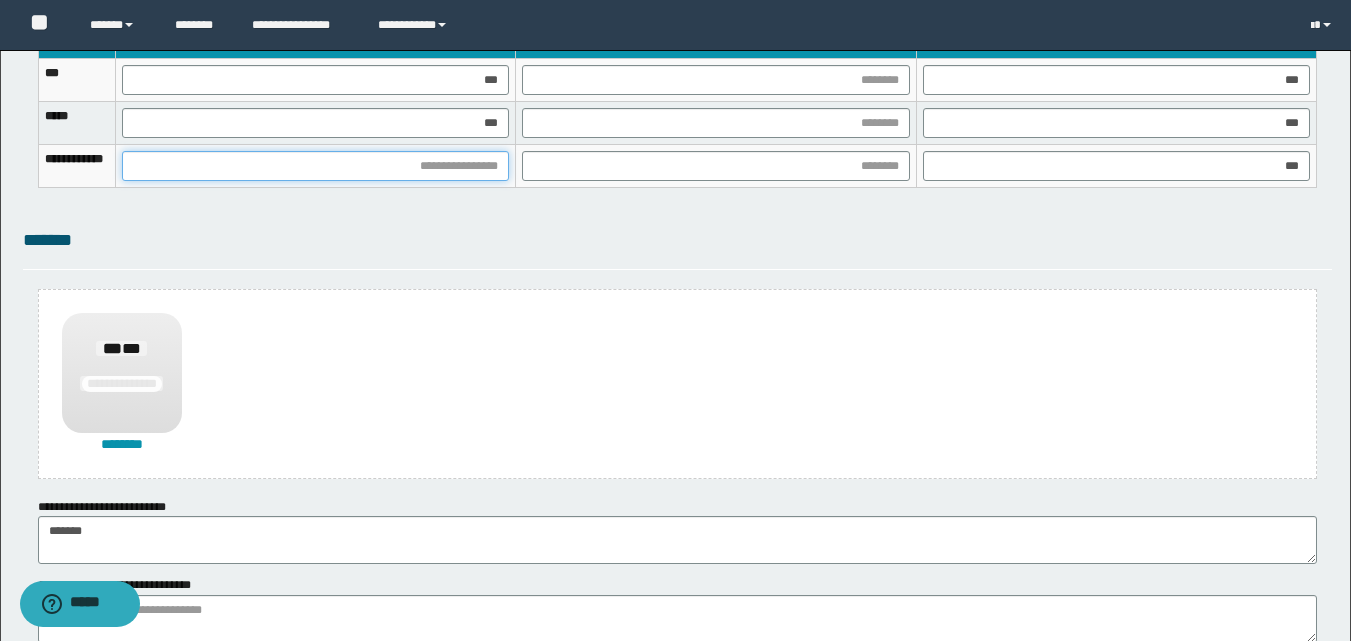 click at bounding box center (315, 166) 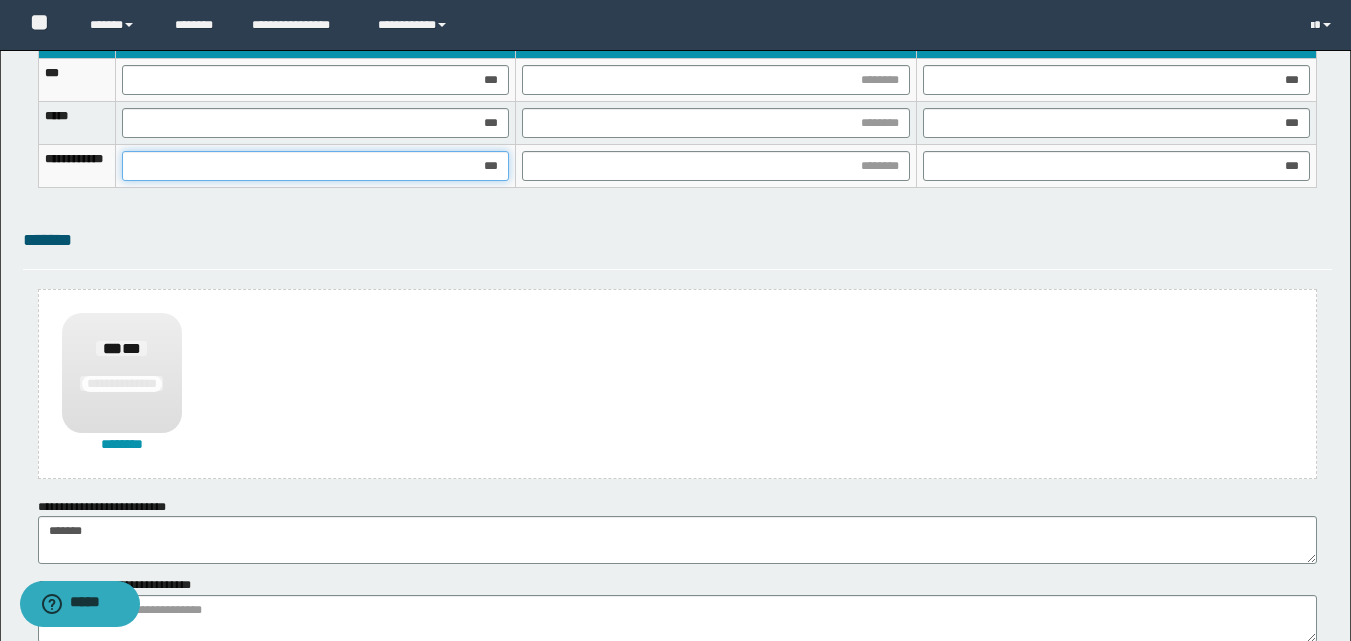 type on "****" 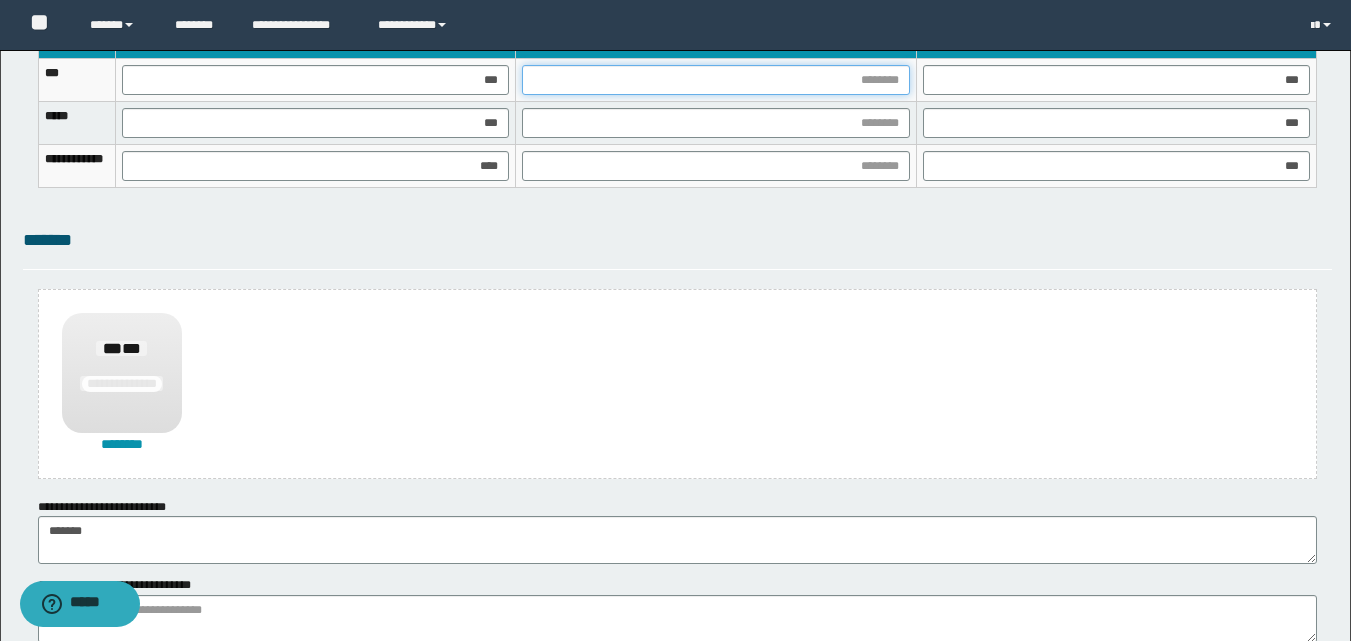 click at bounding box center [715, 80] 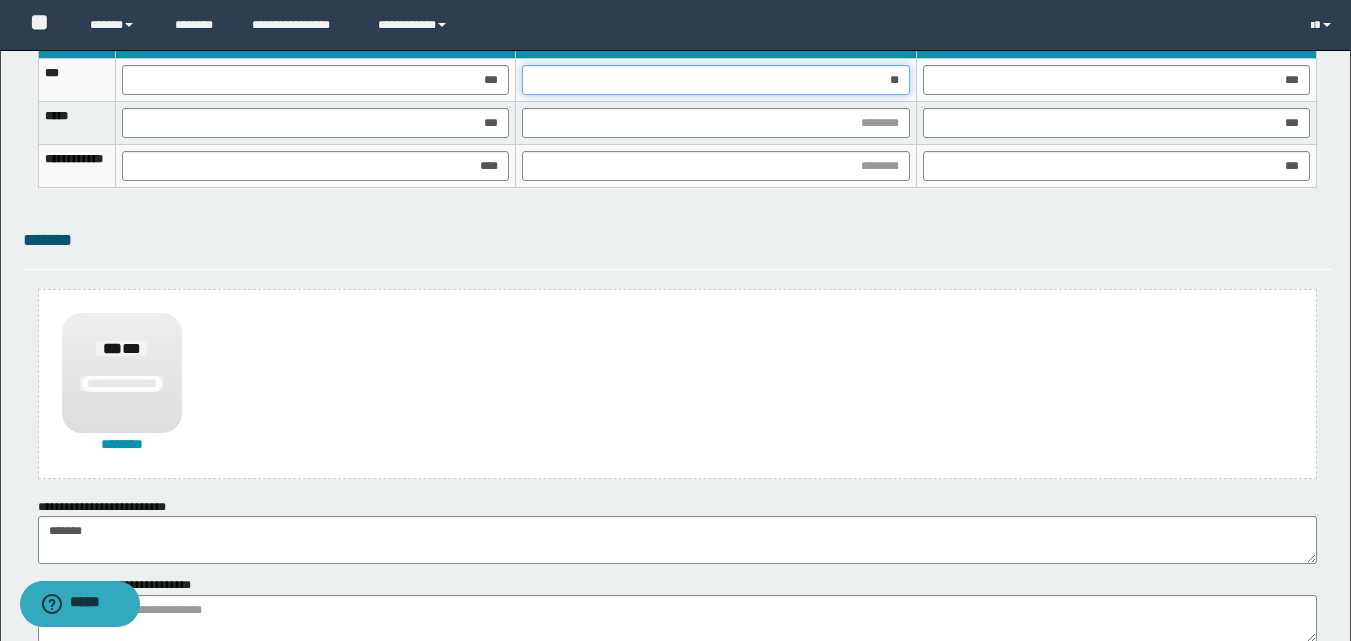 type on "***" 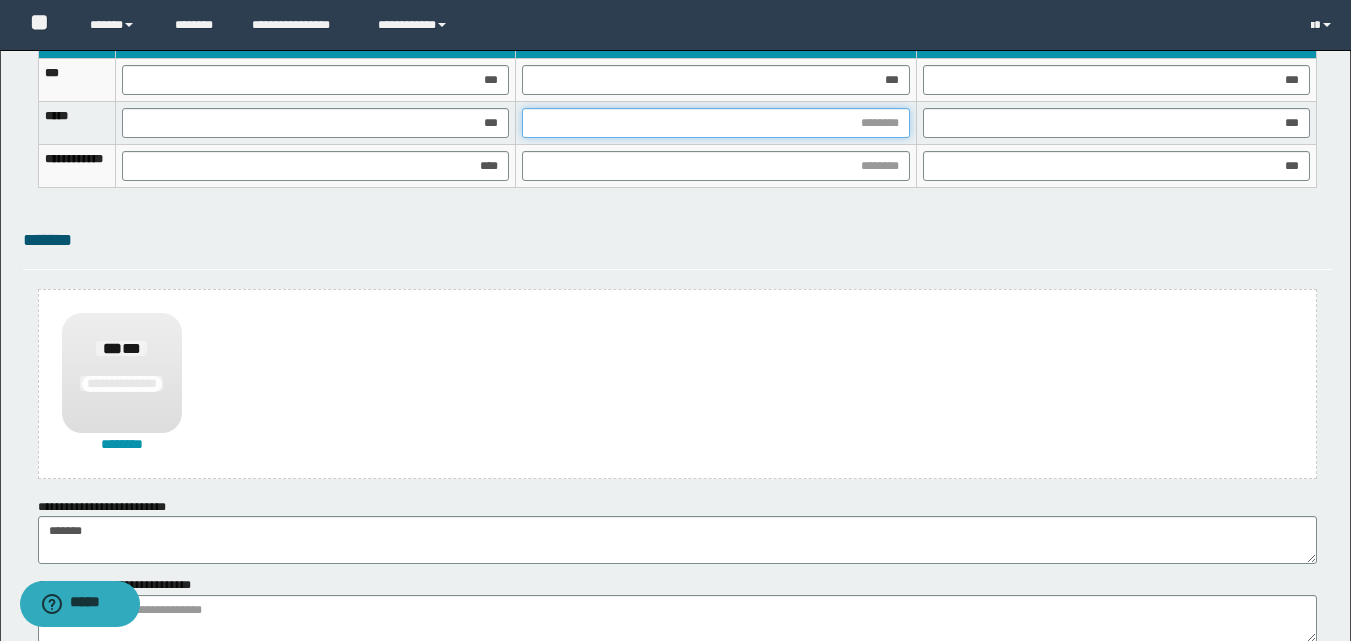 click at bounding box center (715, 123) 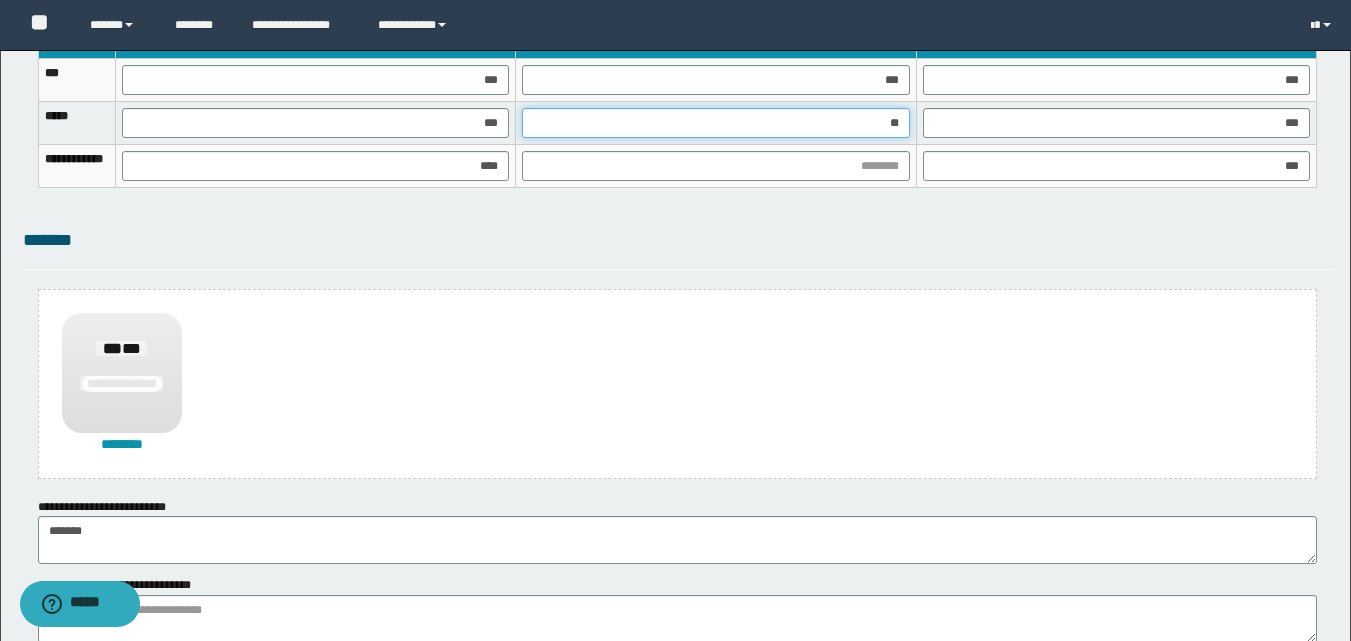 type on "***" 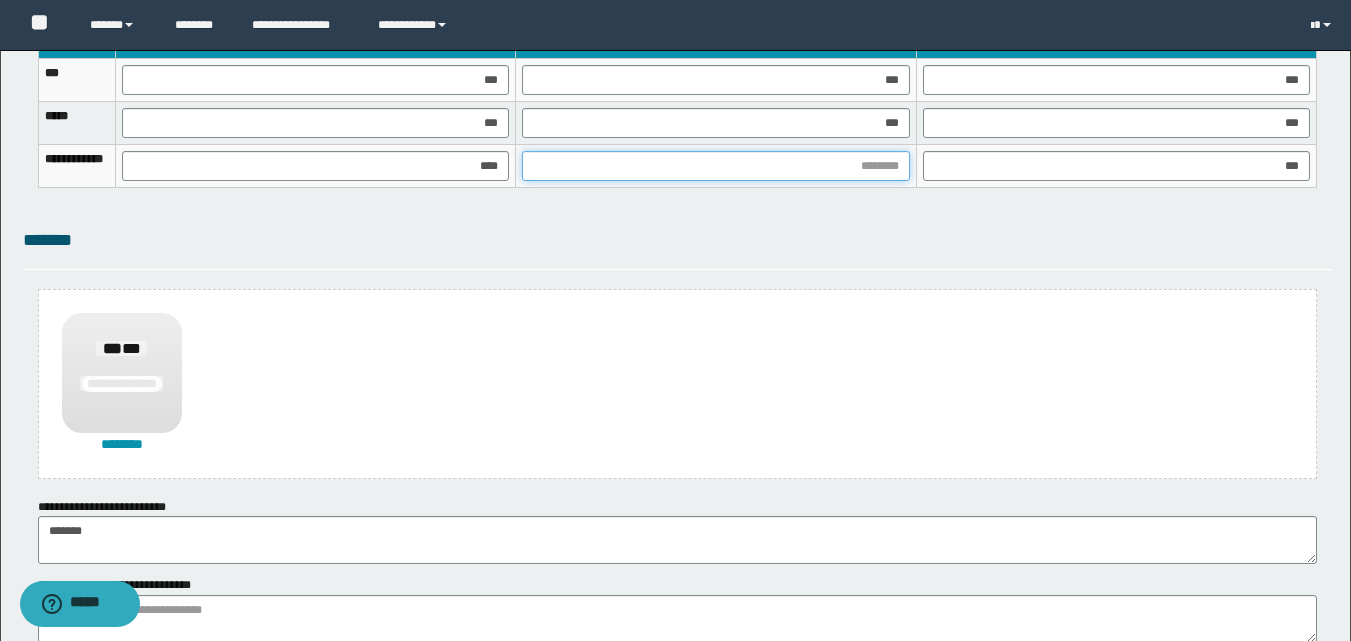 drag, startPoint x: 754, startPoint y: 164, endPoint x: 754, endPoint y: 179, distance: 15 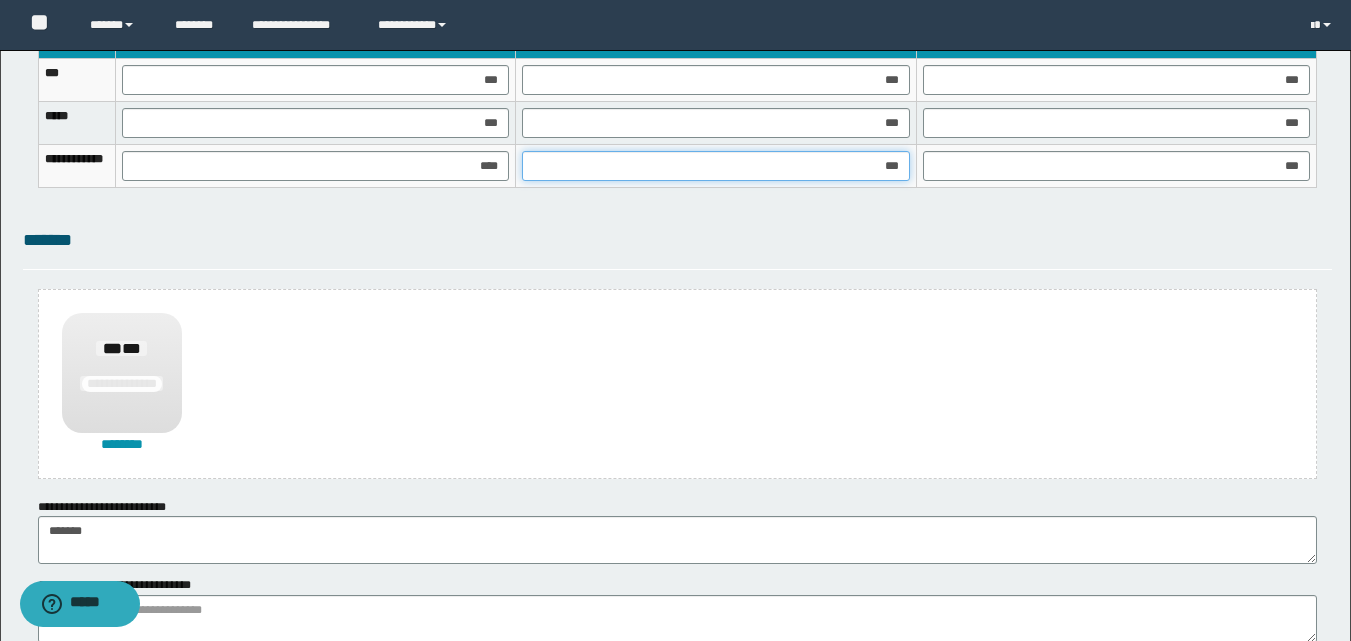 type on "****" 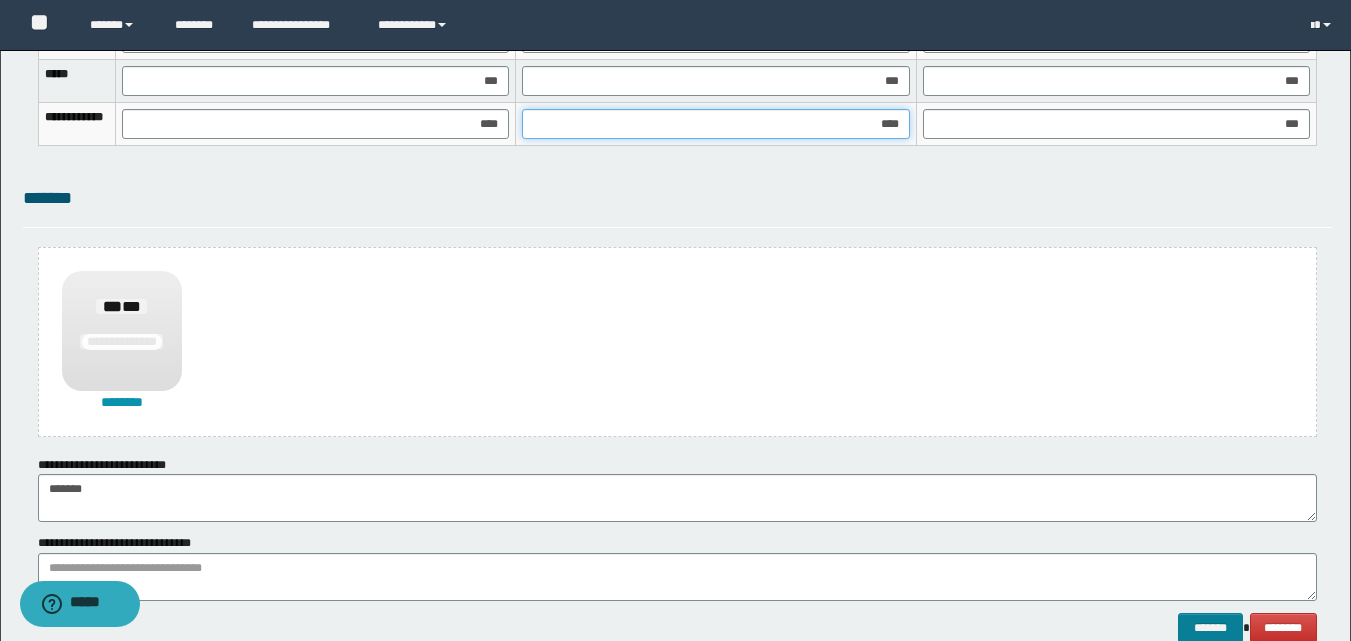 scroll, scrollTop: 1489, scrollLeft: 0, axis: vertical 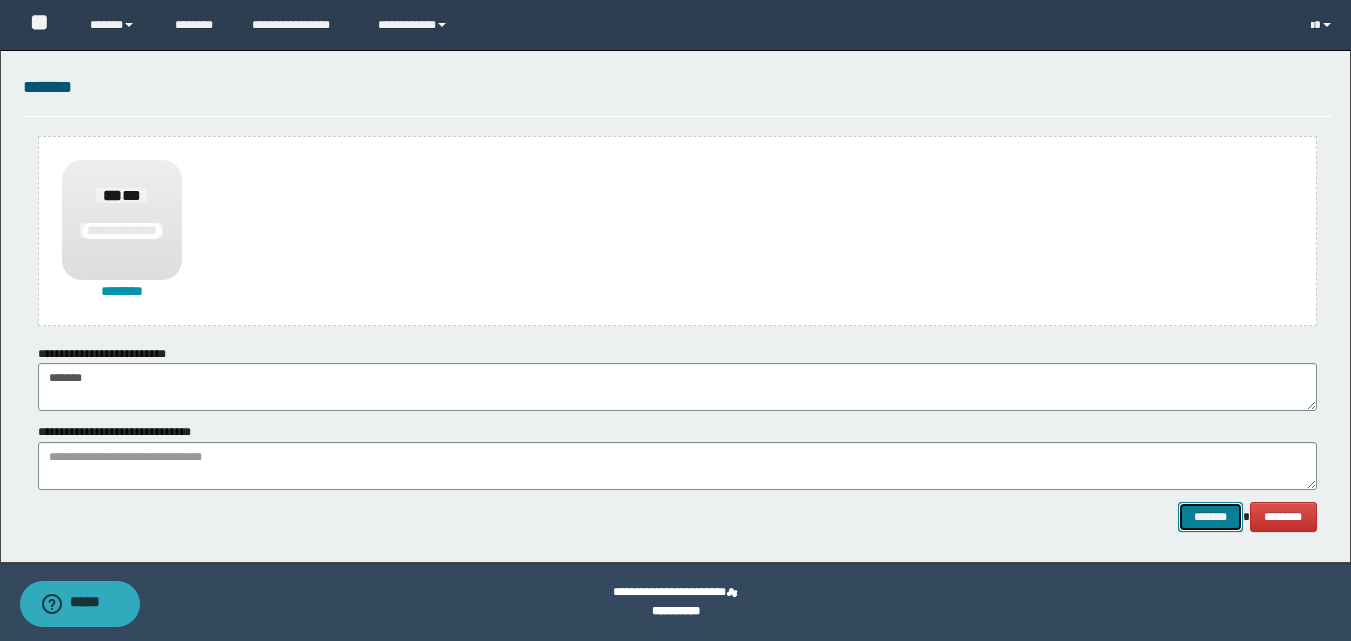 click on "*******" at bounding box center [1210, 517] 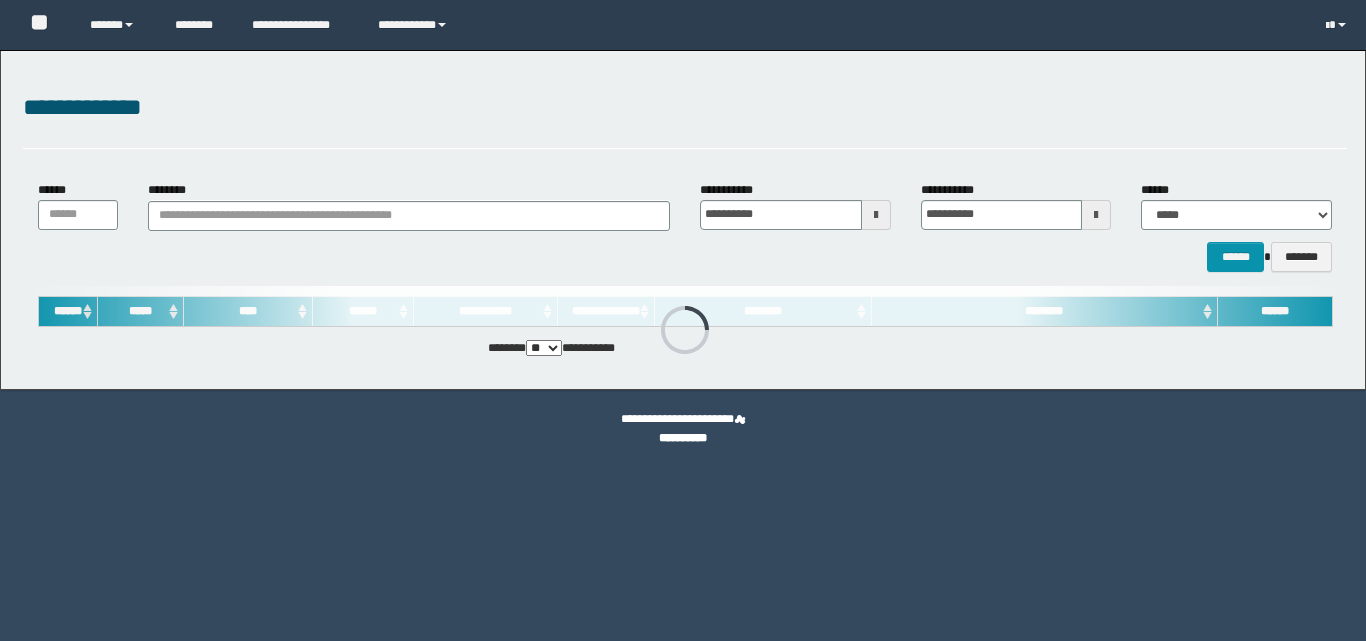 scroll, scrollTop: 0, scrollLeft: 0, axis: both 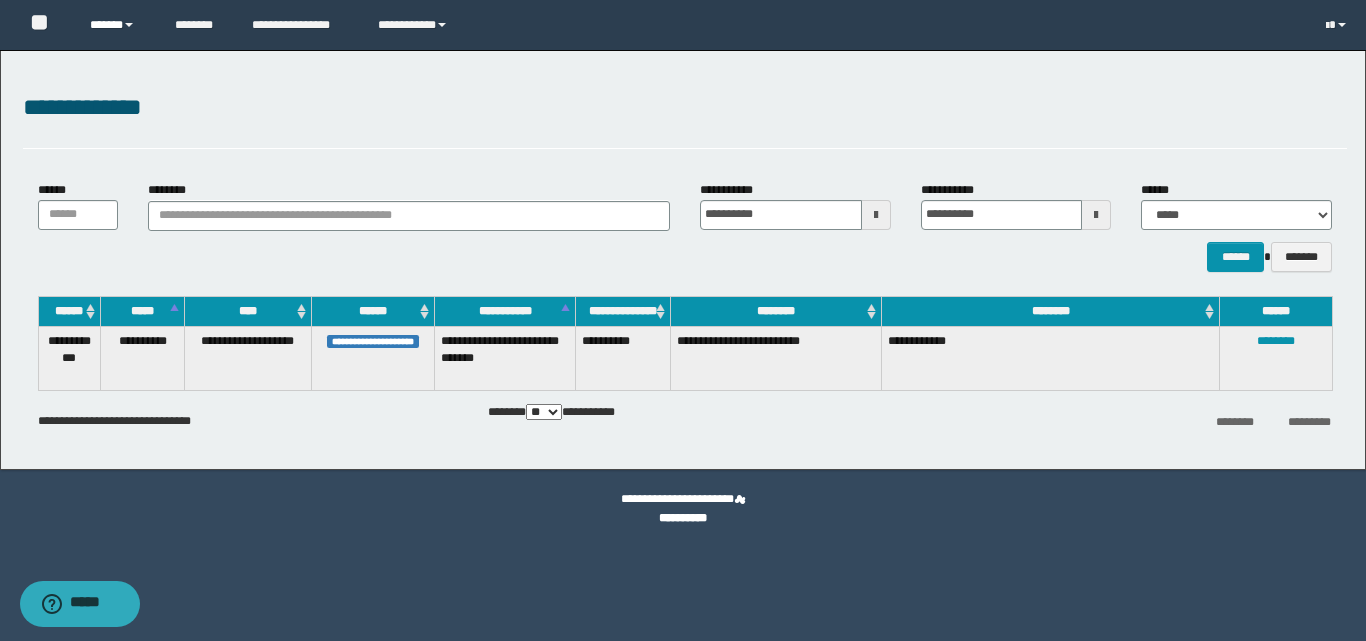 click on "******" at bounding box center (117, 25) 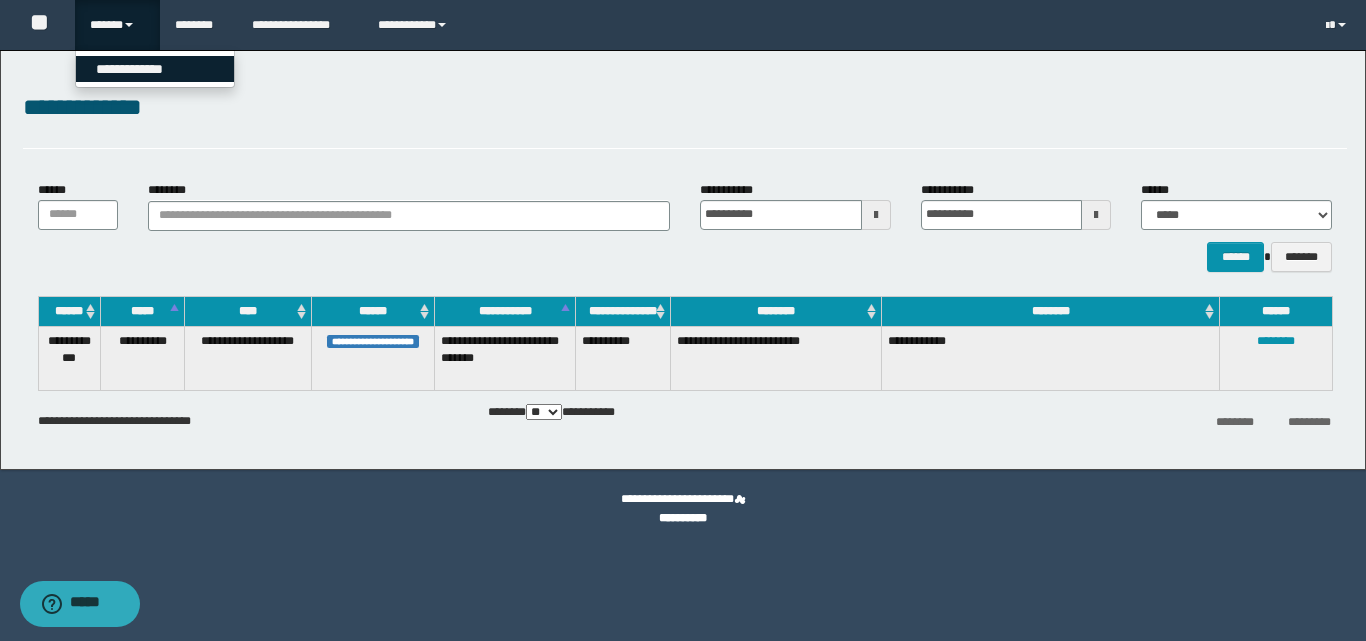 click on "**********" at bounding box center (155, 69) 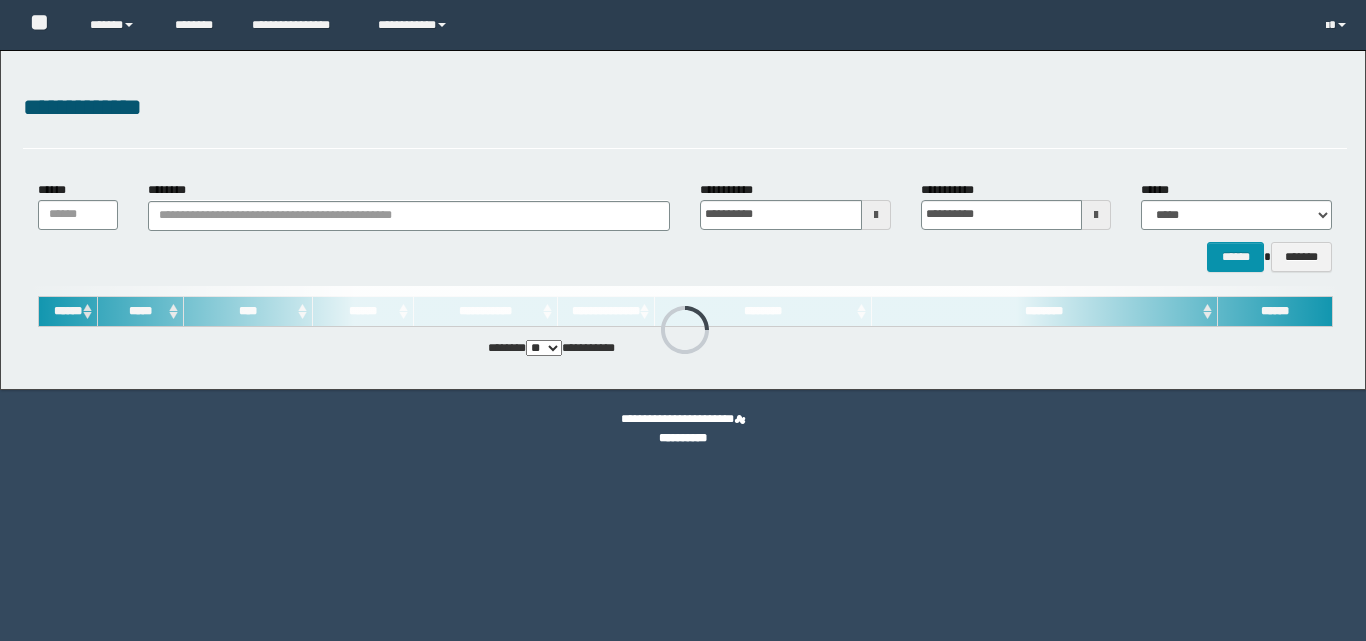 scroll, scrollTop: 0, scrollLeft: 0, axis: both 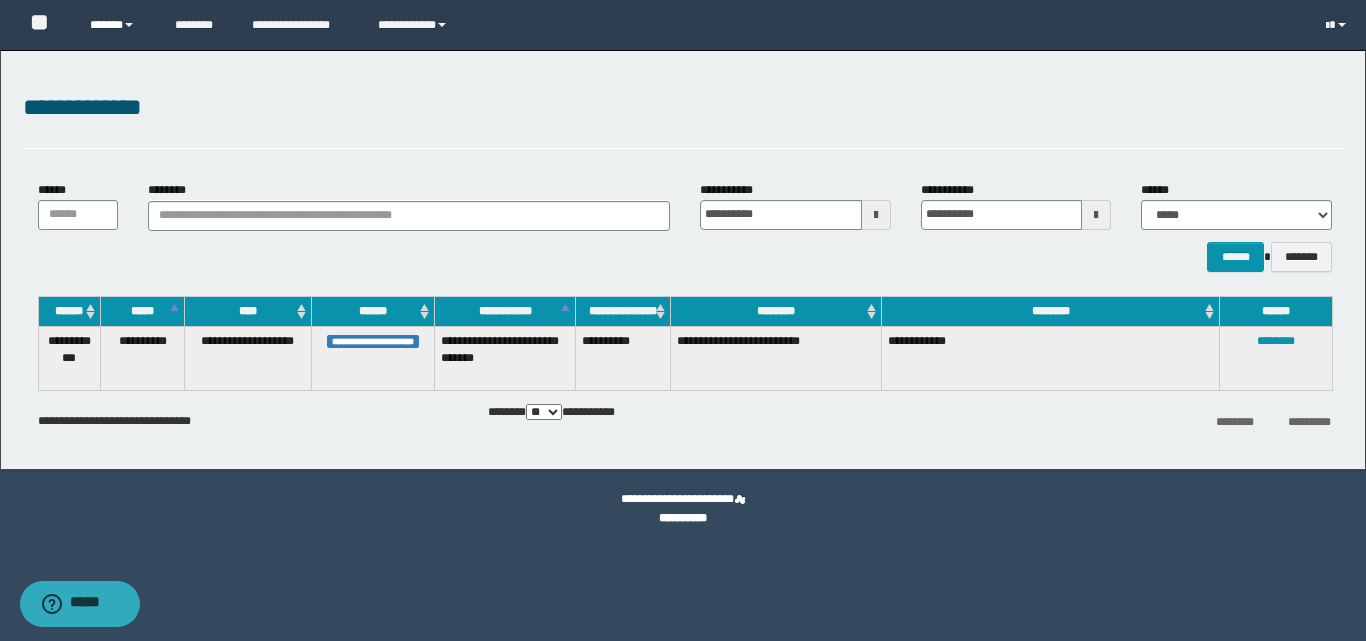 click on "******" at bounding box center (117, 25) 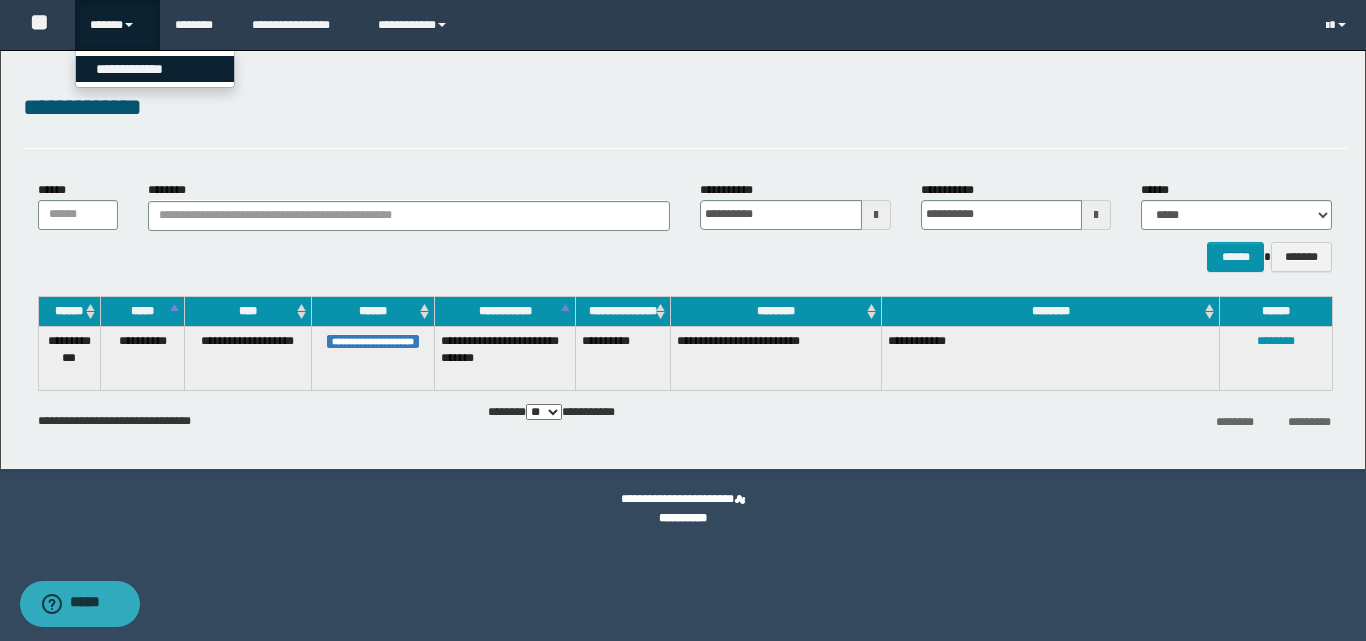 click on "**********" at bounding box center [155, 69] 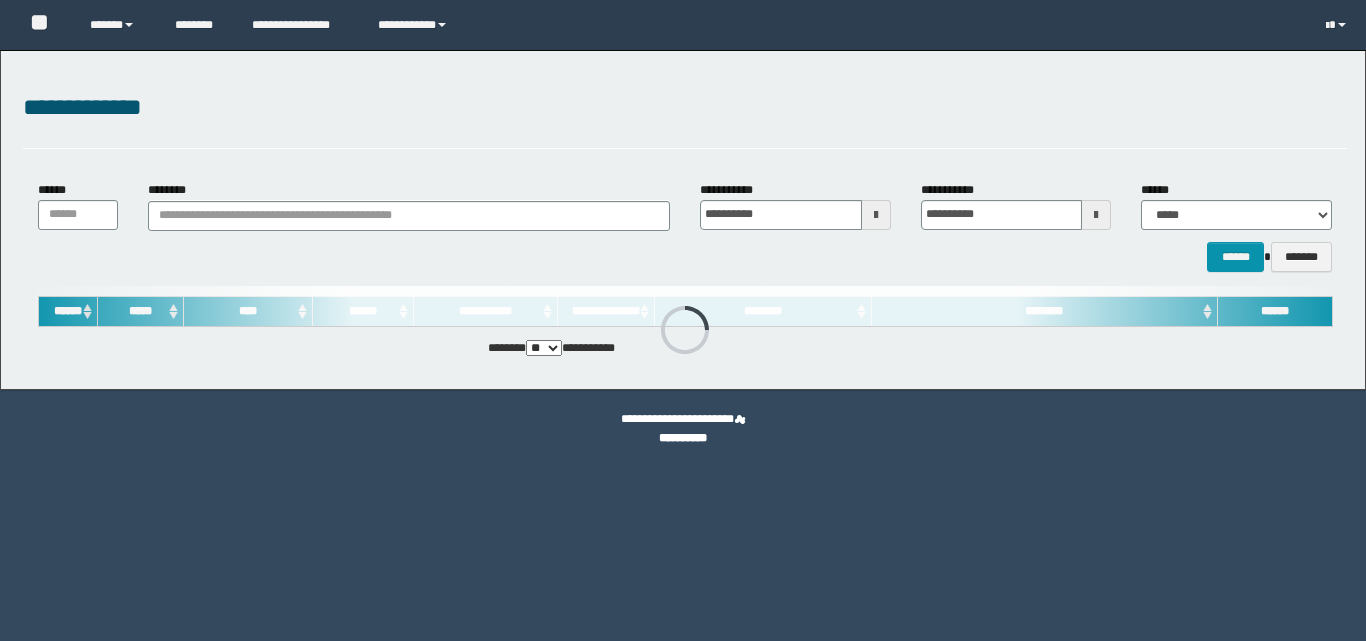 scroll, scrollTop: 0, scrollLeft: 0, axis: both 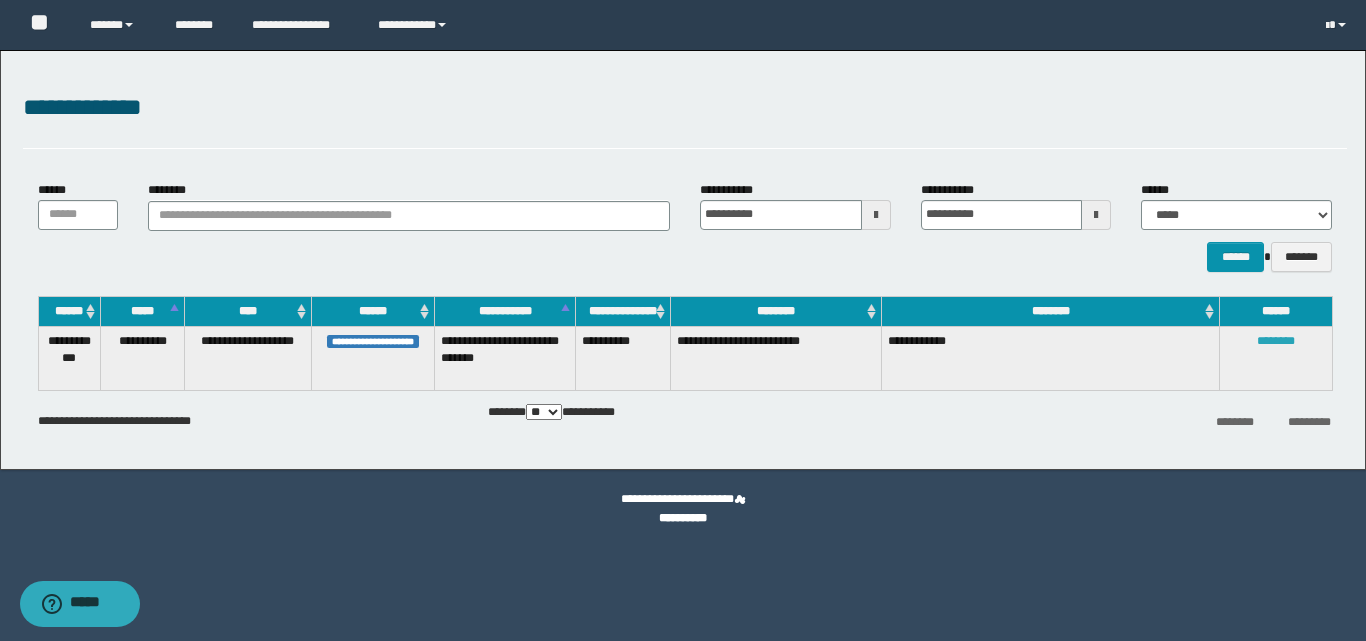 click on "********" at bounding box center [1276, 341] 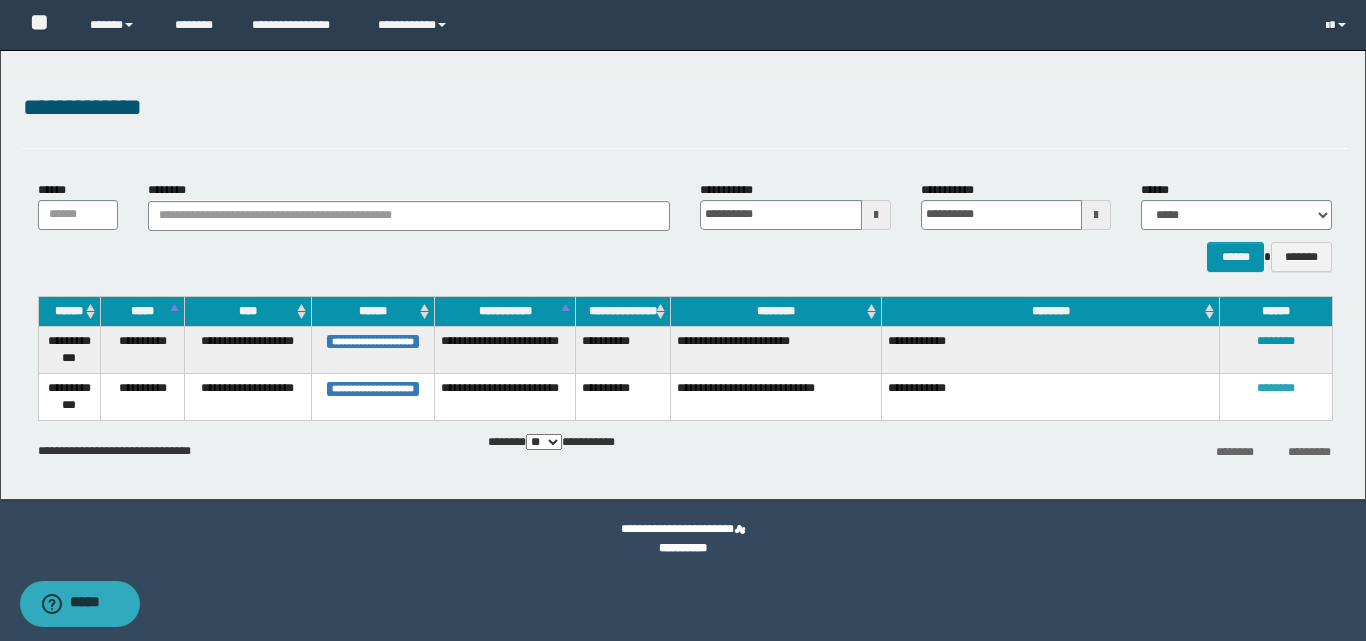 click on "********" at bounding box center [1276, 388] 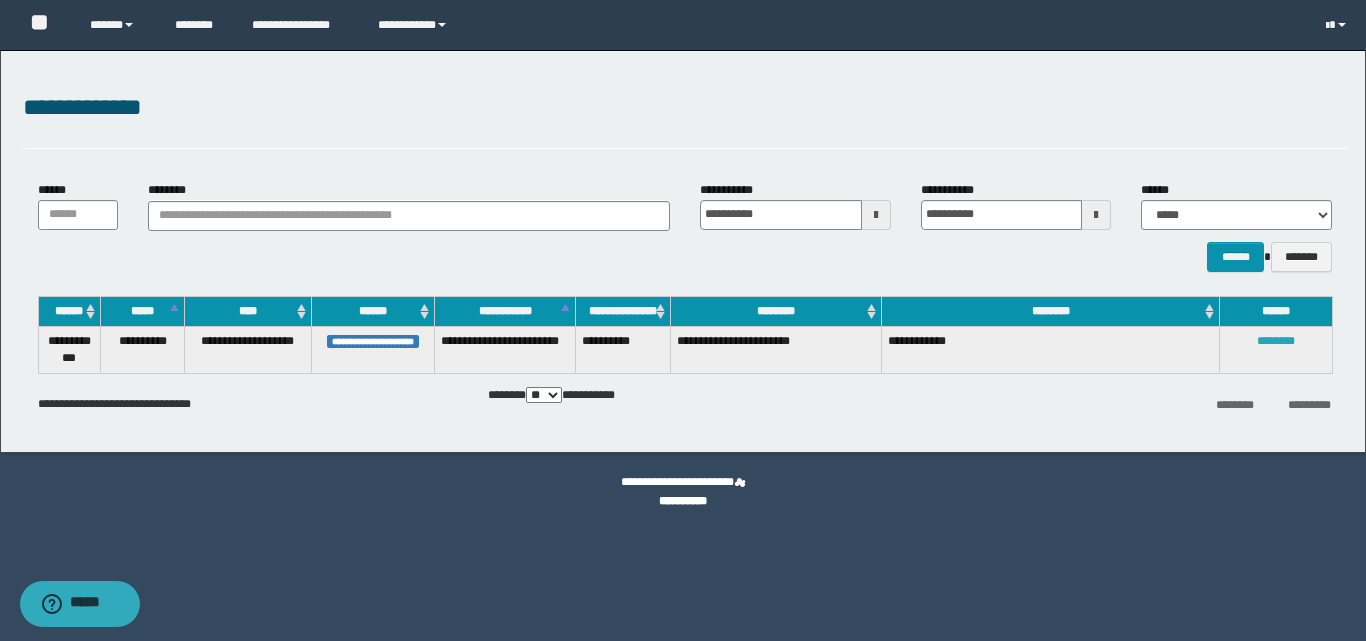 click on "********" at bounding box center (1276, 341) 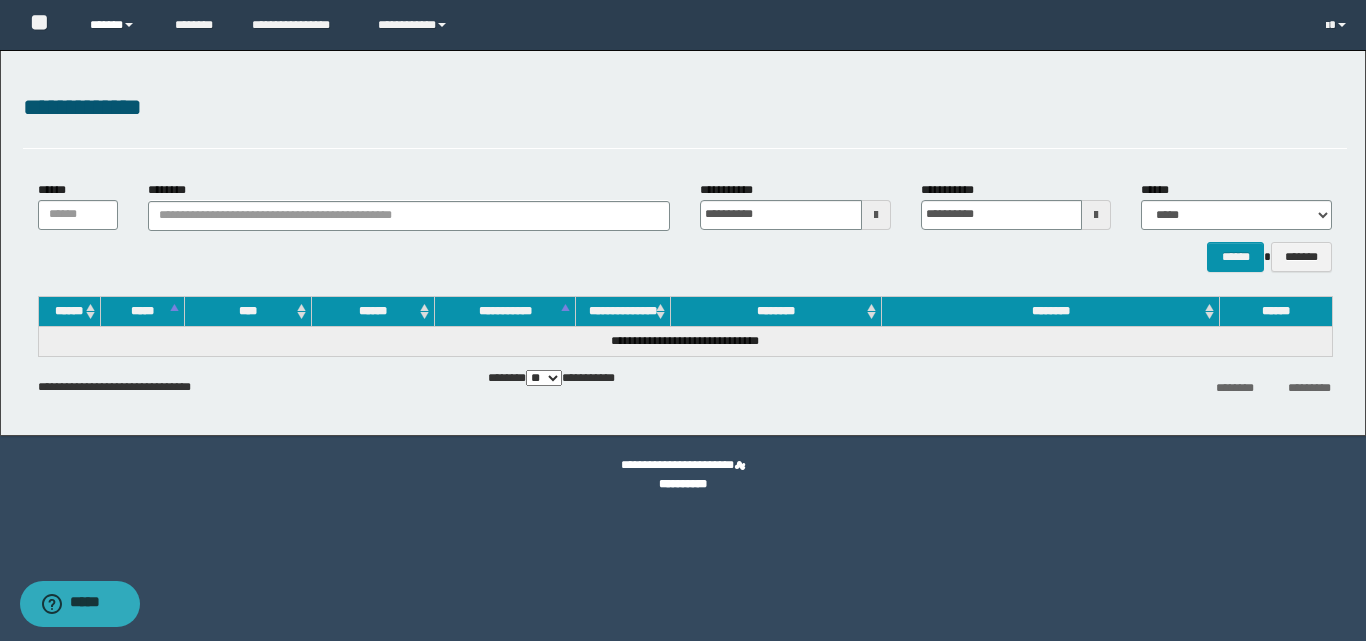 click on "******" at bounding box center [117, 25] 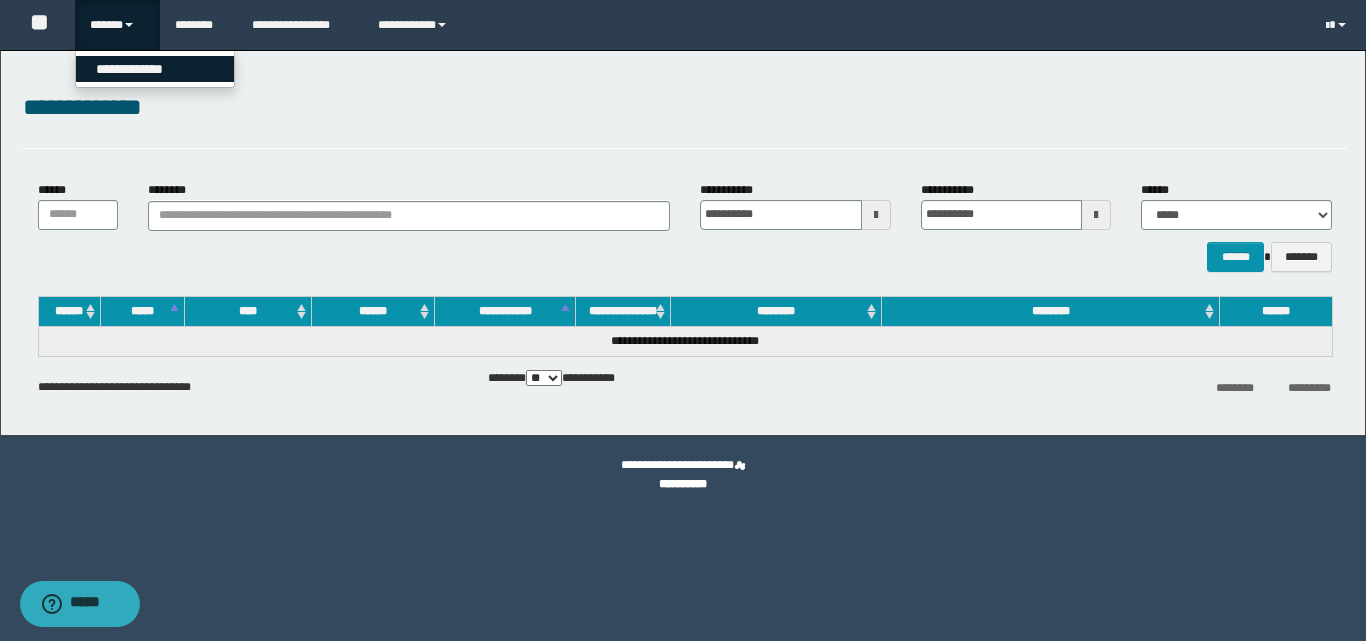click on "**********" at bounding box center [155, 69] 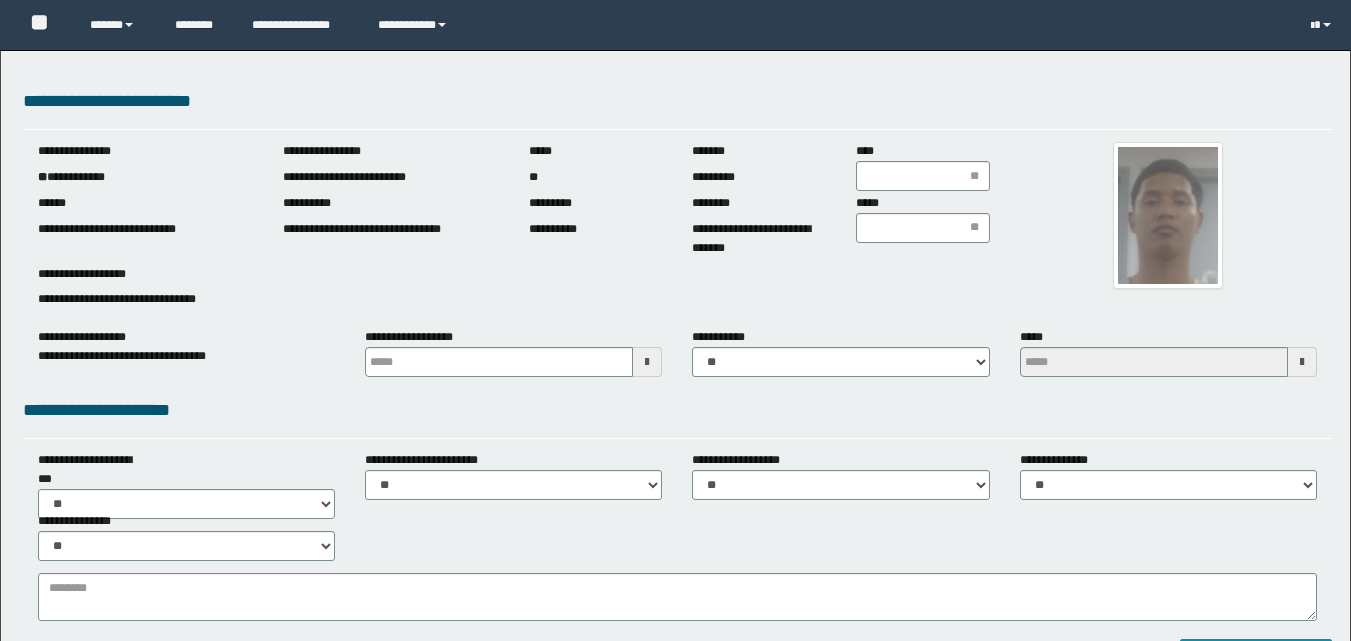 scroll, scrollTop: 0, scrollLeft: 0, axis: both 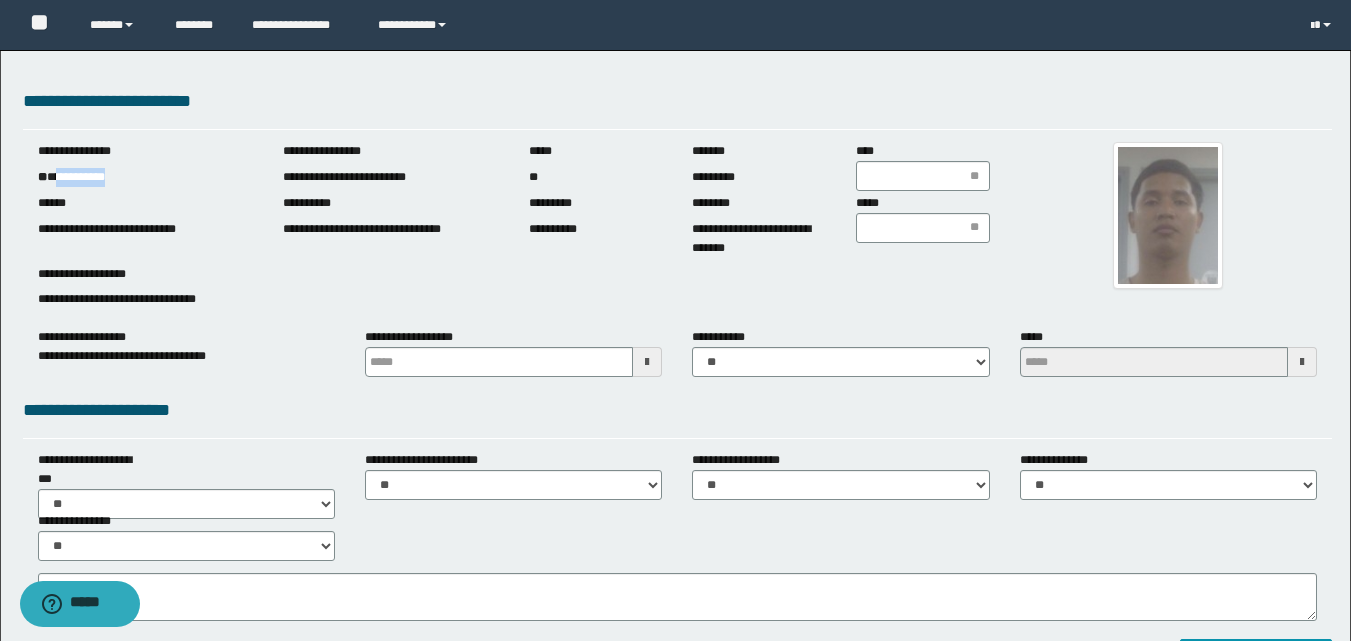 drag, startPoint x: 57, startPoint y: 175, endPoint x: 146, endPoint y: 178, distance: 89.050545 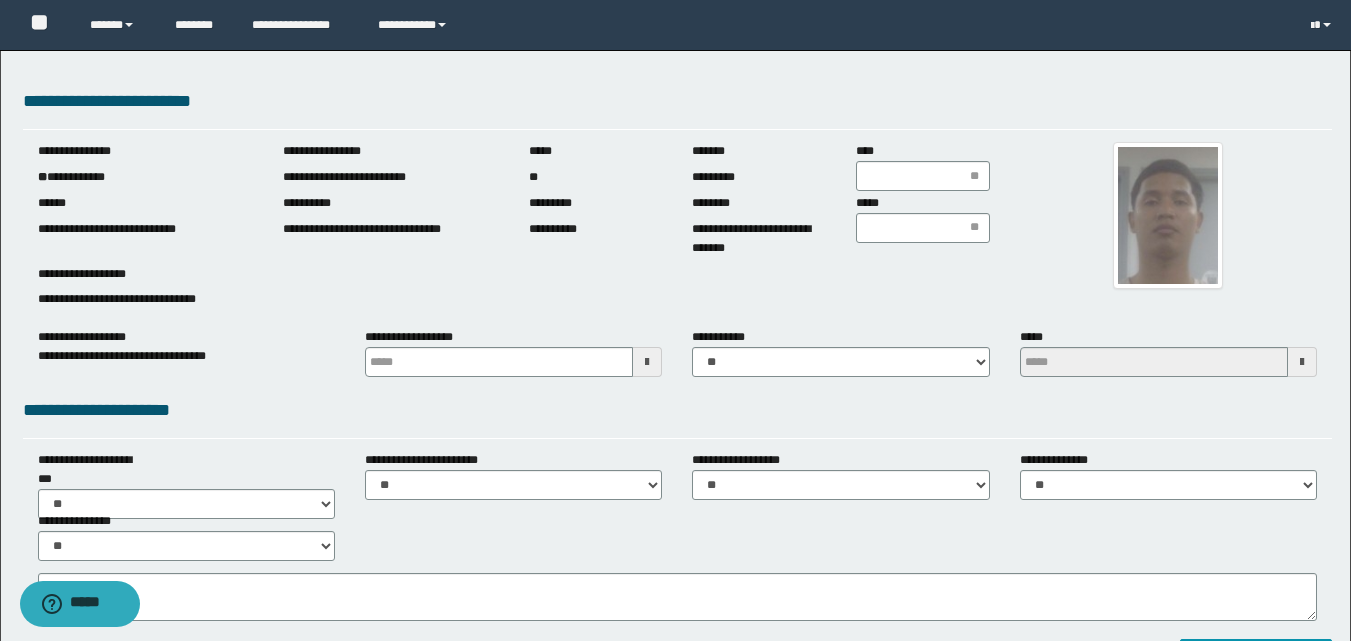 click at bounding box center [647, 362] 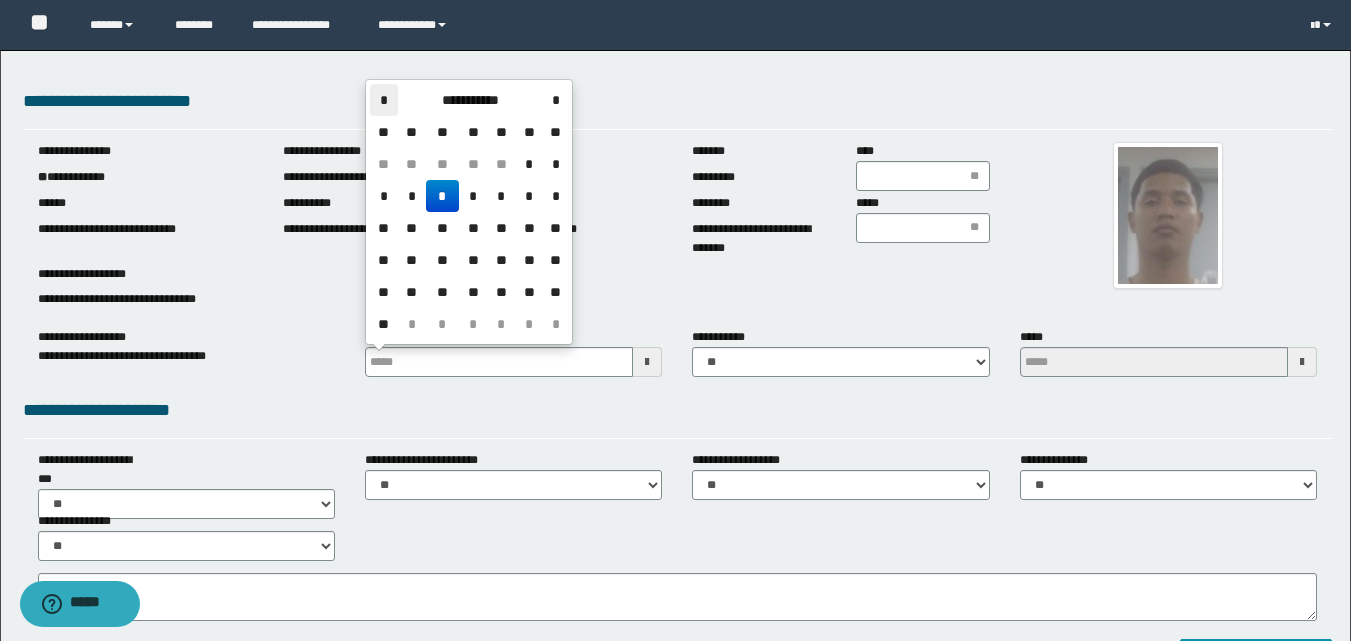 click on "*" at bounding box center (384, 100) 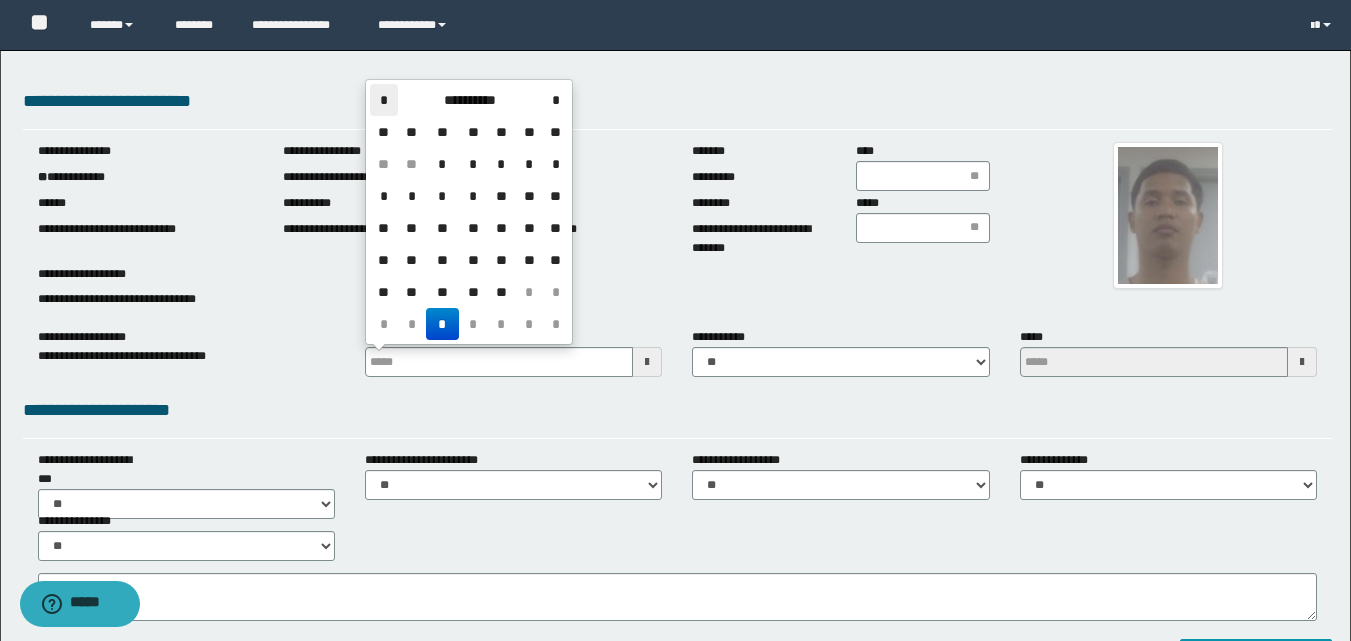 click on "*" at bounding box center (384, 100) 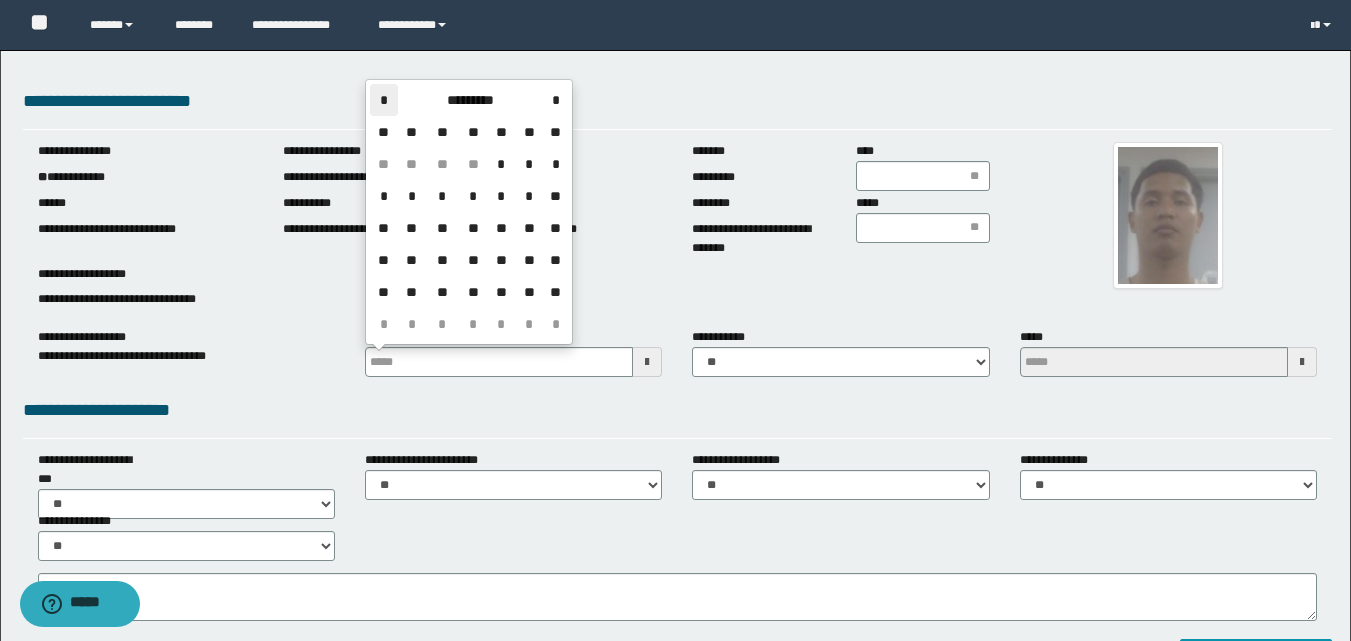 click on "*" at bounding box center (384, 100) 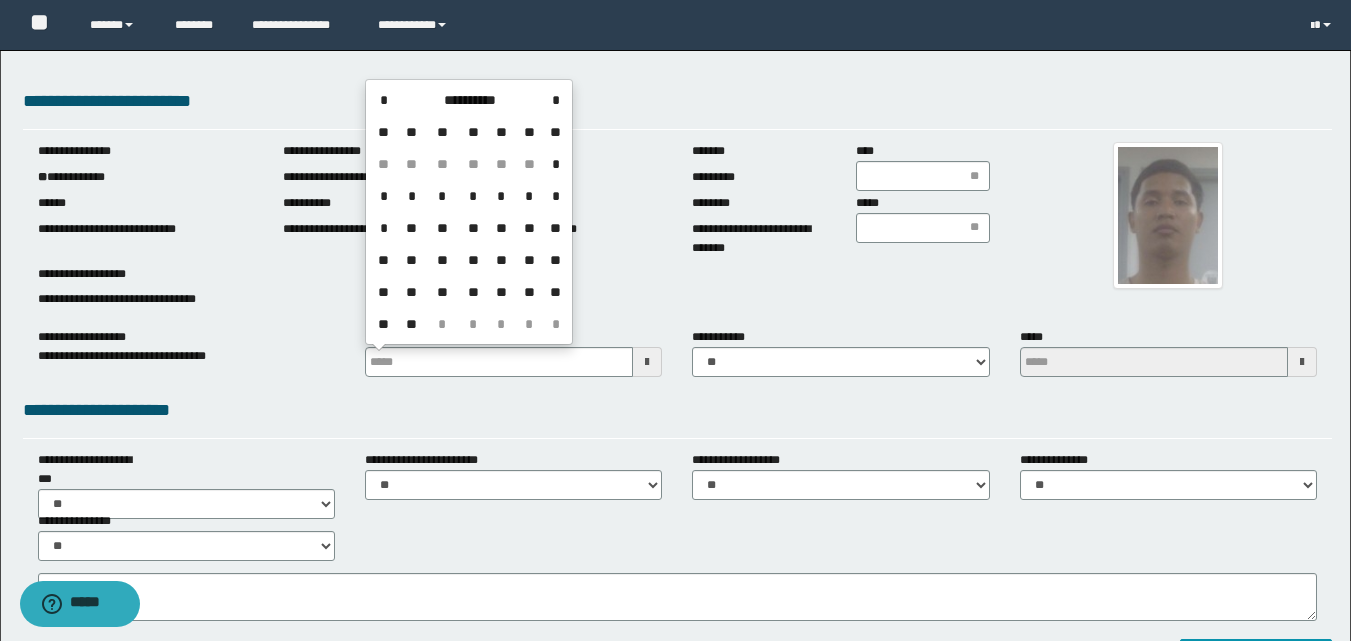 click on "**" at bounding box center (529, 228) 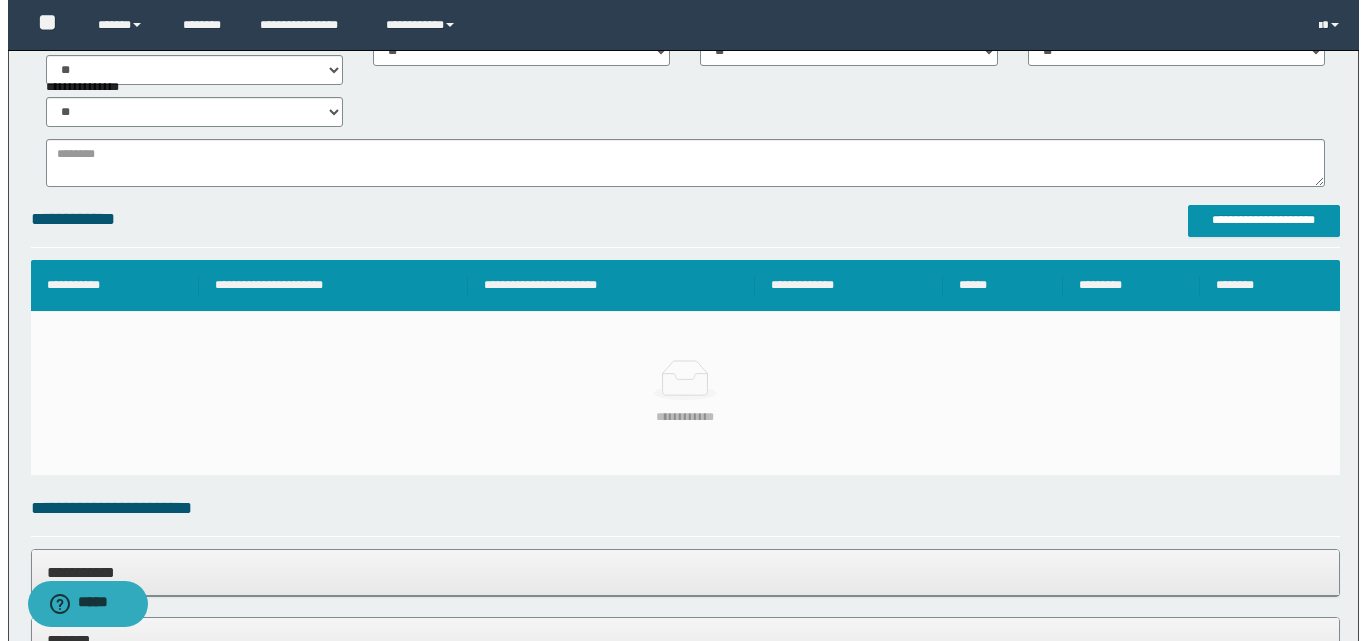 scroll, scrollTop: 600, scrollLeft: 0, axis: vertical 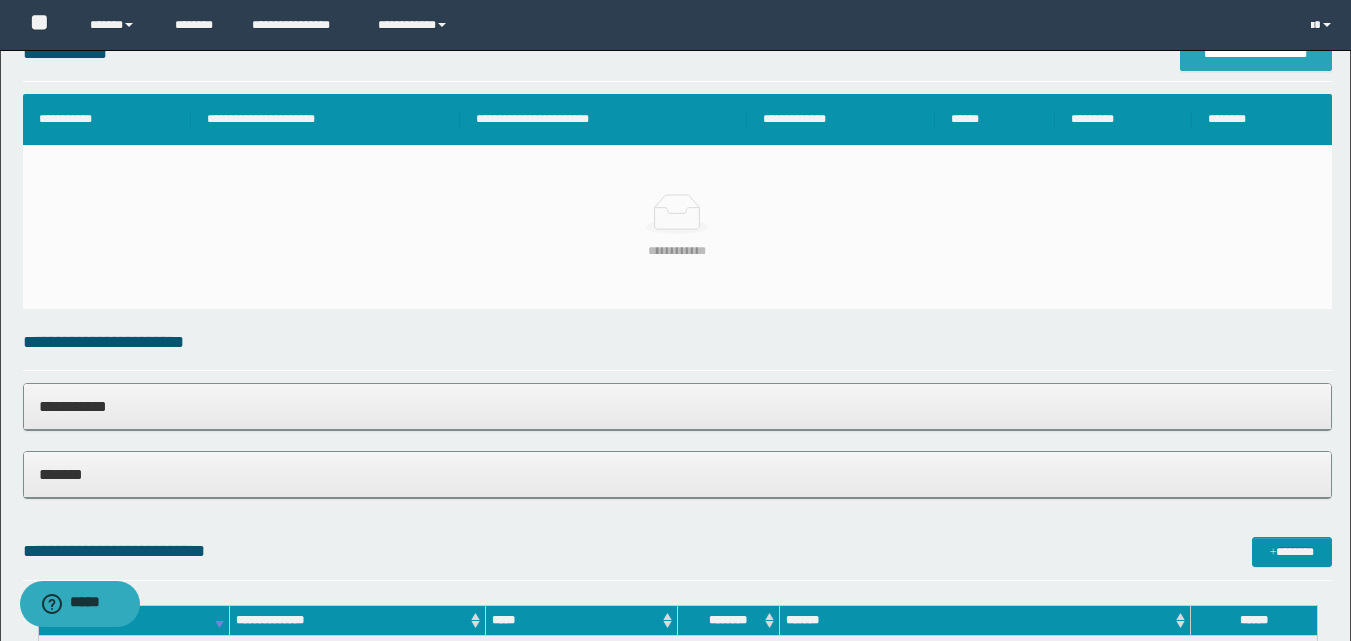 click on "**********" at bounding box center [1256, 54] 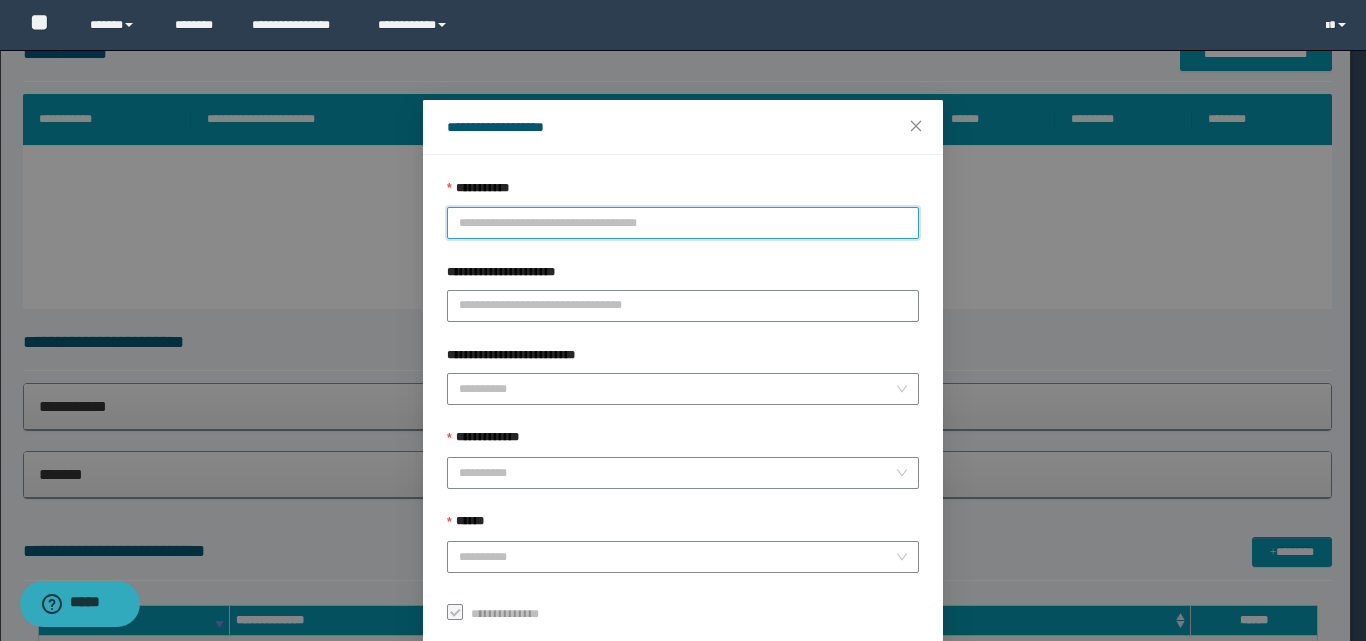 click on "**********" at bounding box center (683, 223) 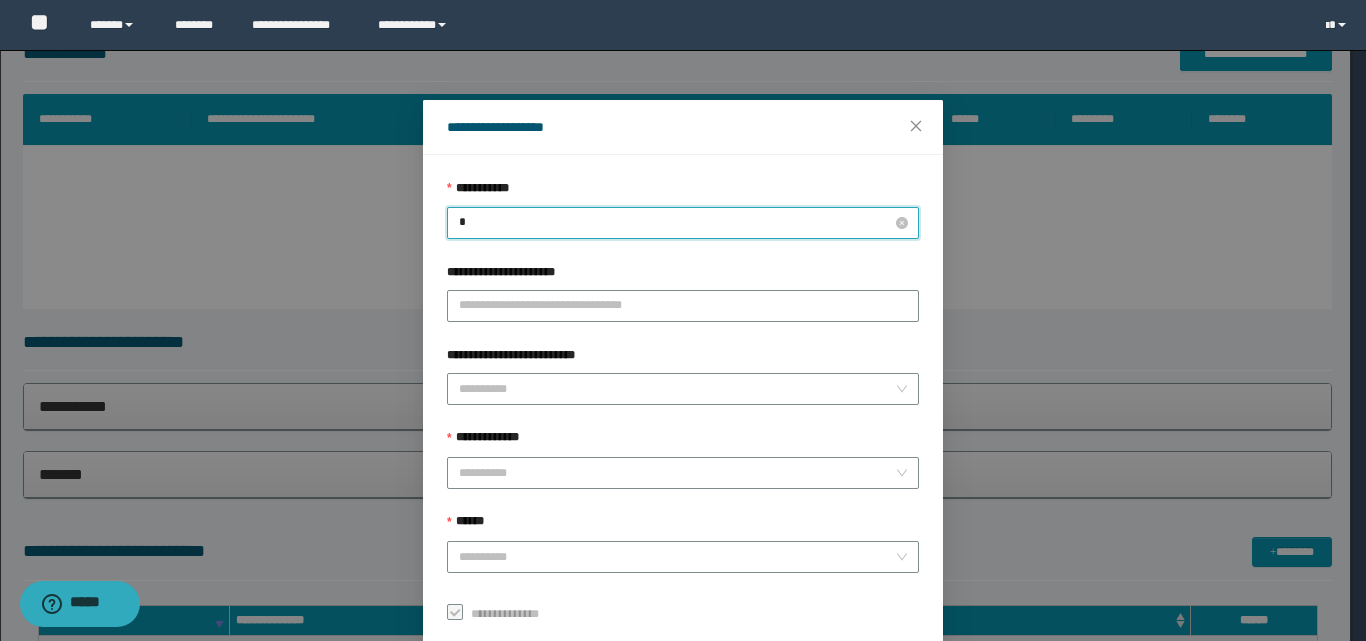 type on "**" 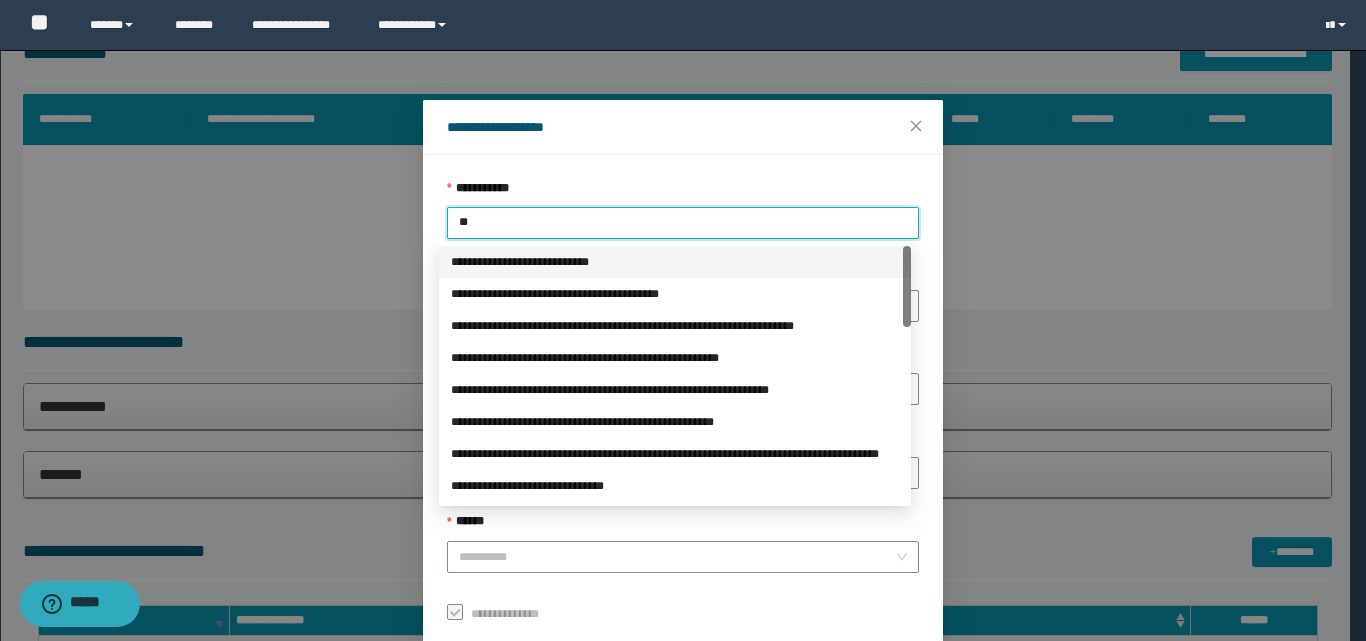 click on "**********" at bounding box center [675, 262] 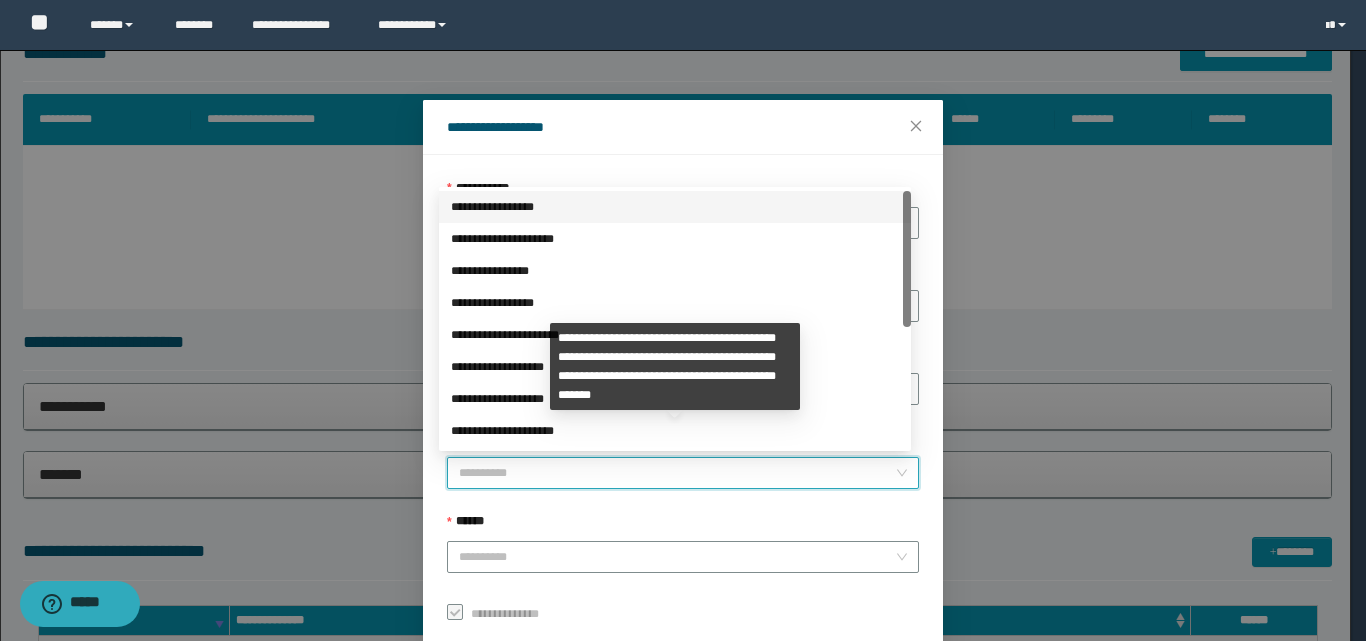 click on "**********" at bounding box center [677, 473] 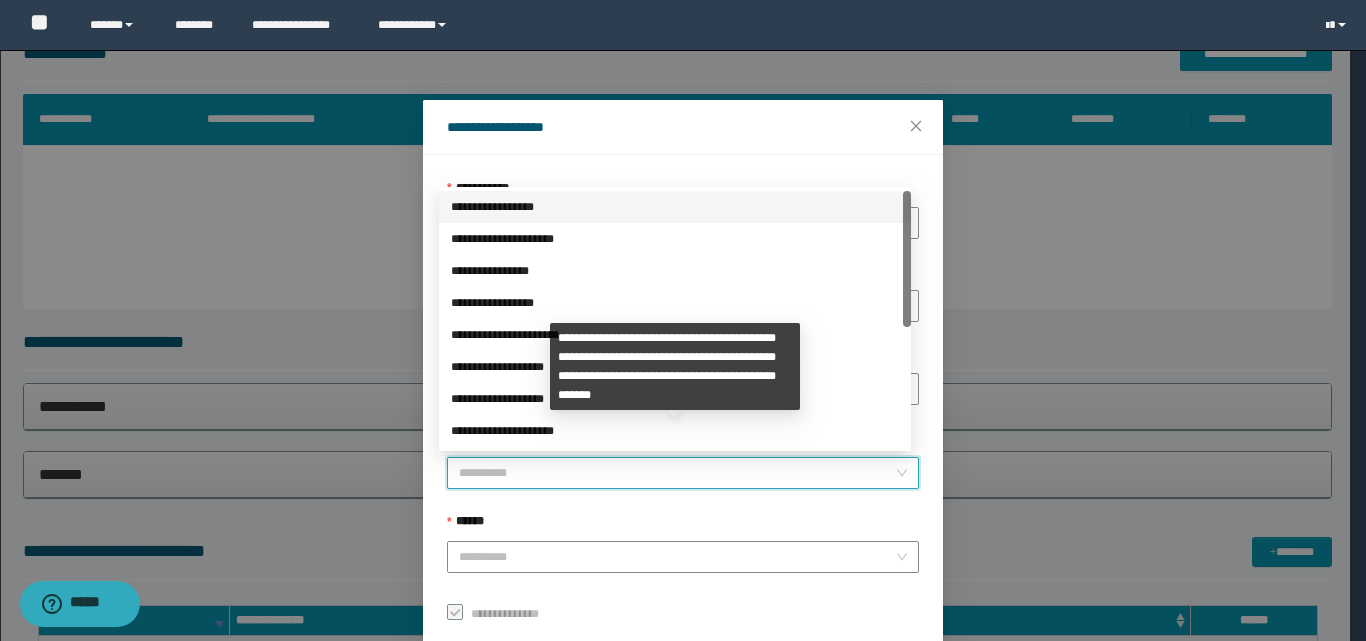 scroll, scrollTop: 224, scrollLeft: 0, axis: vertical 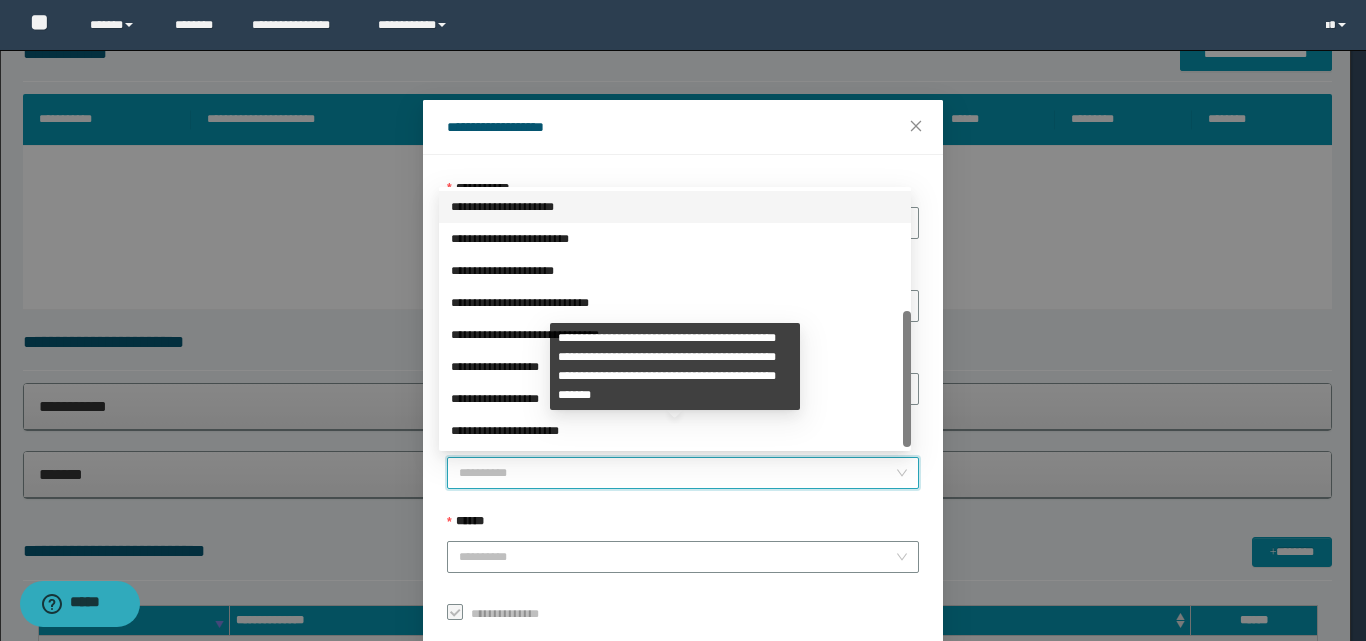 click on "**********" at bounding box center (675, 431) 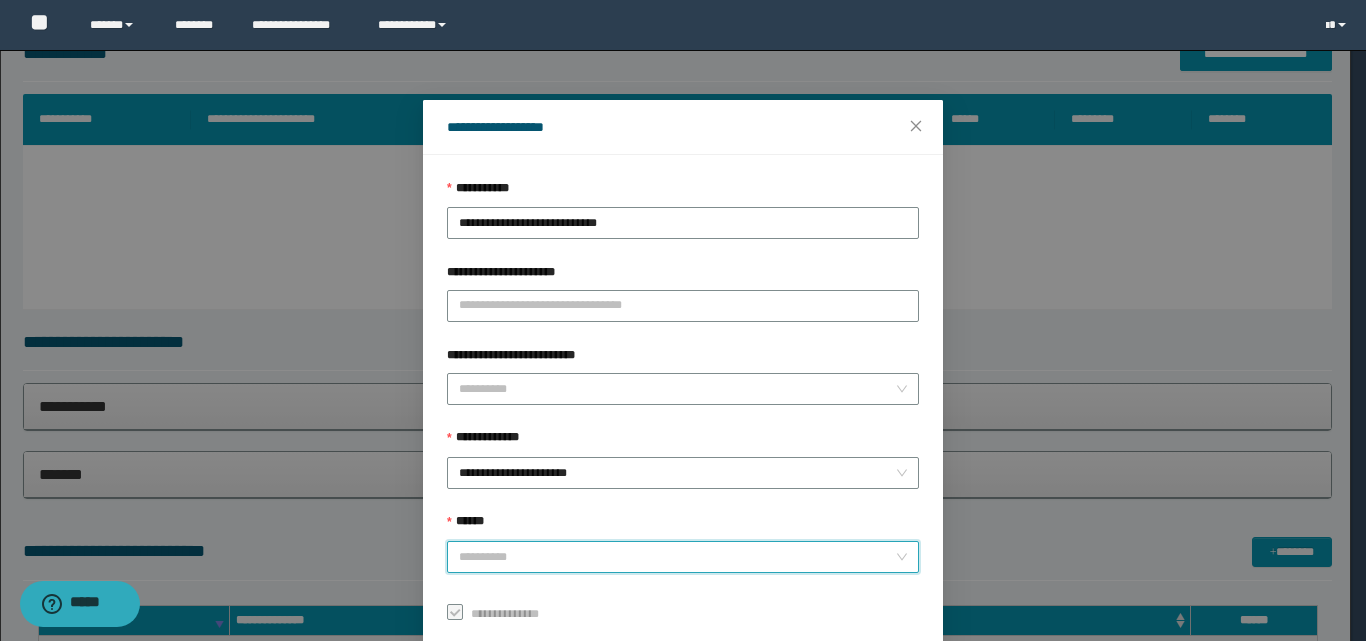 click on "******" at bounding box center [677, 557] 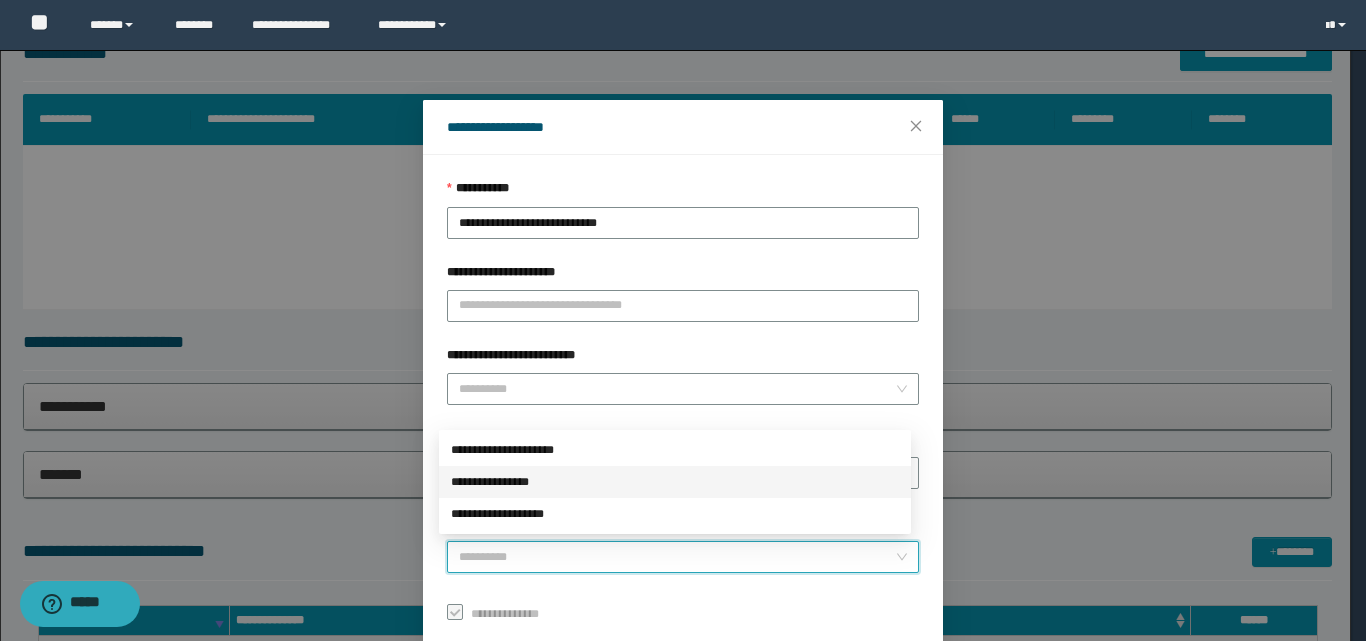 click on "**********" at bounding box center (675, 482) 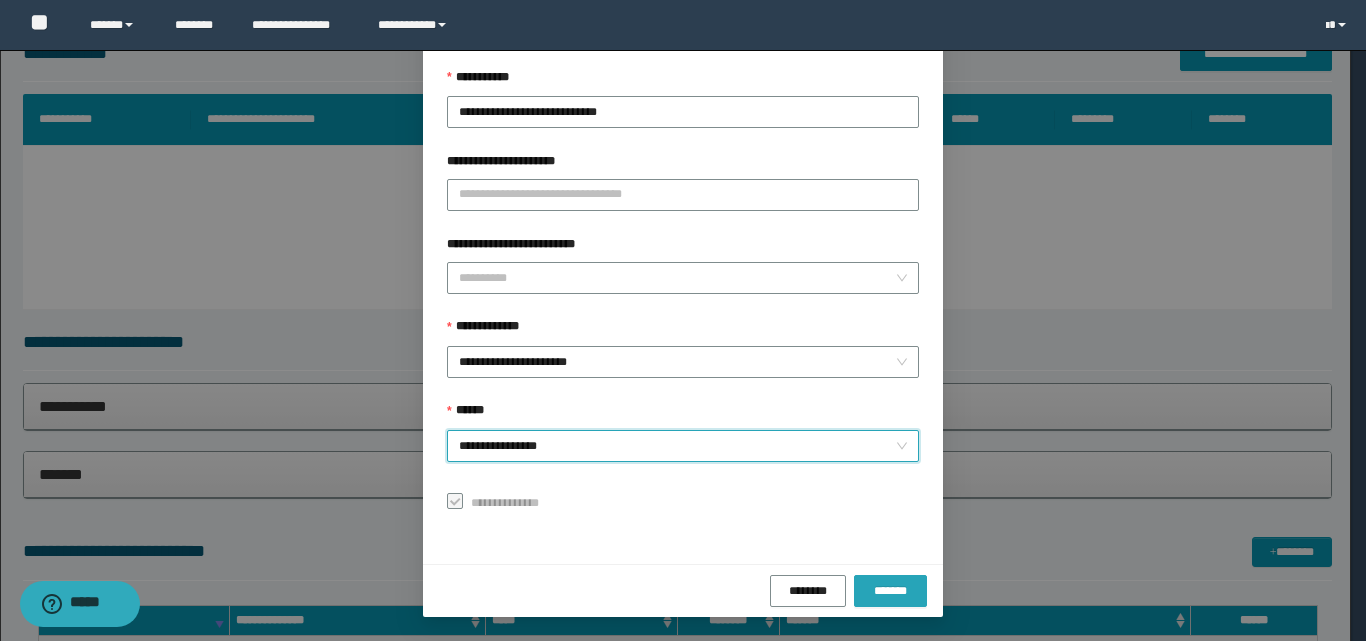 click on "*******" at bounding box center (890, 591) 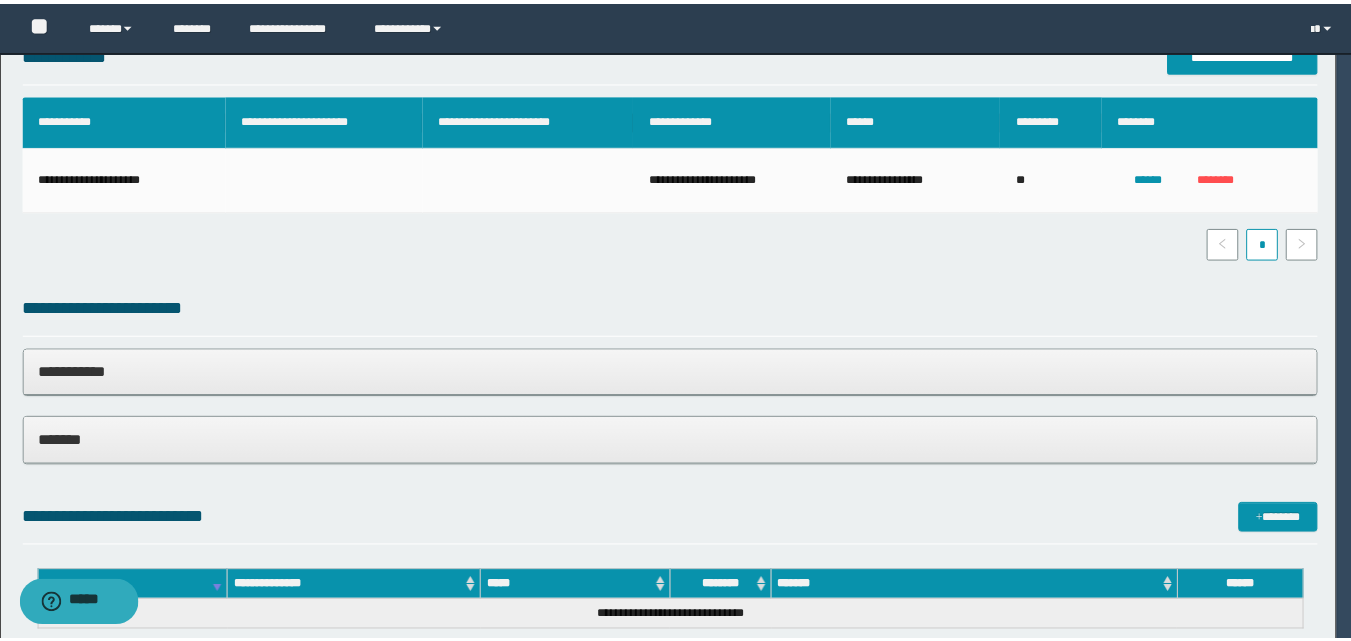 scroll, scrollTop: 64, scrollLeft: 0, axis: vertical 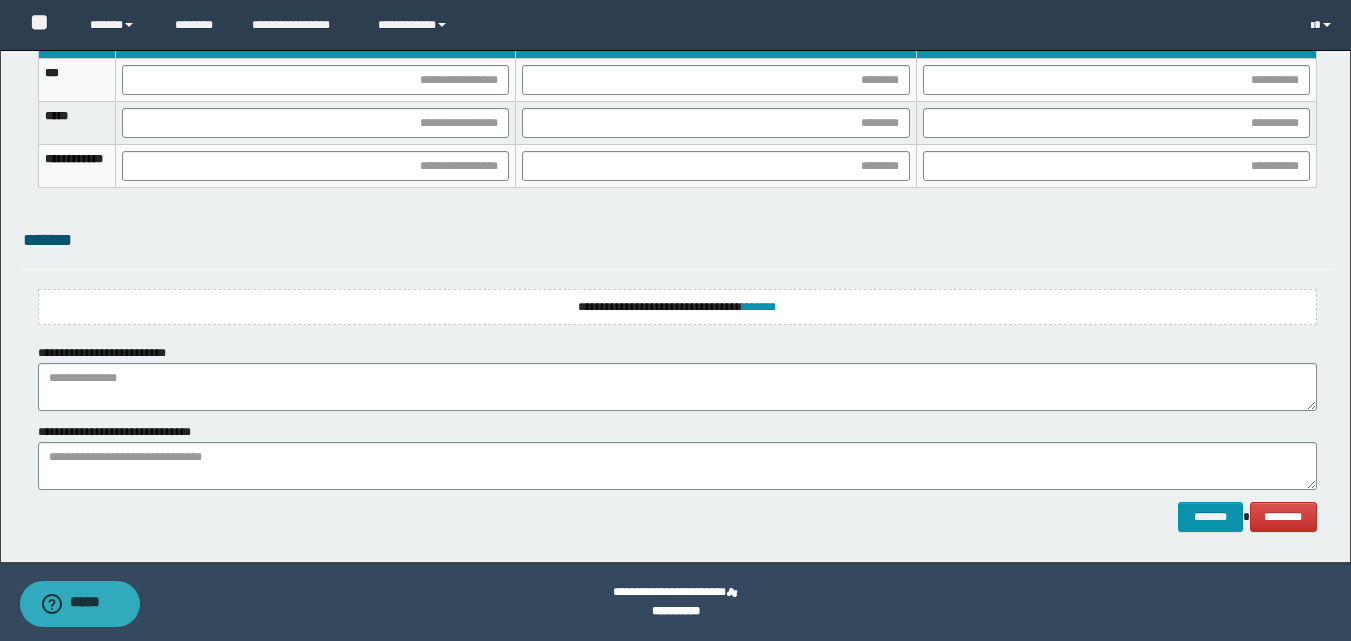 click on "**********" at bounding box center (677, 307) 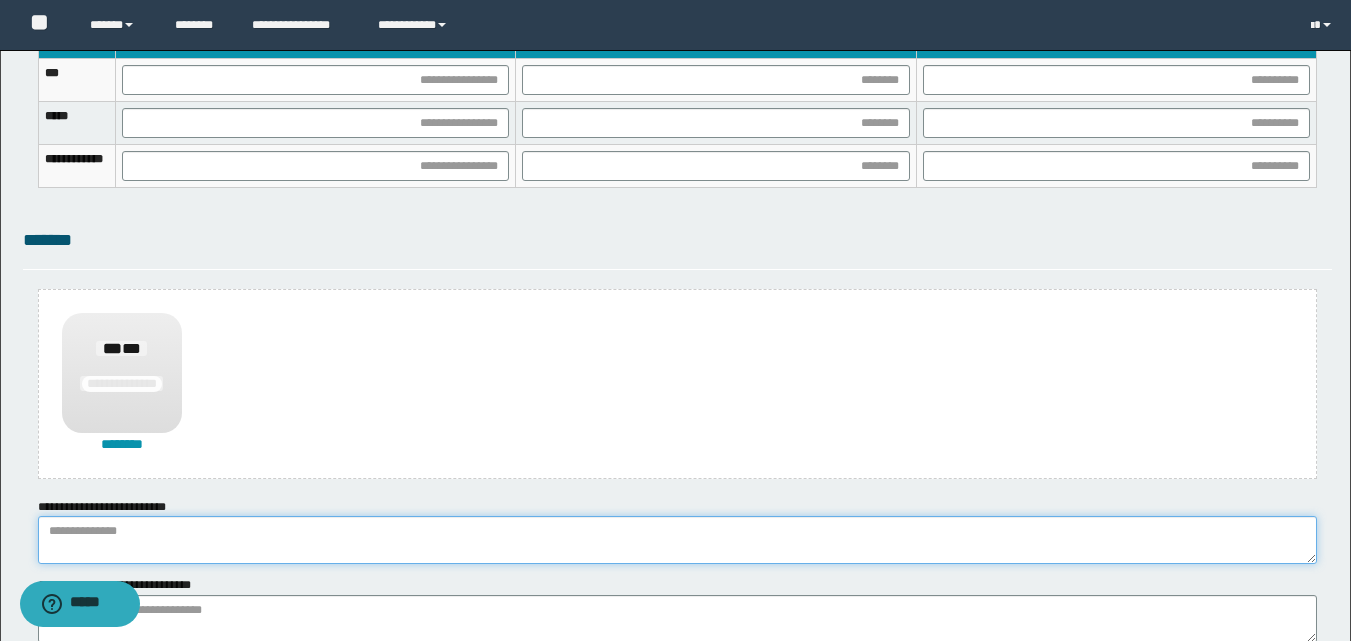 click at bounding box center [677, 540] 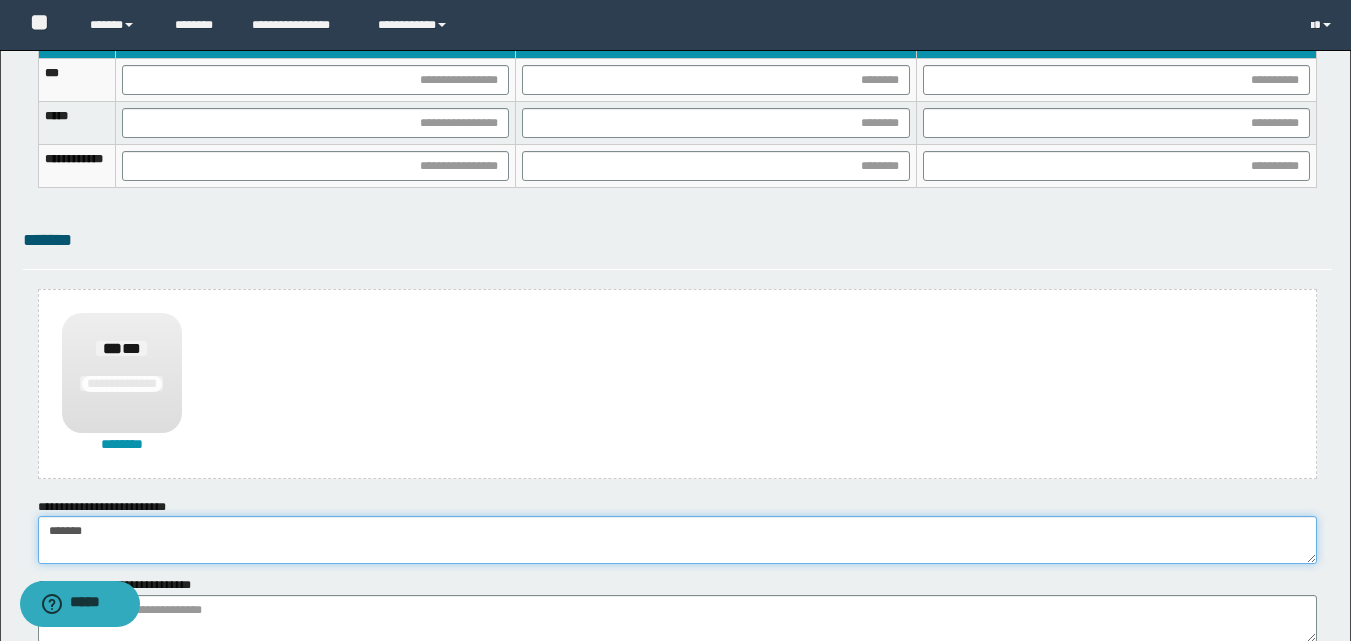 type on "******" 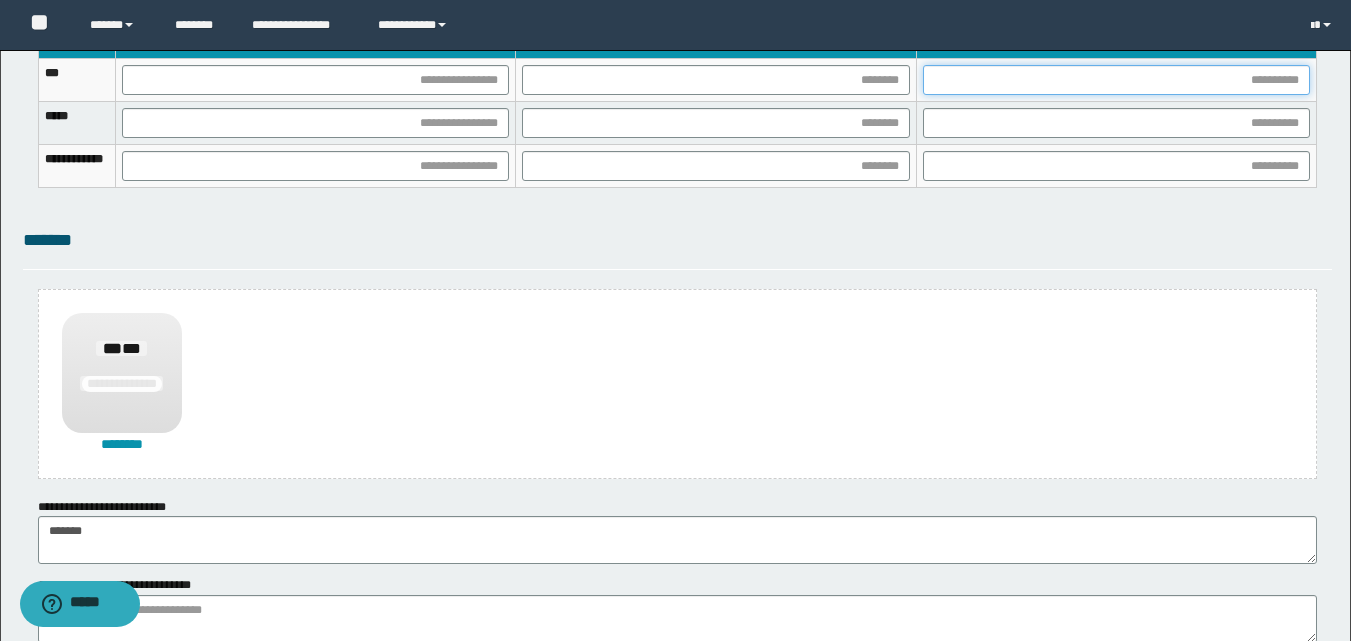 drag, startPoint x: 1074, startPoint y: 76, endPoint x: 937, endPoint y: 163, distance: 162.28987 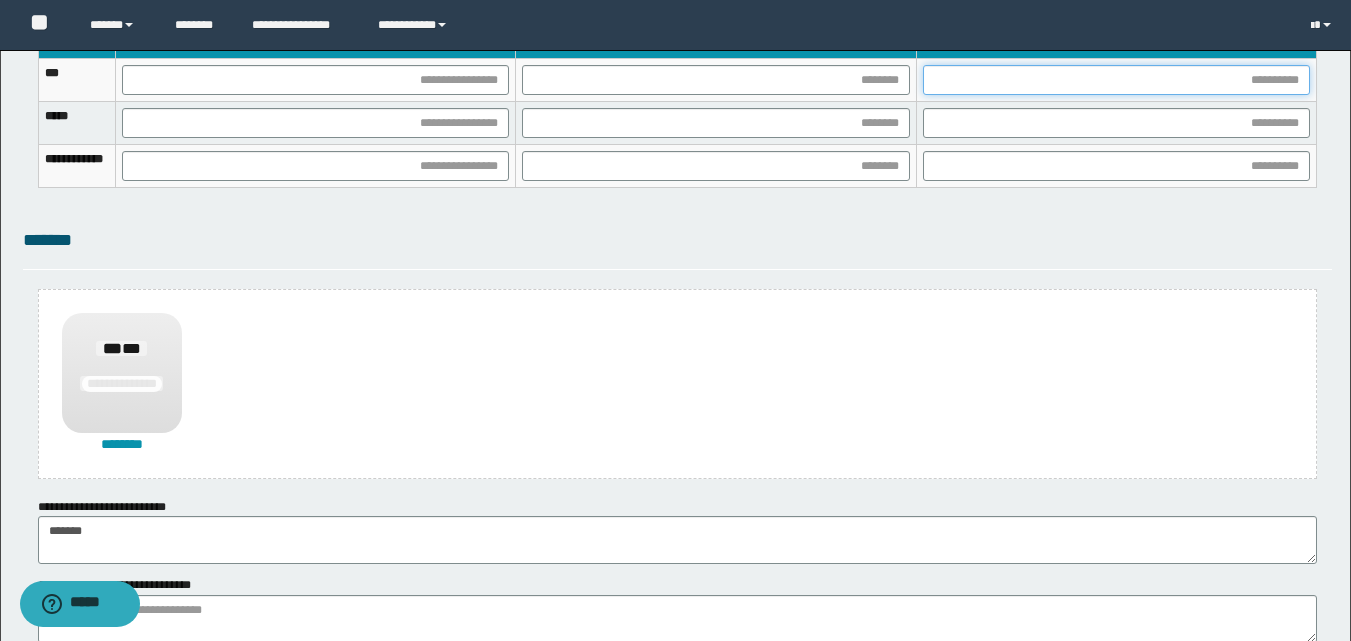 click at bounding box center (1116, 80) 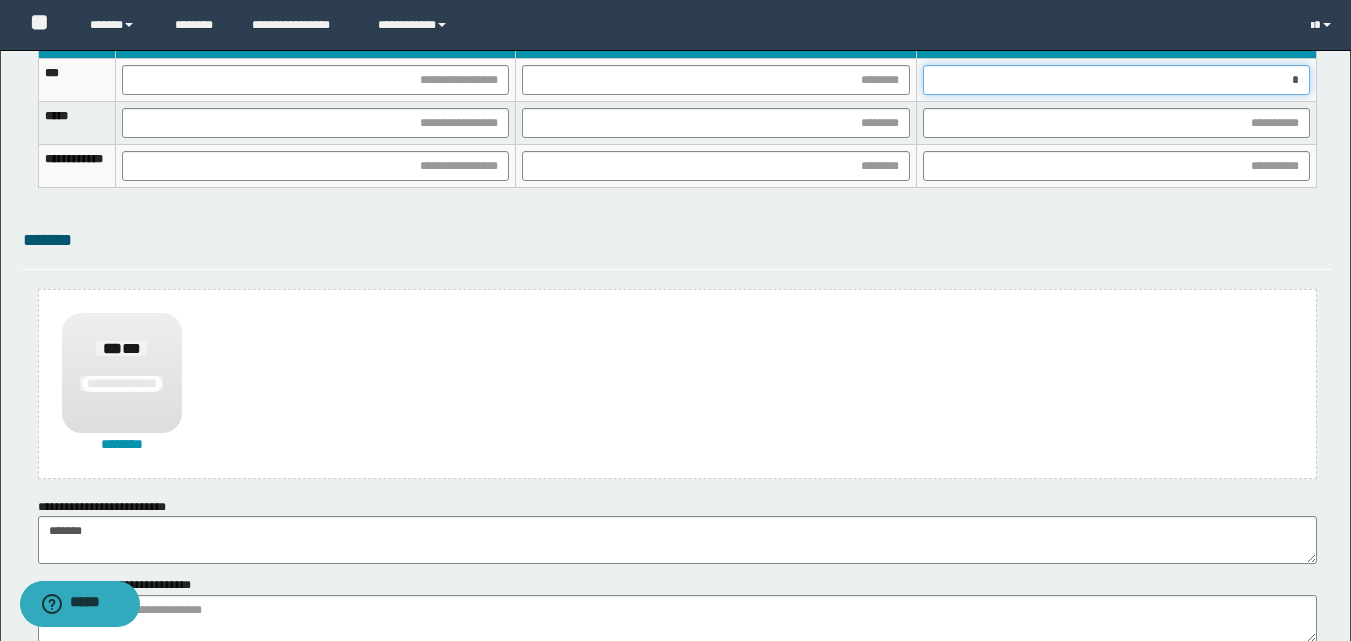 type on "**" 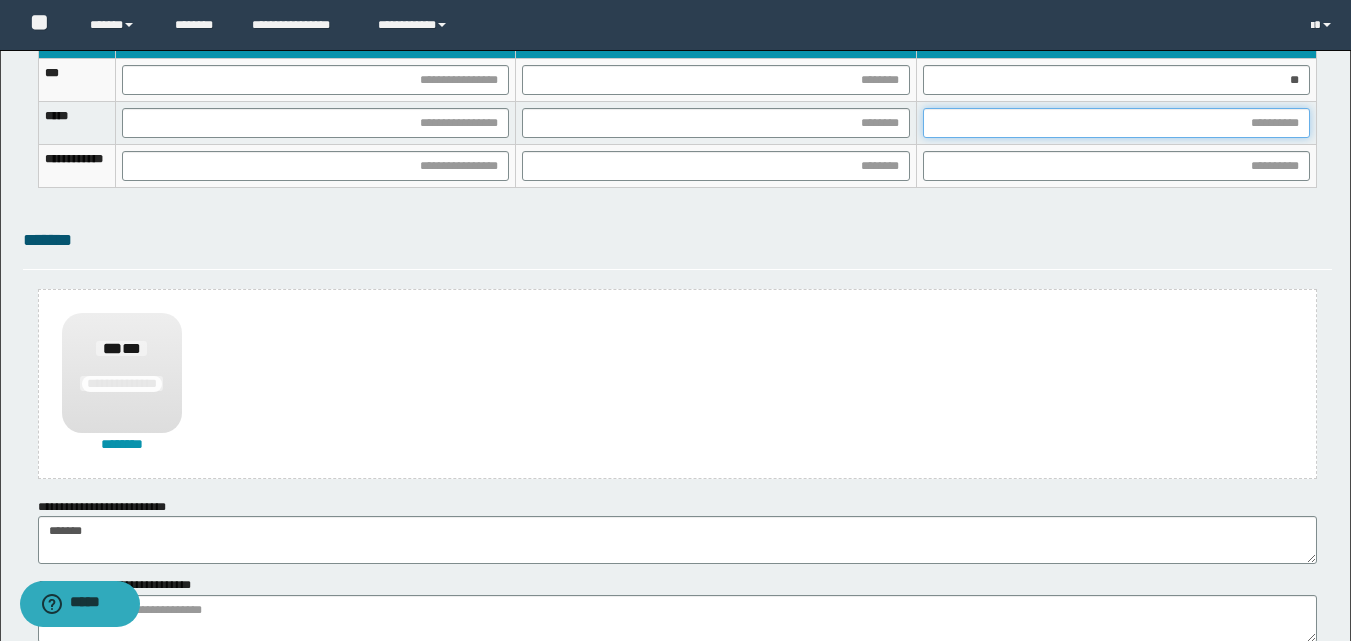 click at bounding box center [1116, 123] 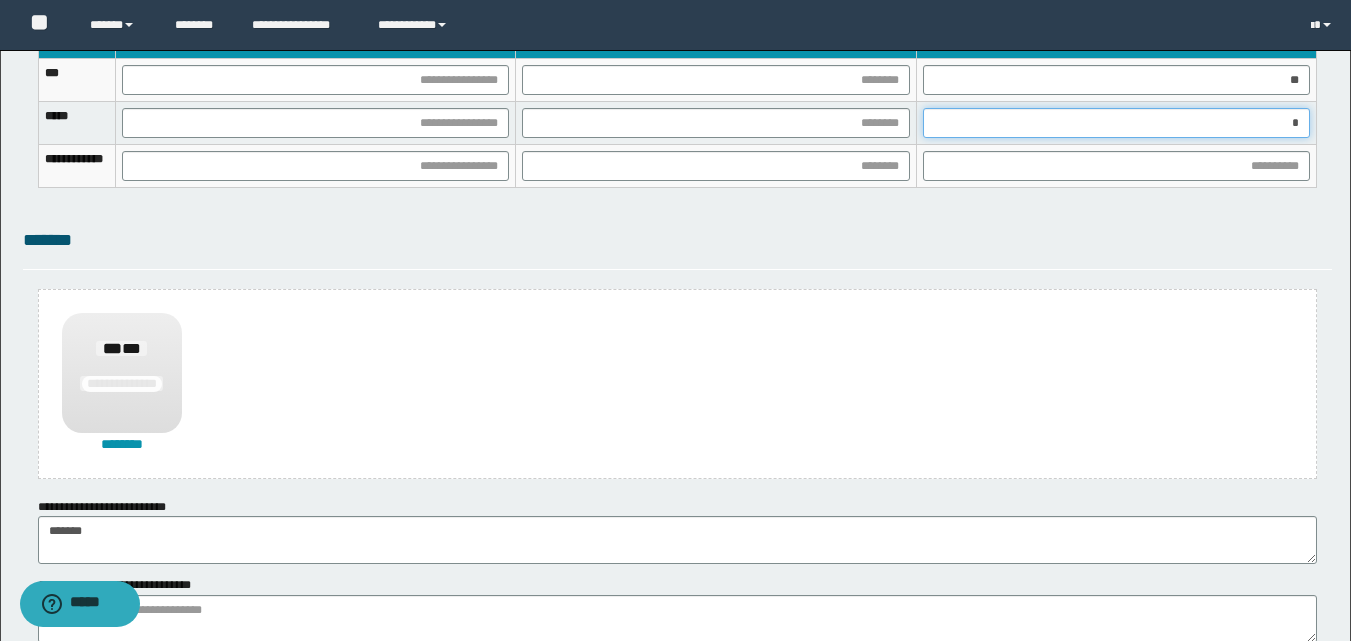 type on "**" 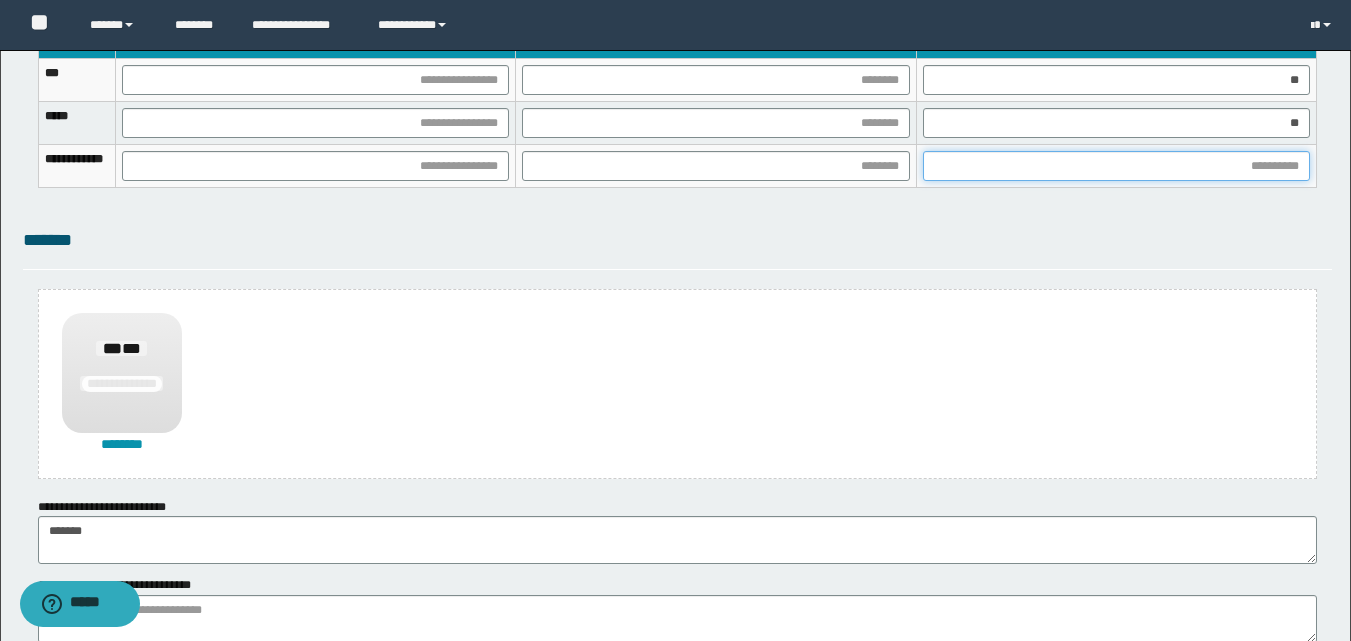 drag, startPoint x: 1279, startPoint y: 169, endPoint x: 1240, endPoint y: 192, distance: 45.276924 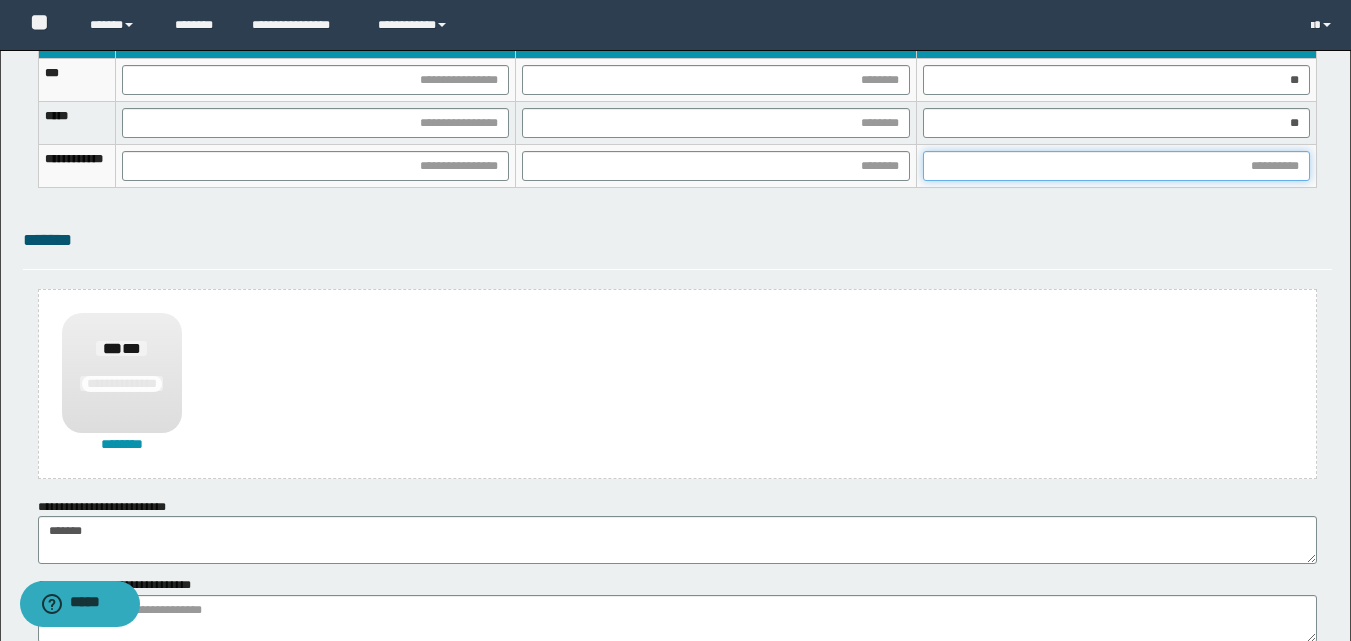 click at bounding box center [1116, 166] 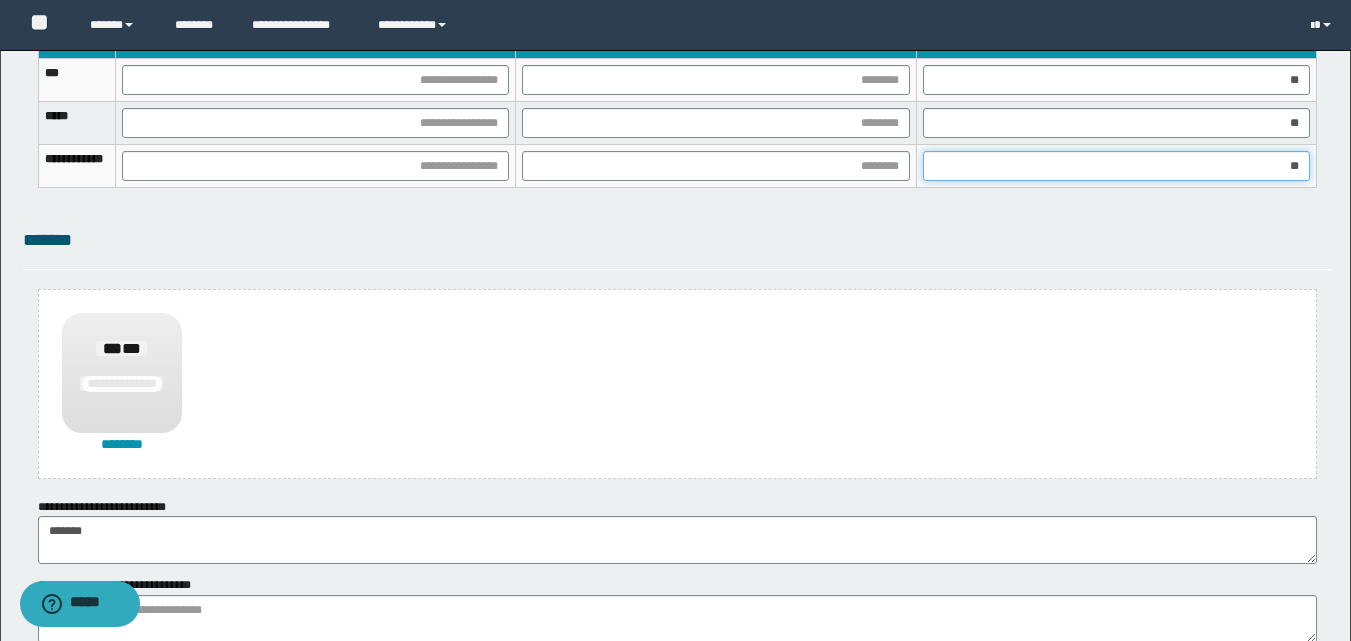 type on "***" 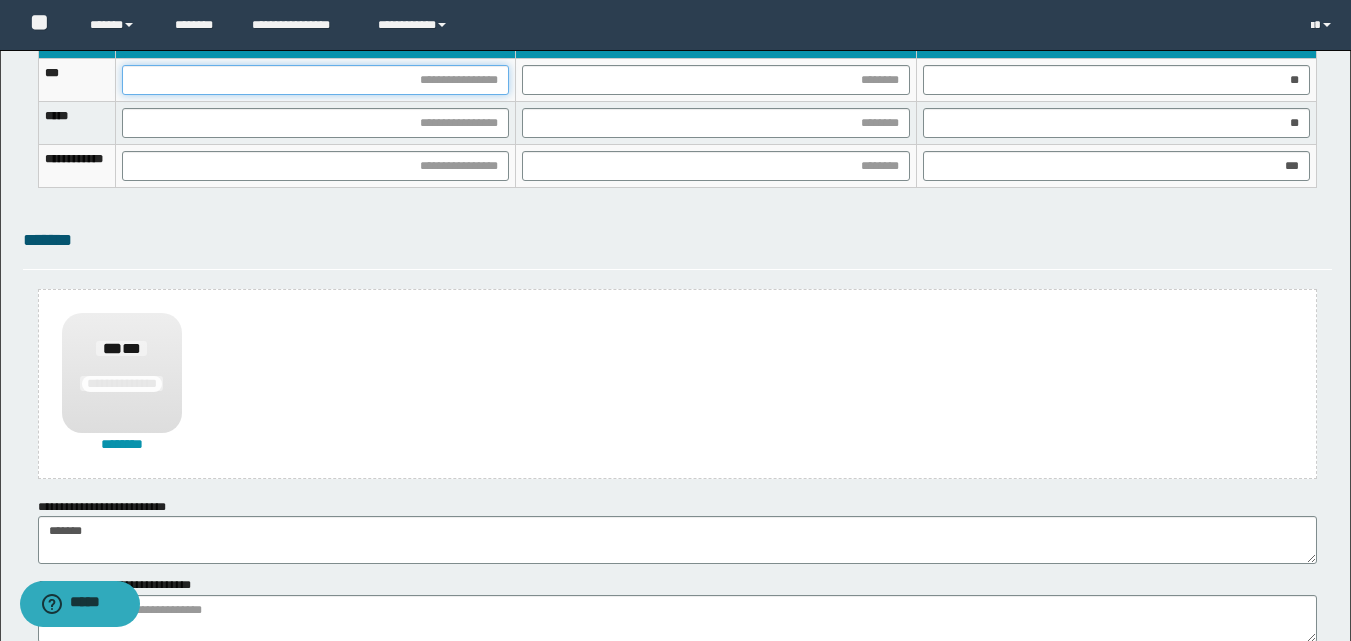click at bounding box center (315, 80) 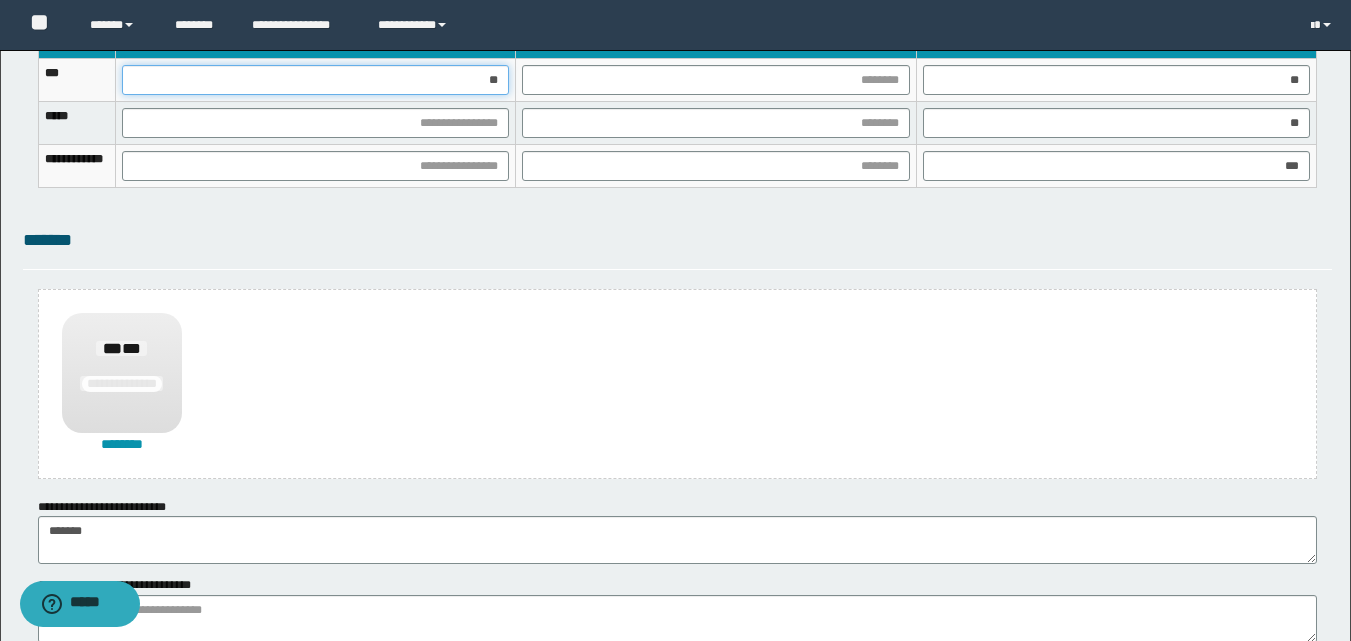 type on "***" 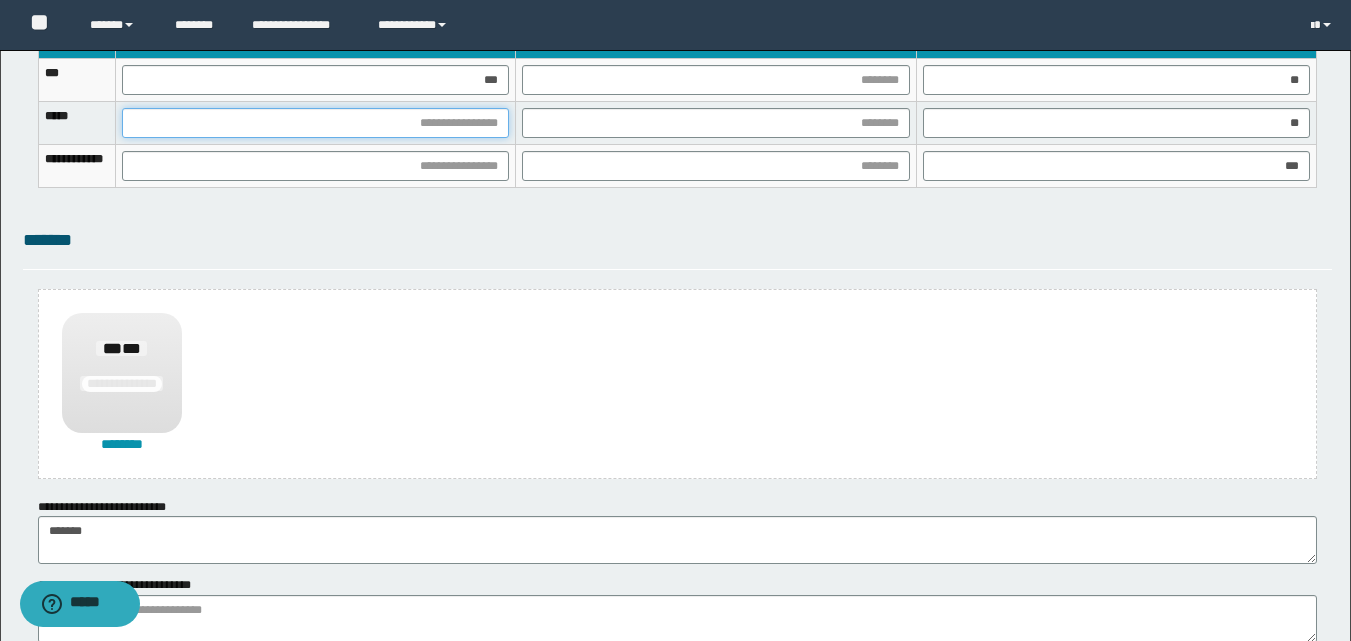 drag, startPoint x: 557, startPoint y: 118, endPoint x: 536, endPoint y: 210, distance: 94.36631 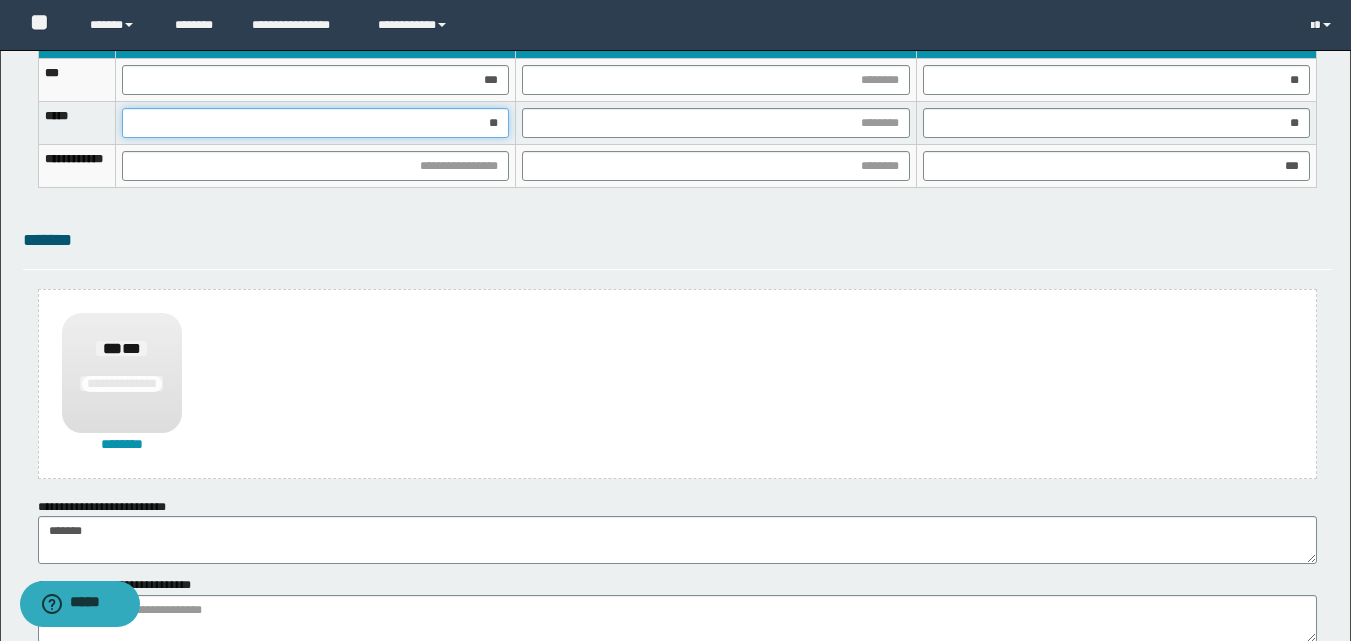 type on "***" 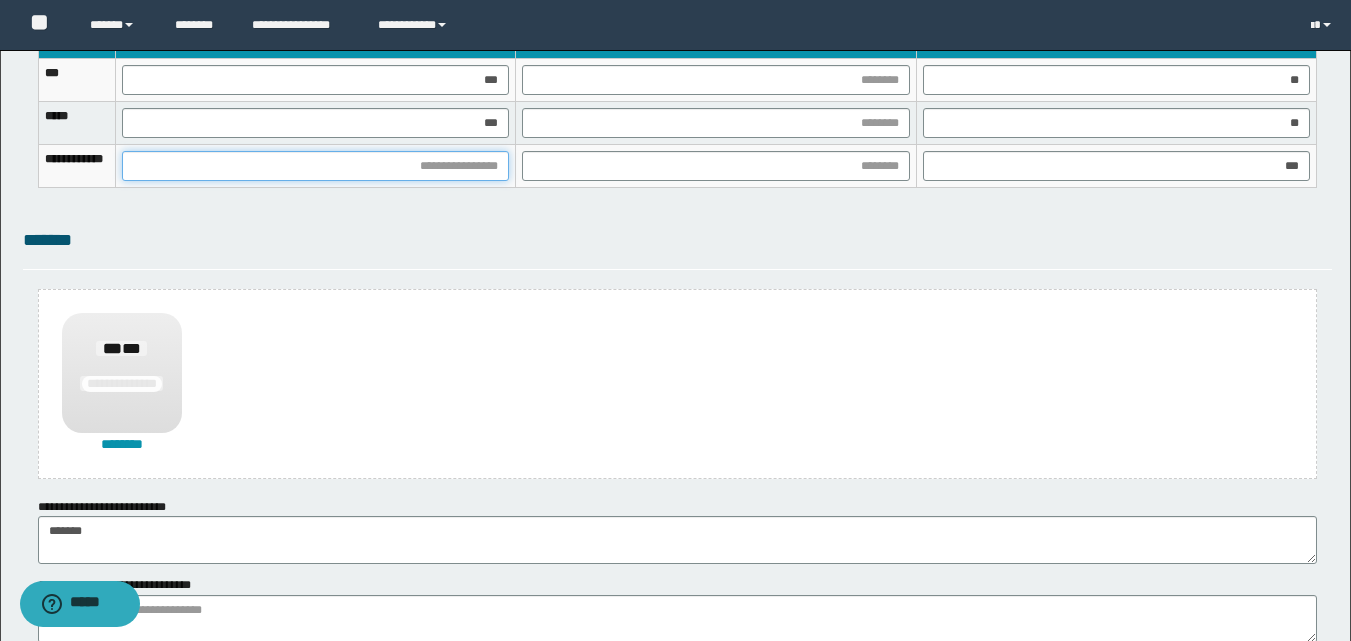 click at bounding box center (315, 166) 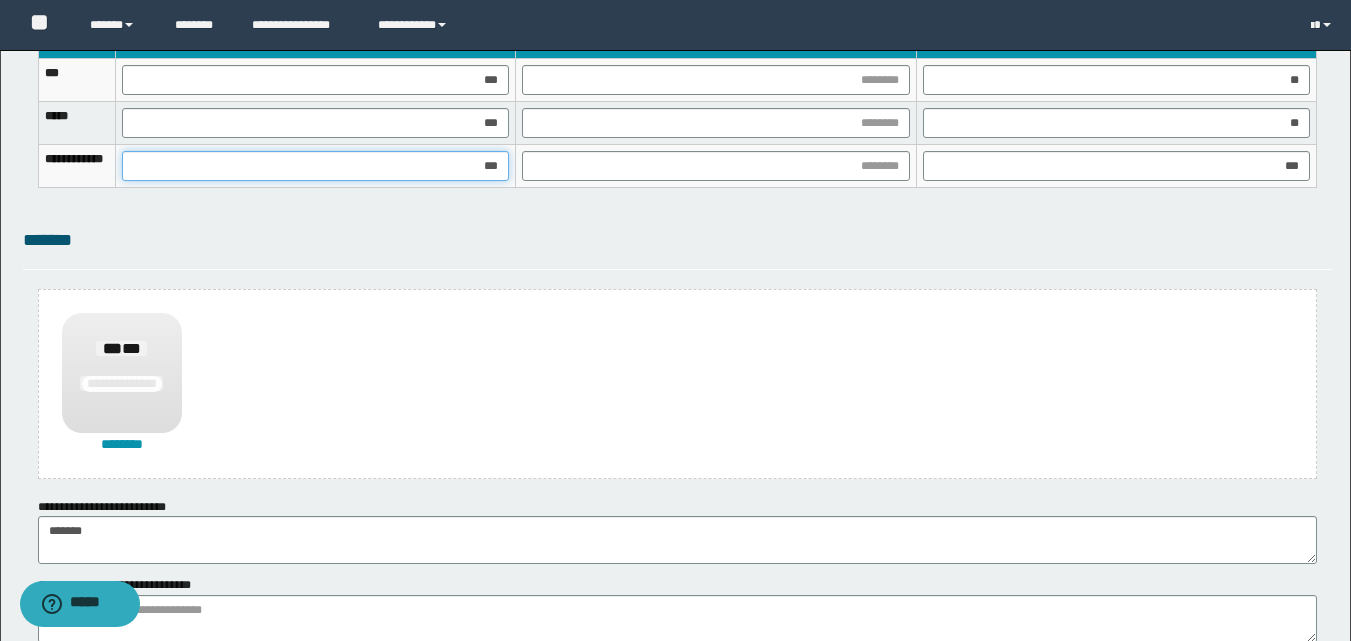 type on "****" 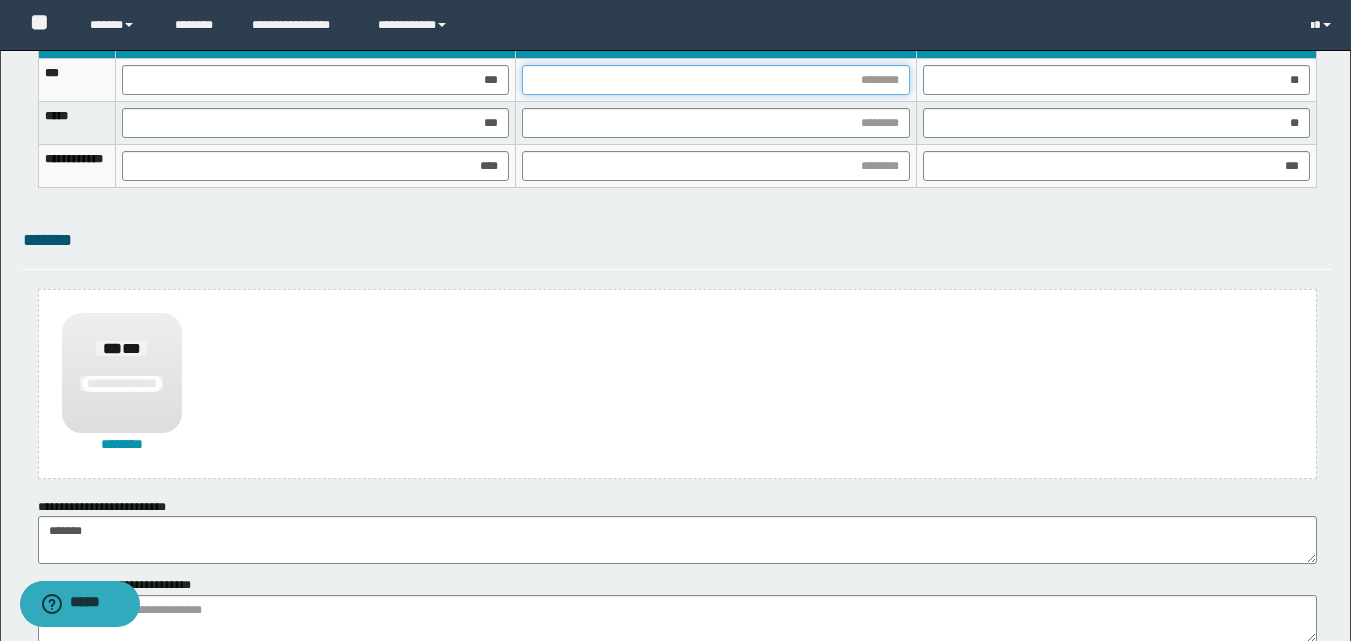click at bounding box center (715, 80) 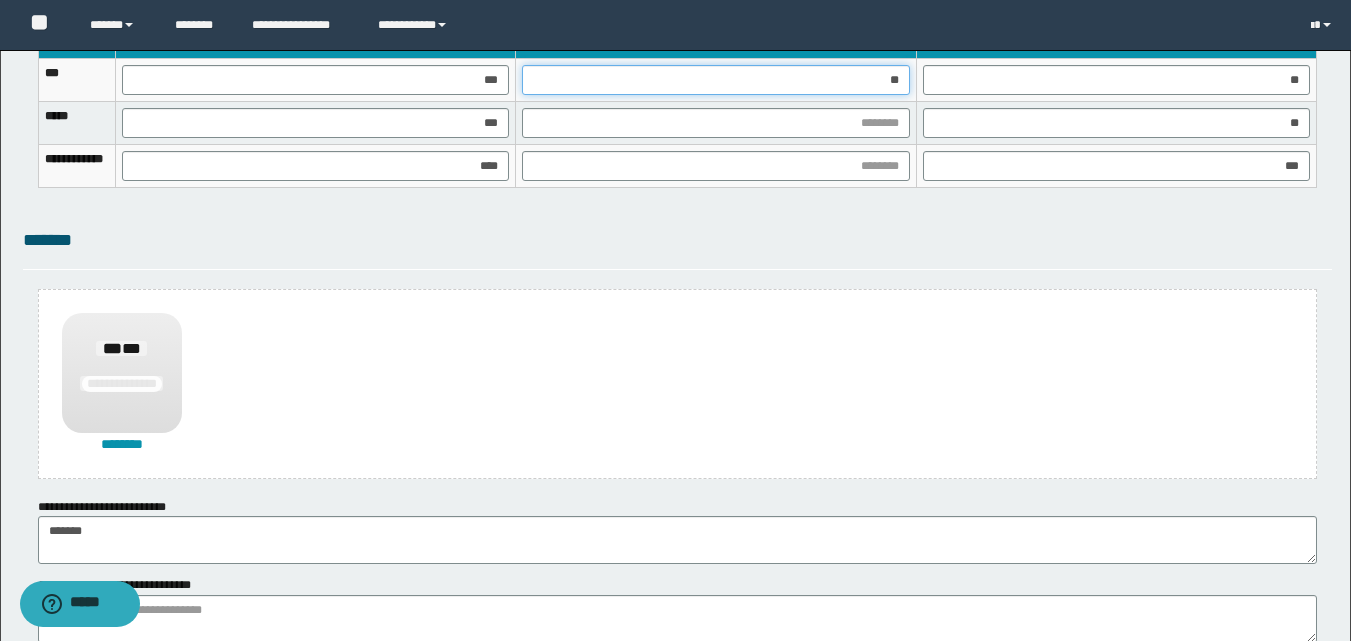 type on "***" 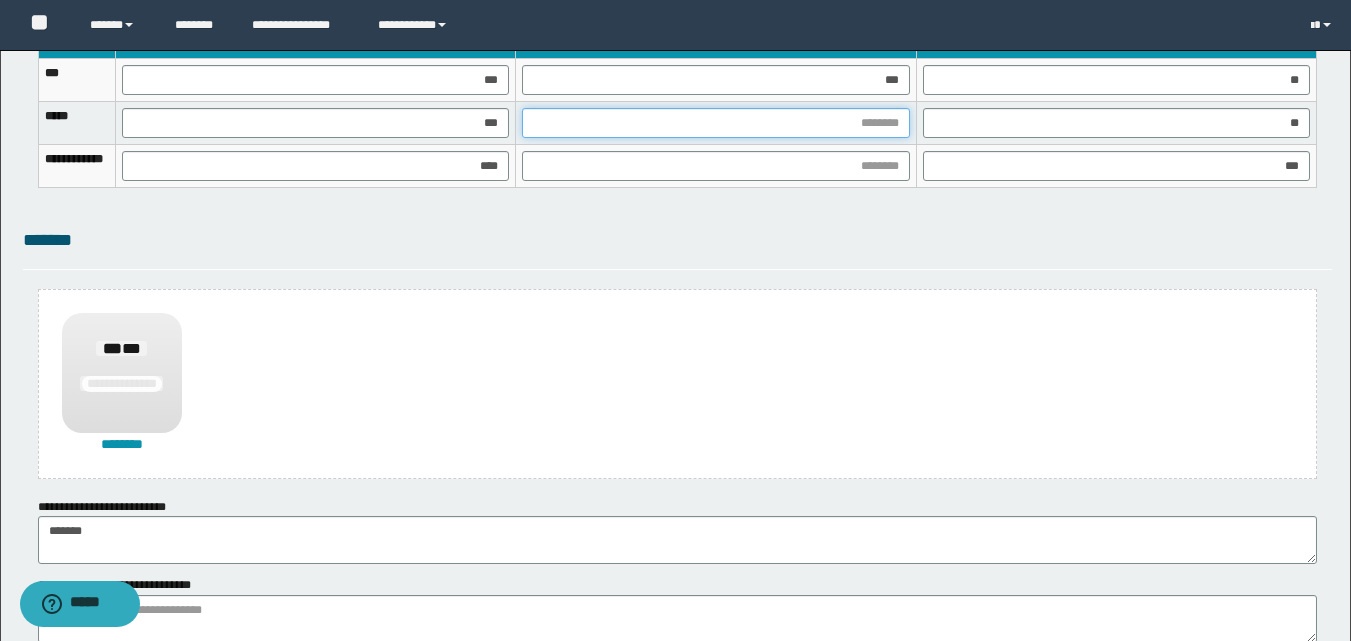 drag, startPoint x: 882, startPoint y: 114, endPoint x: 874, endPoint y: 173, distance: 59.5399 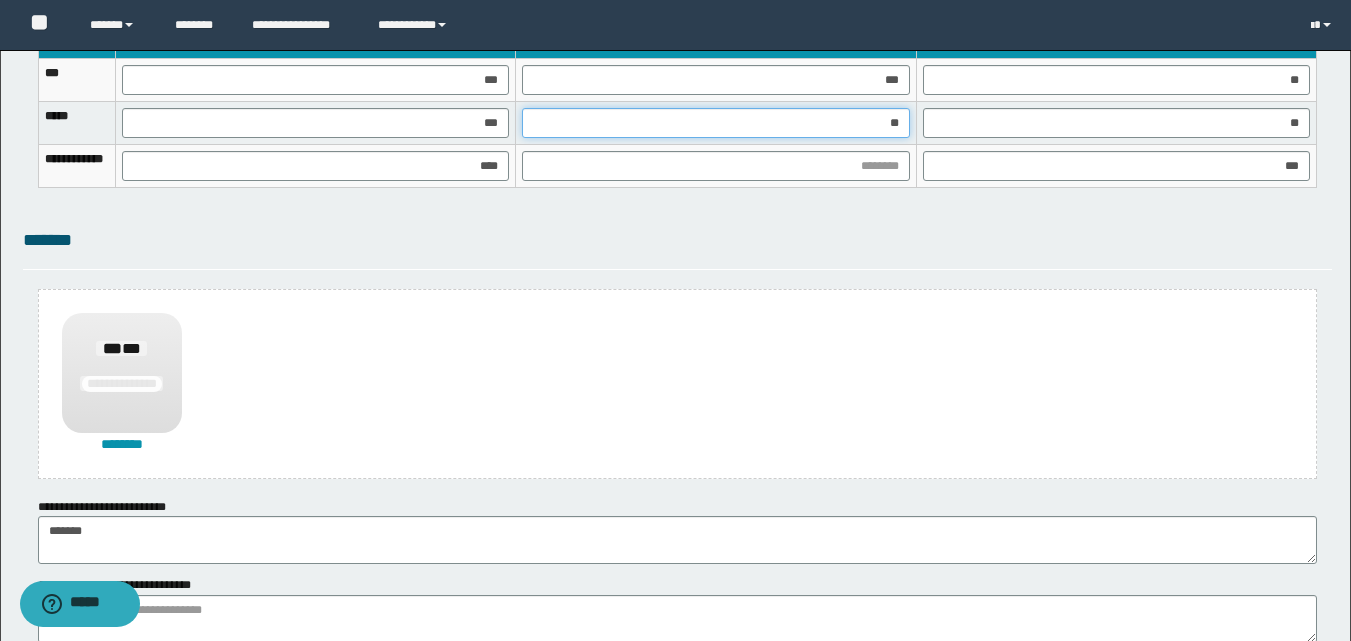 type on "***" 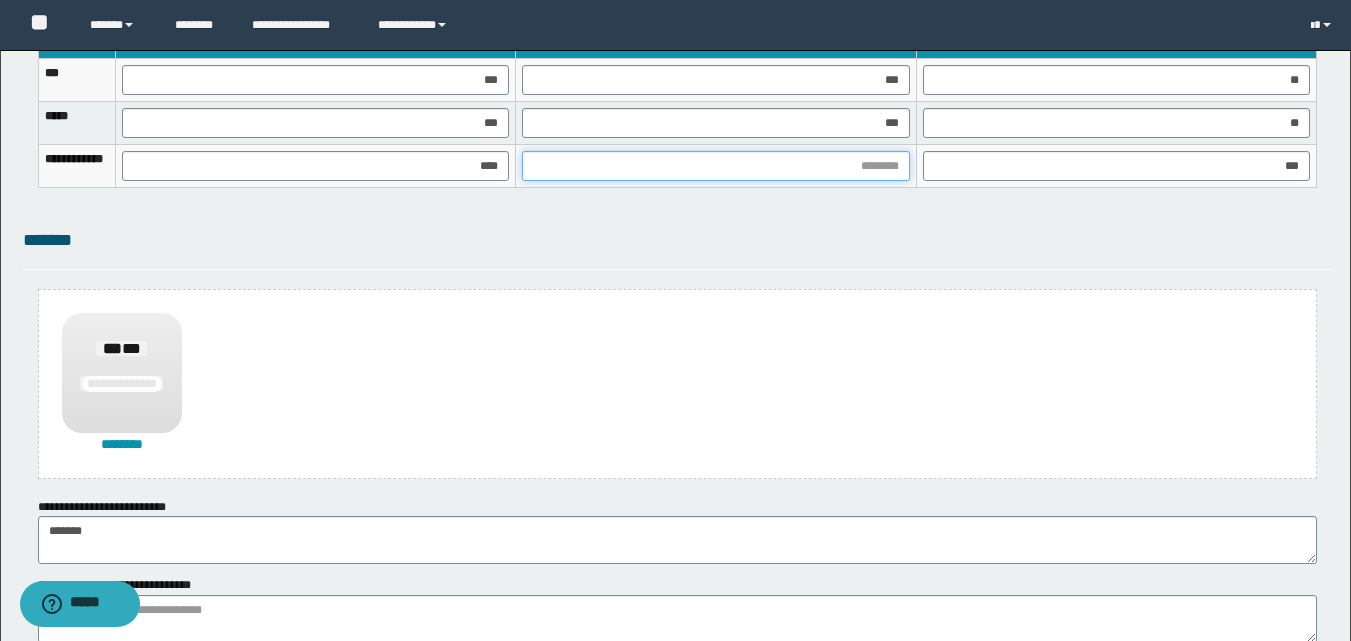 click at bounding box center [715, 166] 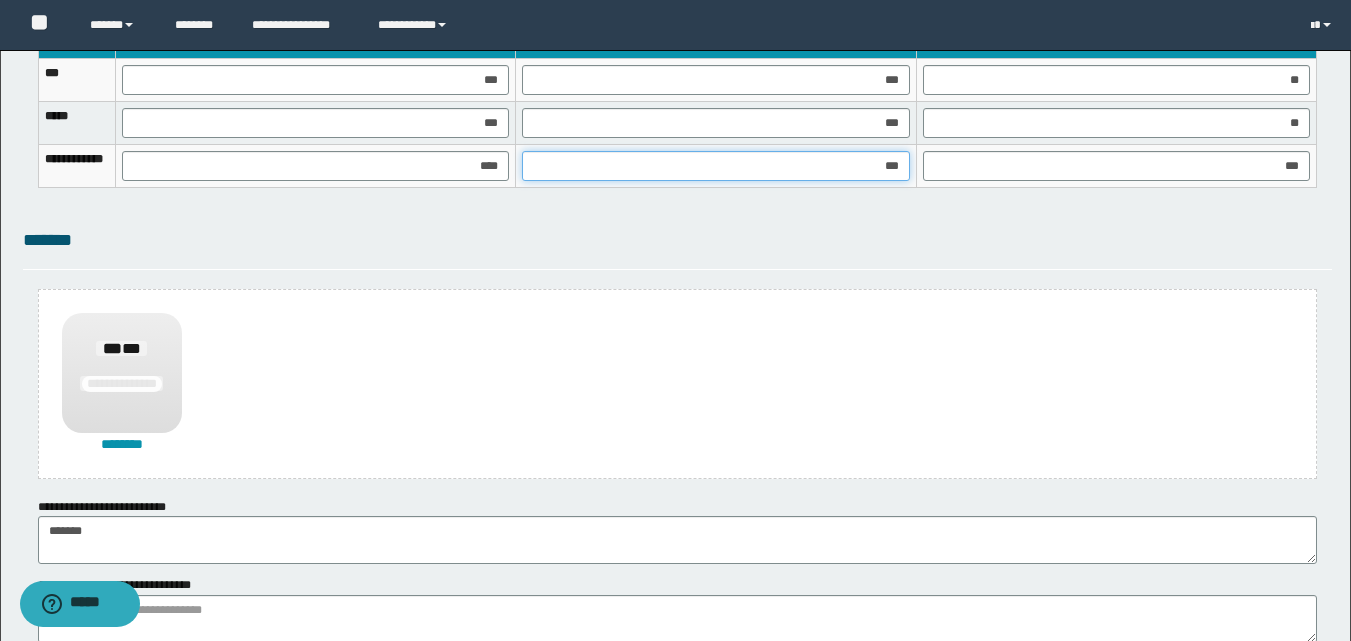 type on "****" 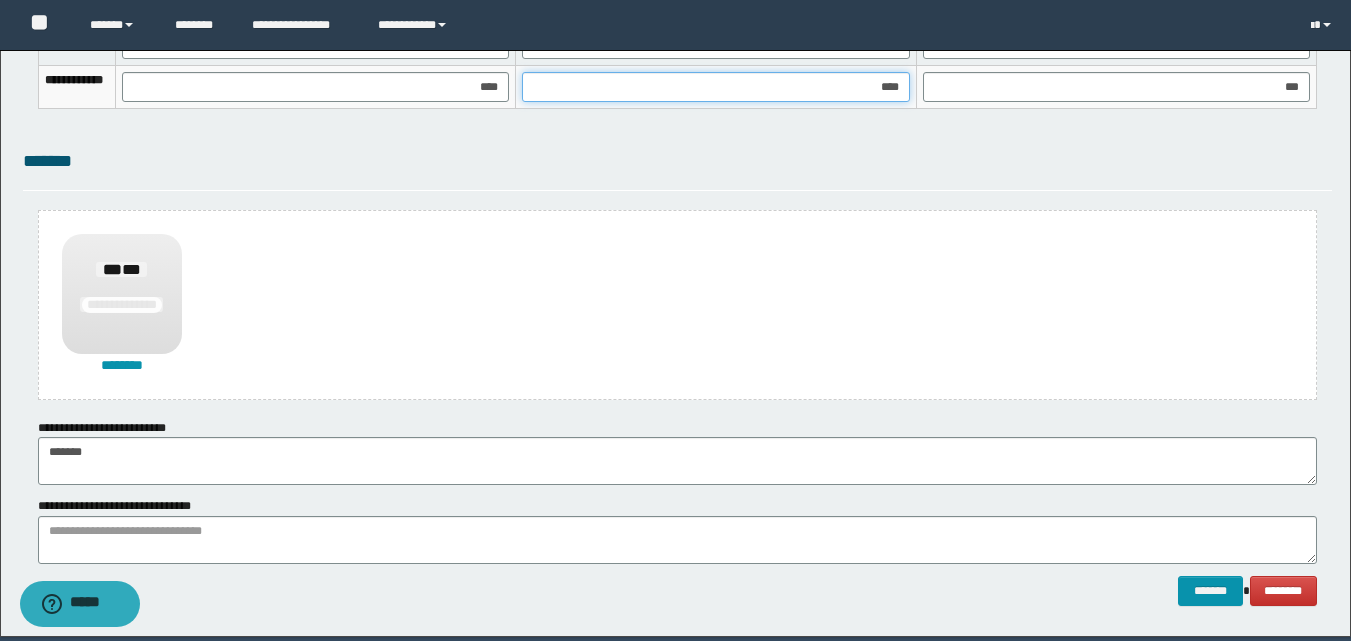 scroll, scrollTop: 1489, scrollLeft: 0, axis: vertical 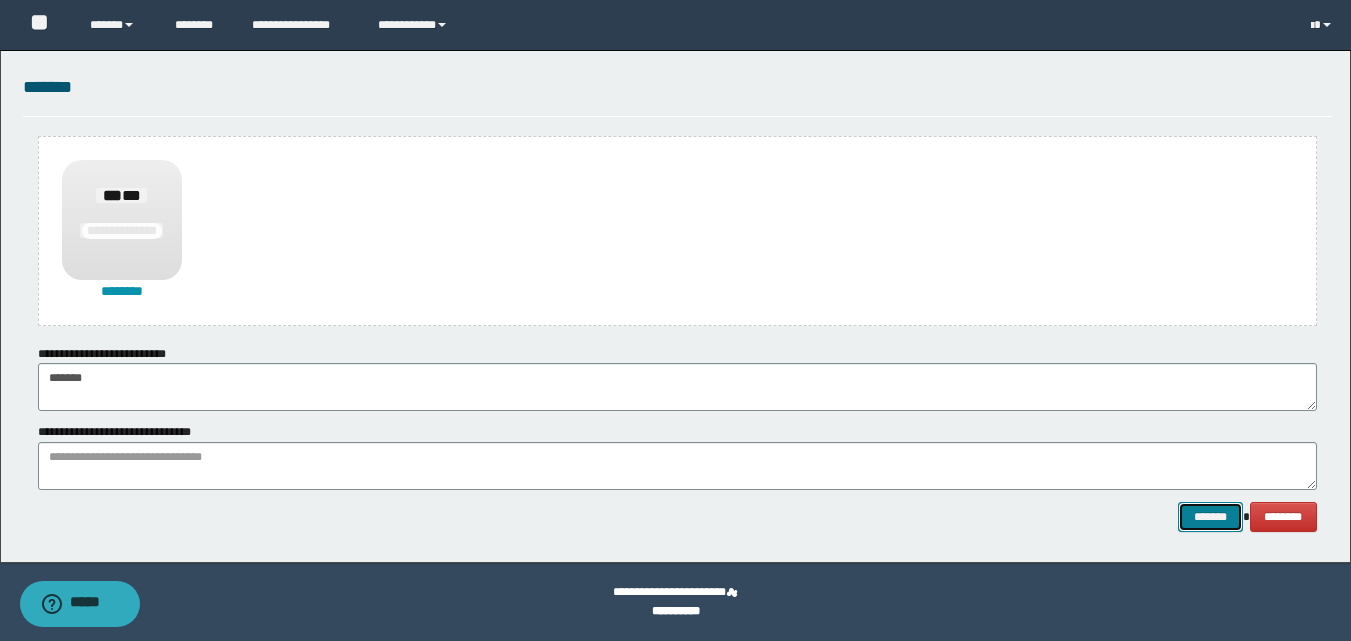 click on "*******" at bounding box center [1210, 517] 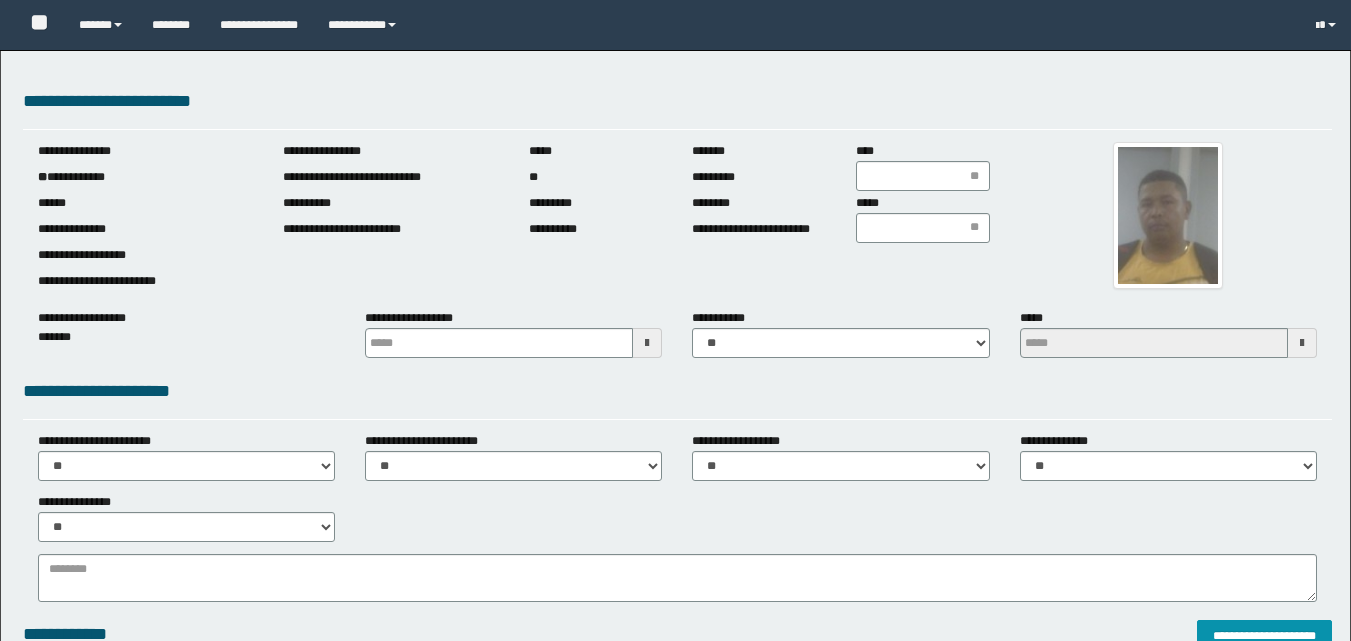 scroll, scrollTop: 0, scrollLeft: 0, axis: both 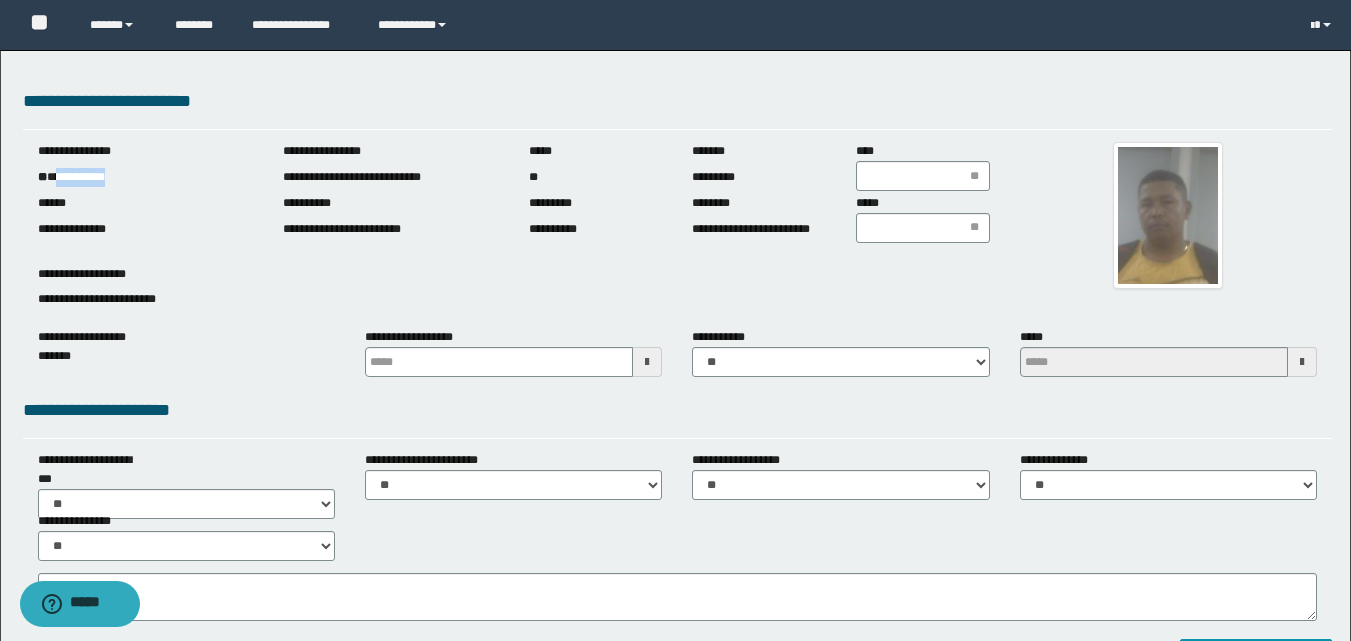 drag, startPoint x: 59, startPoint y: 176, endPoint x: 178, endPoint y: 179, distance: 119.03781 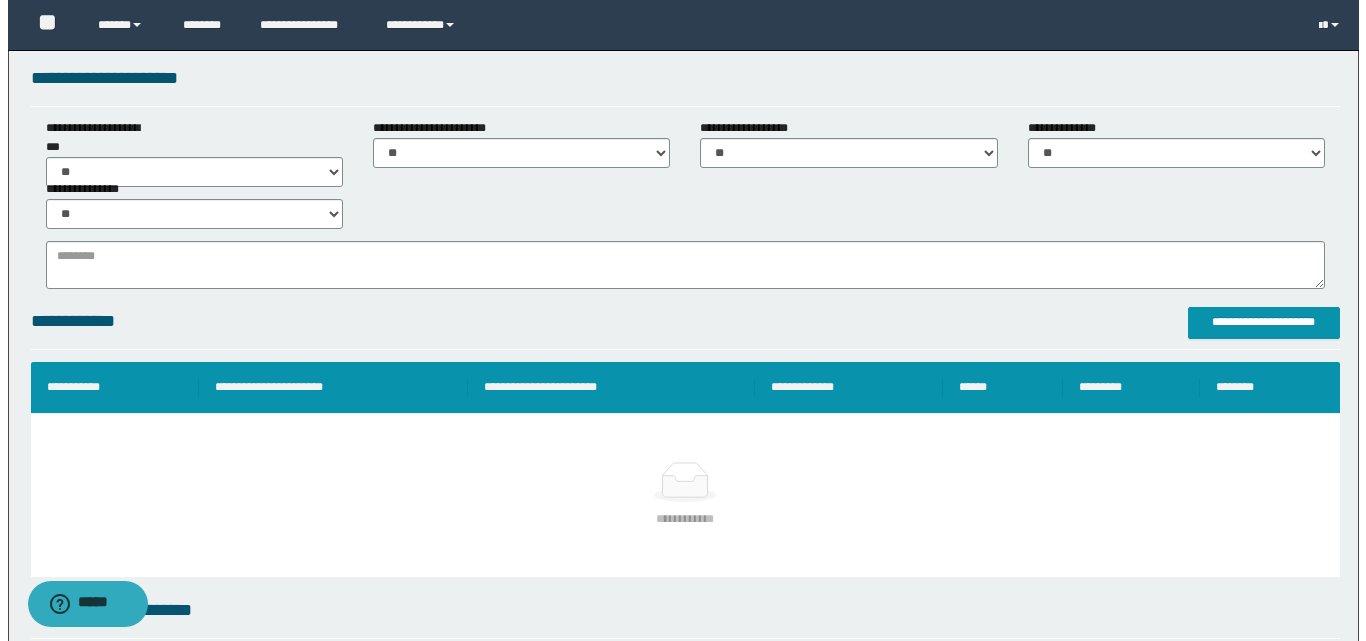 scroll, scrollTop: 400, scrollLeft: 0, axis: vertical 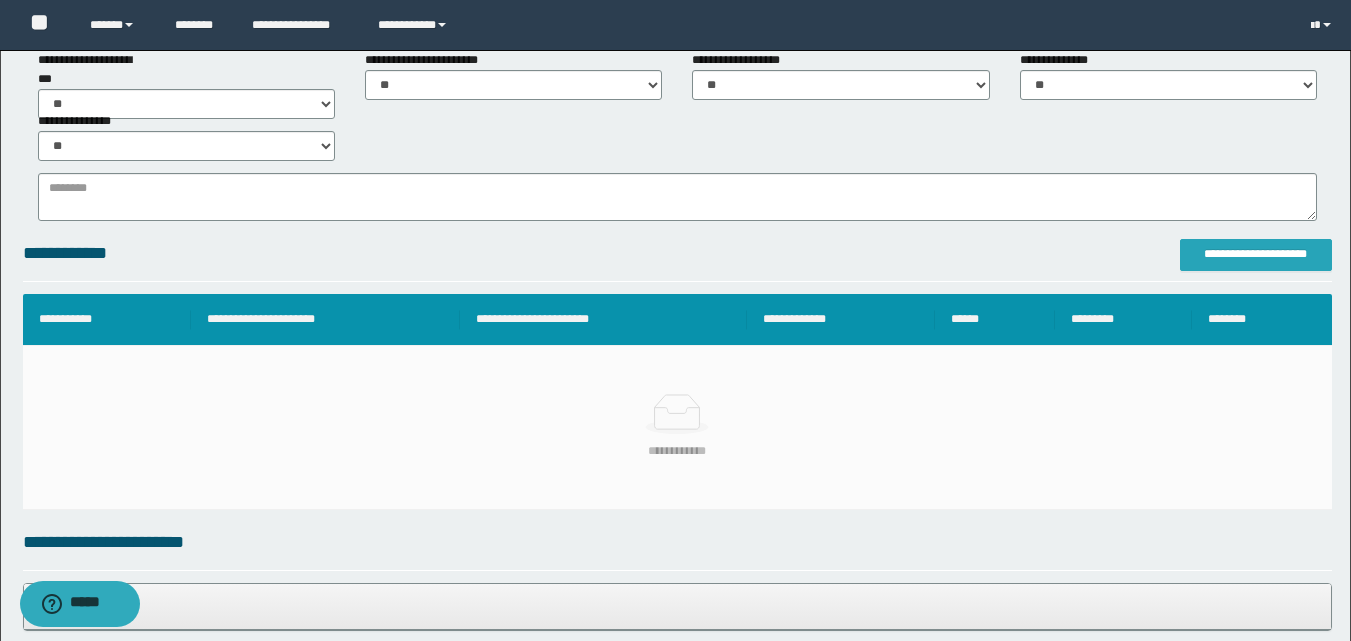click on "**********" at bounding box center (1256, 254) 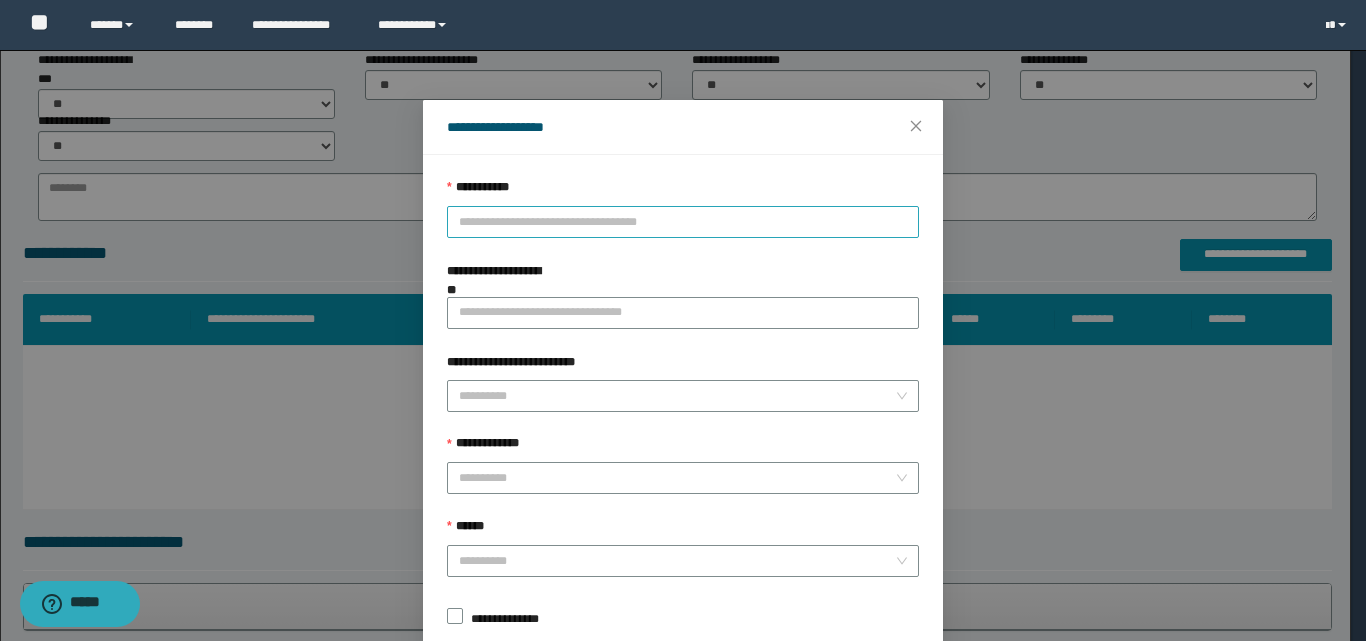 click on "**********" at bounding box center [683, 222] 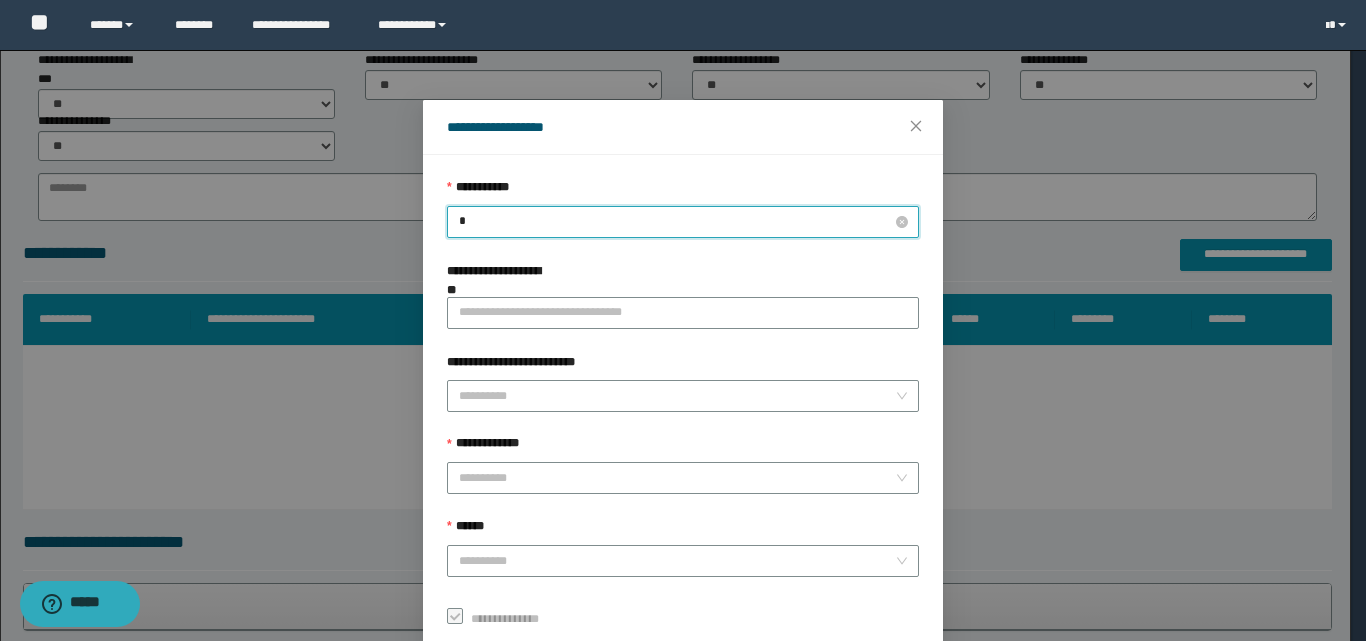 type on "**" 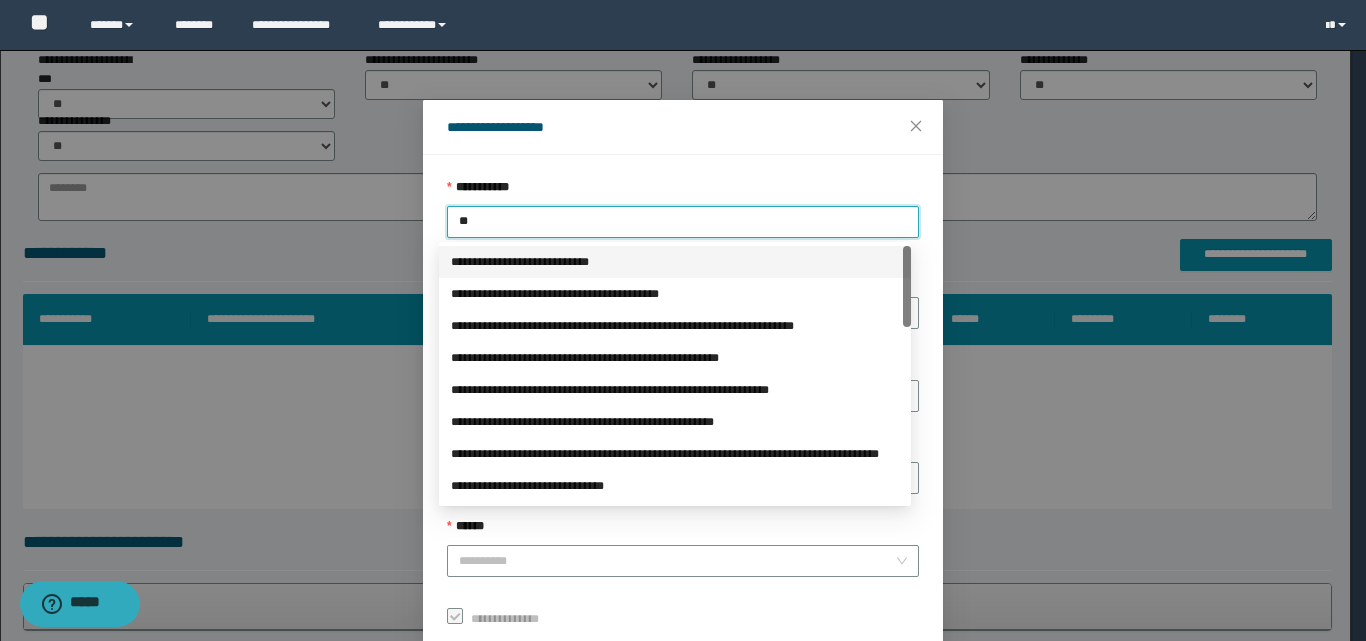 click on "**********" at bounding box center (675, 262) 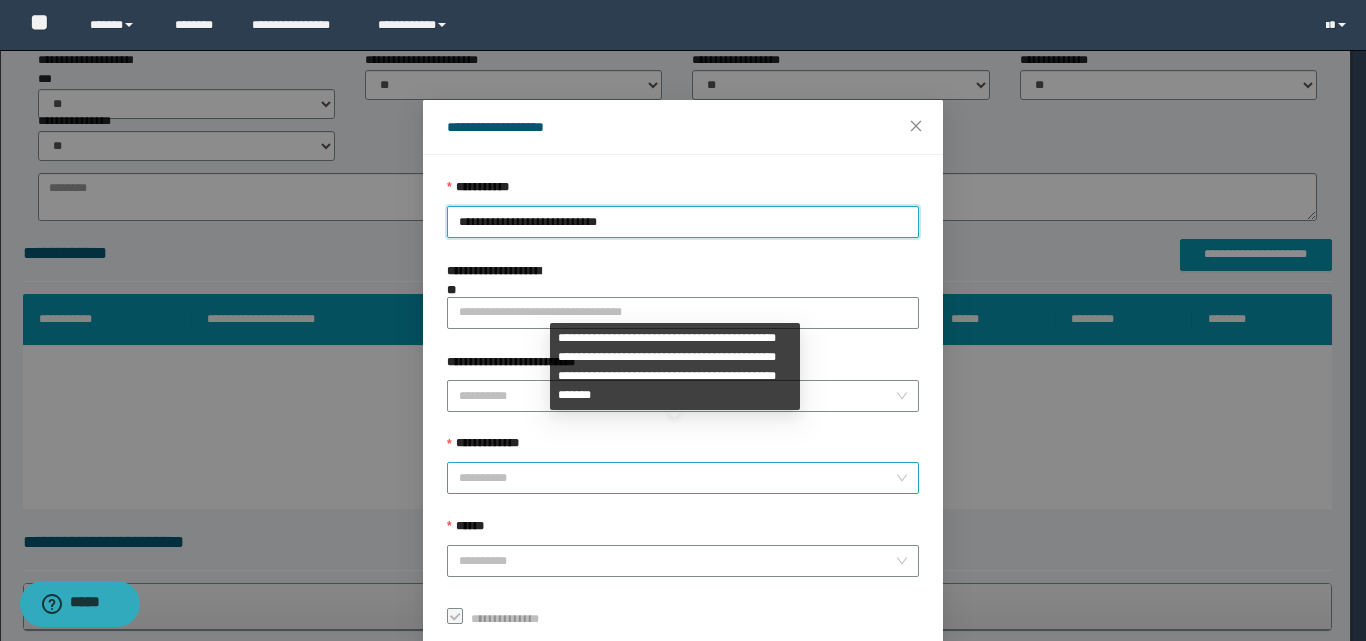 click on "**********" at bounding box center (677, 478) 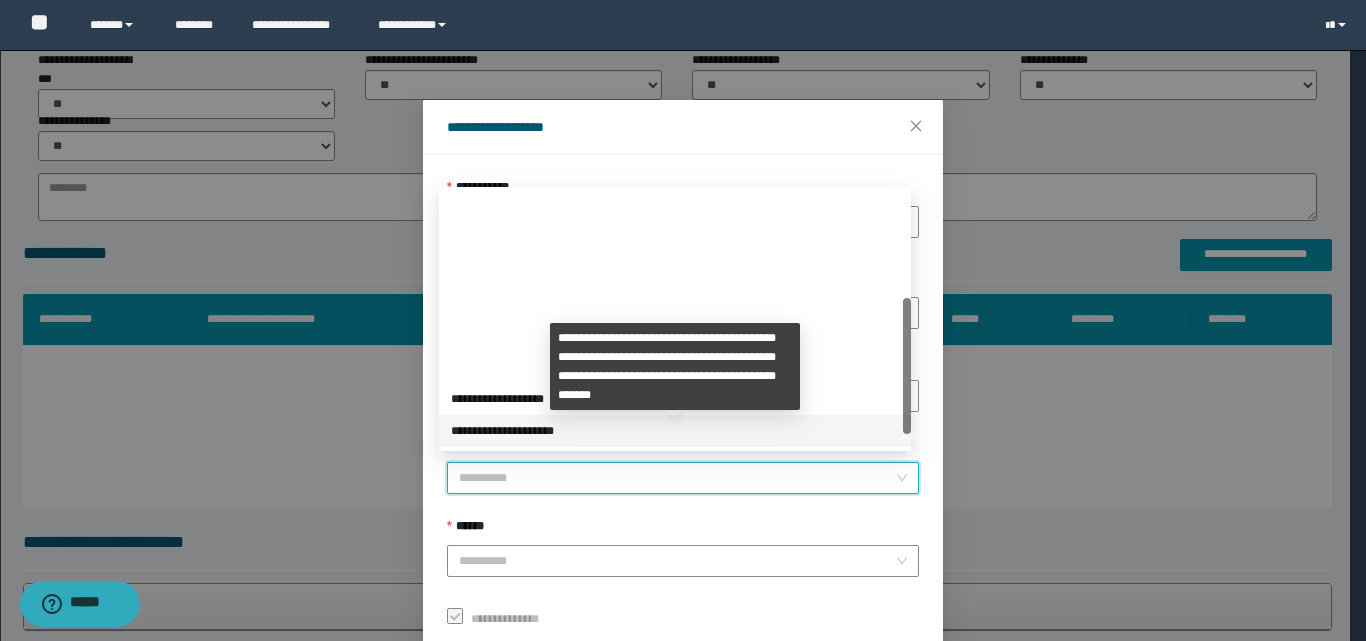 scroll, scrollTop: 224, scrollLeft: 0, axis: vertical 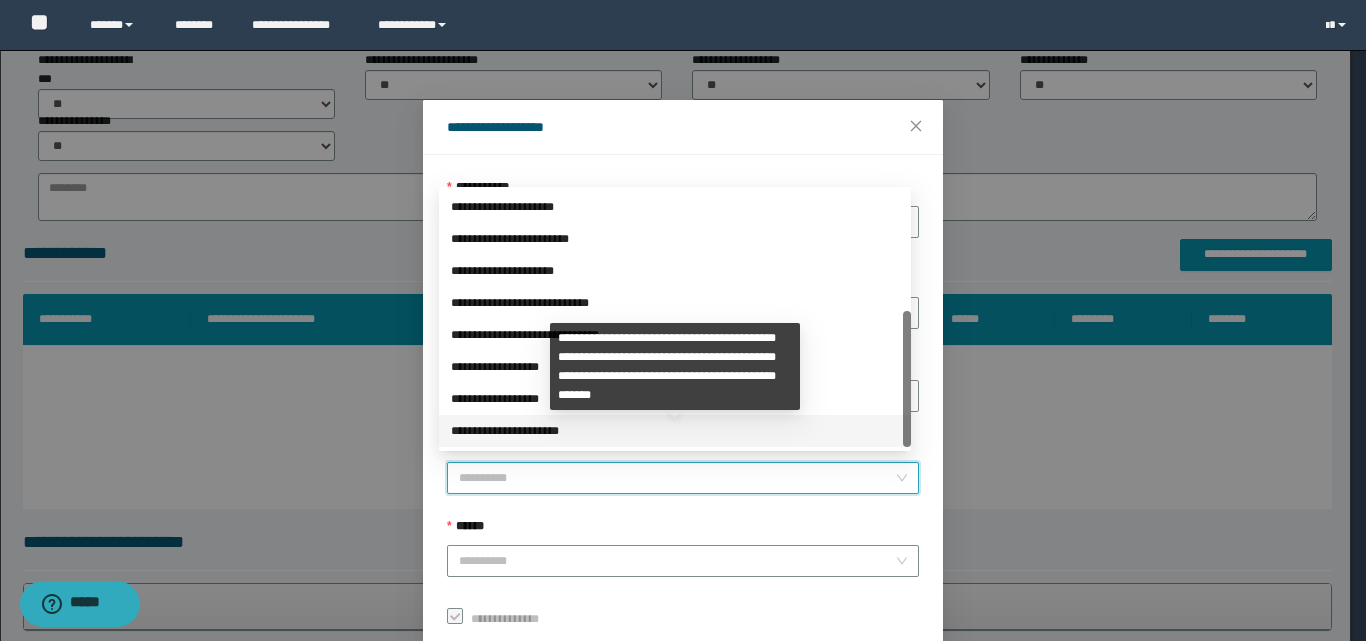click on "**********" at bounding box center [675, 431] 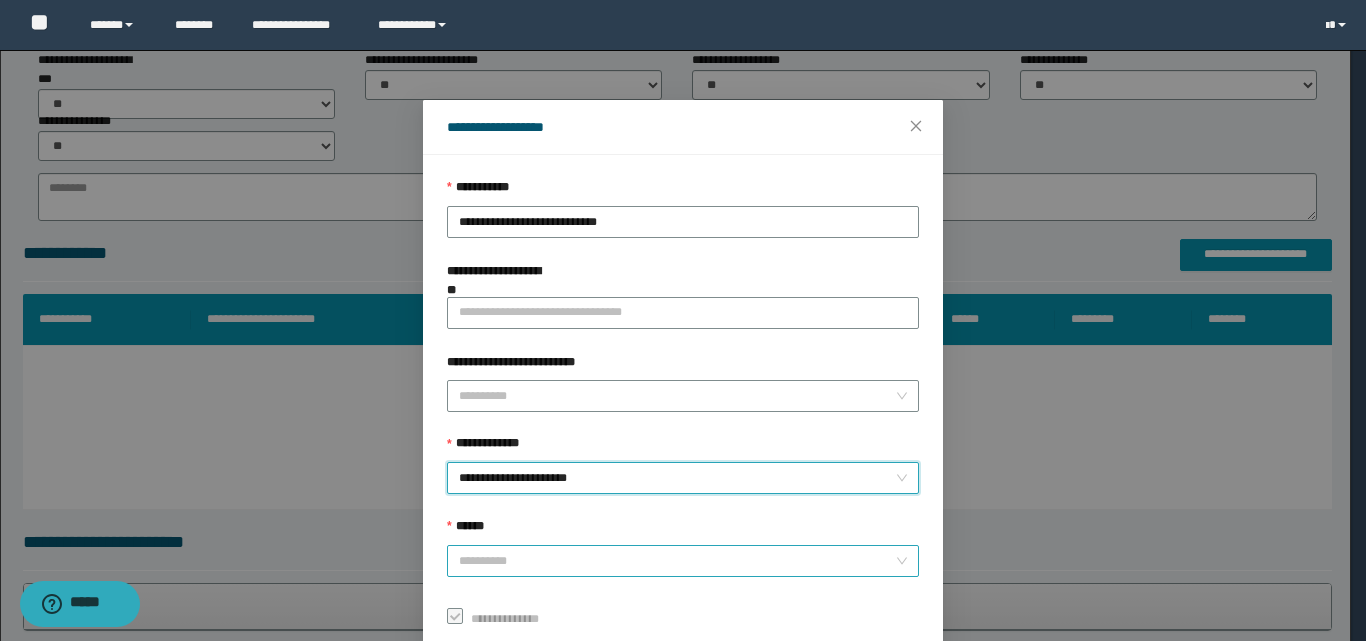 click on "******" at bounding box center (677, 561) 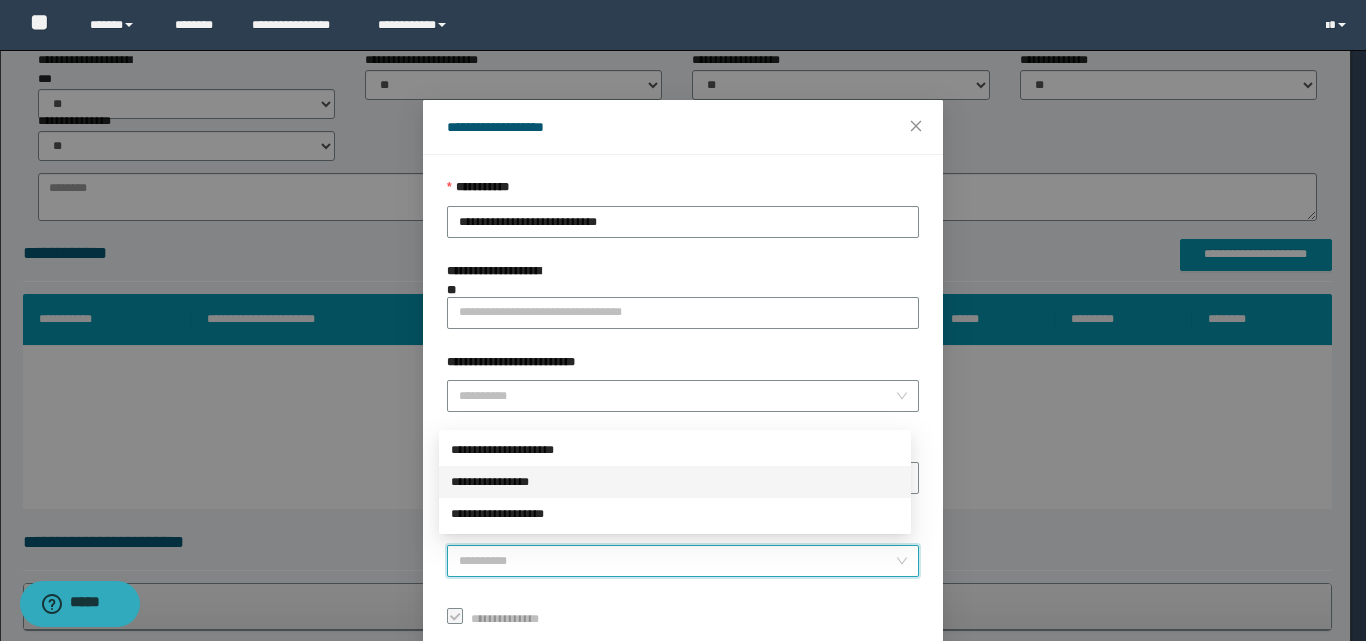 click on "**********" at bounding box center [675, 482] 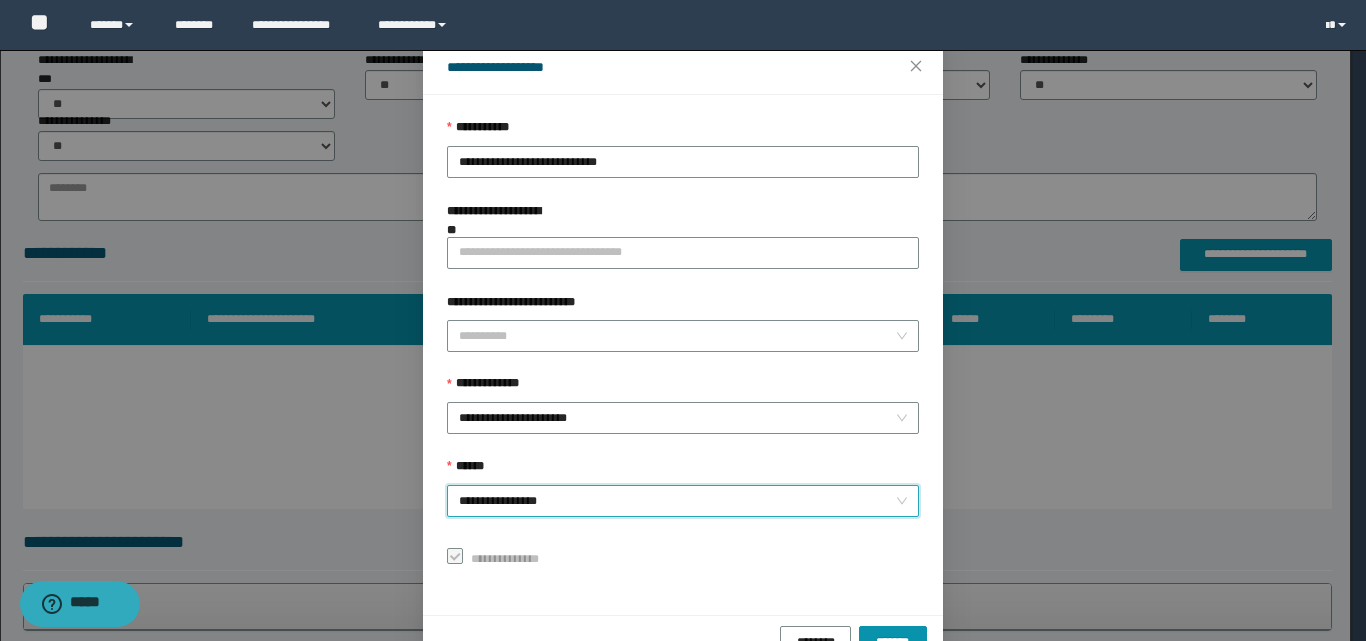scroll, scrollTop: 111, scrollLeft: 0, axis: vertical 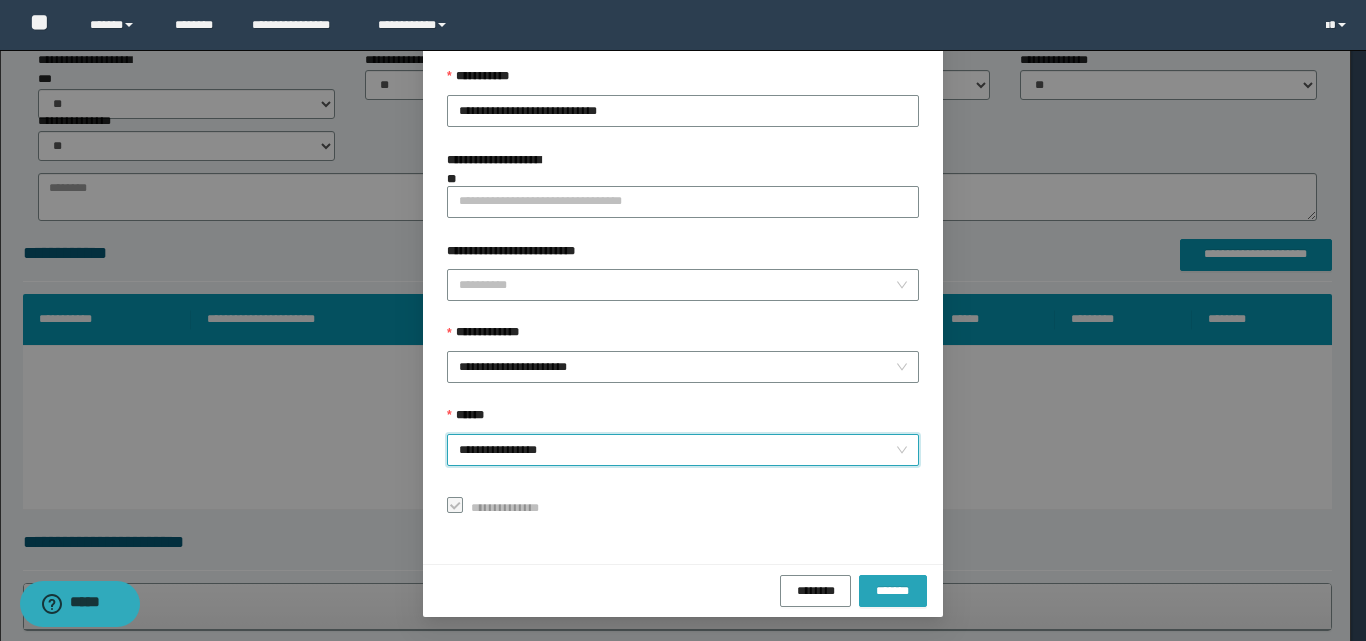 click on "*******" at bounding box center [893, 591] 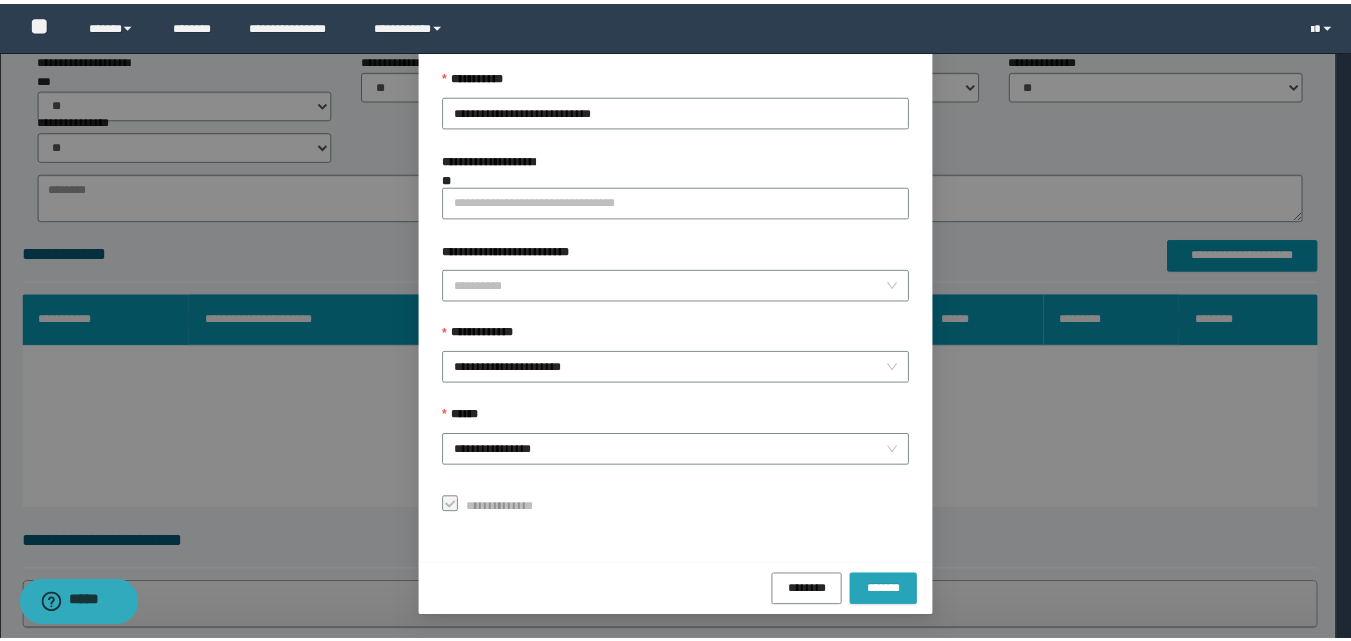 scroll, scrollTop: 64, scrollLeft: 0, axis: vertical 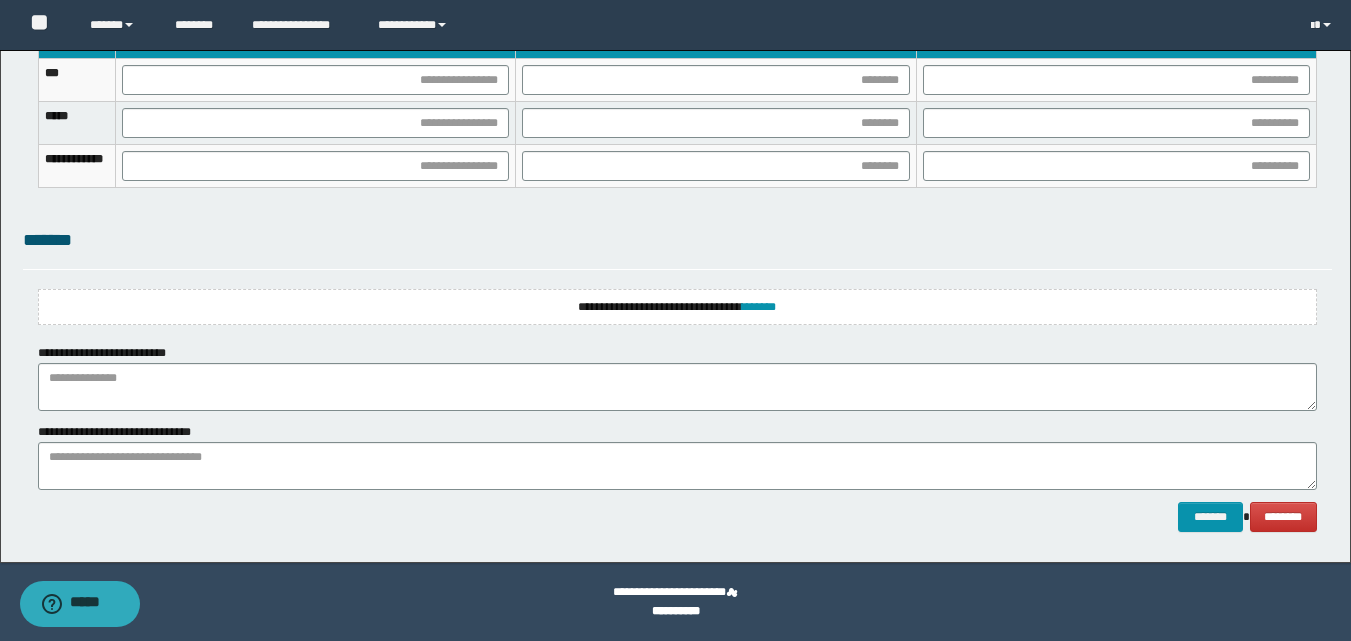 click on "**********" at bounding box center (677, 307) 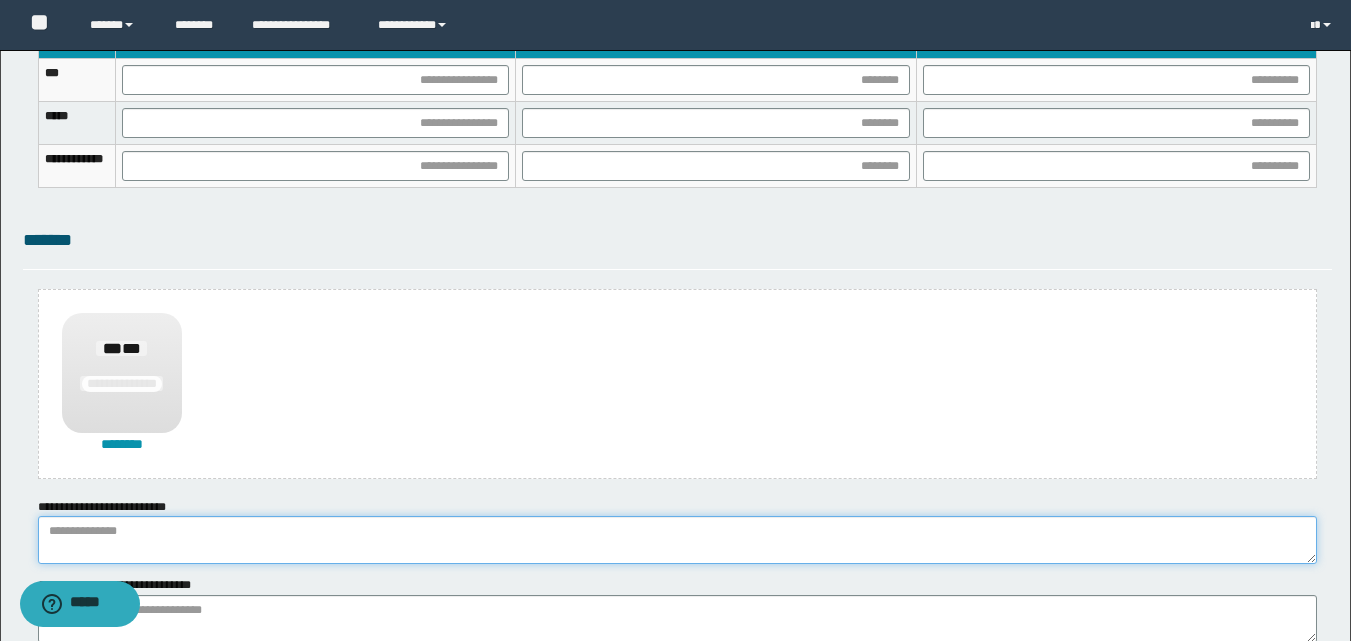 click at bounding box center [677, 540] 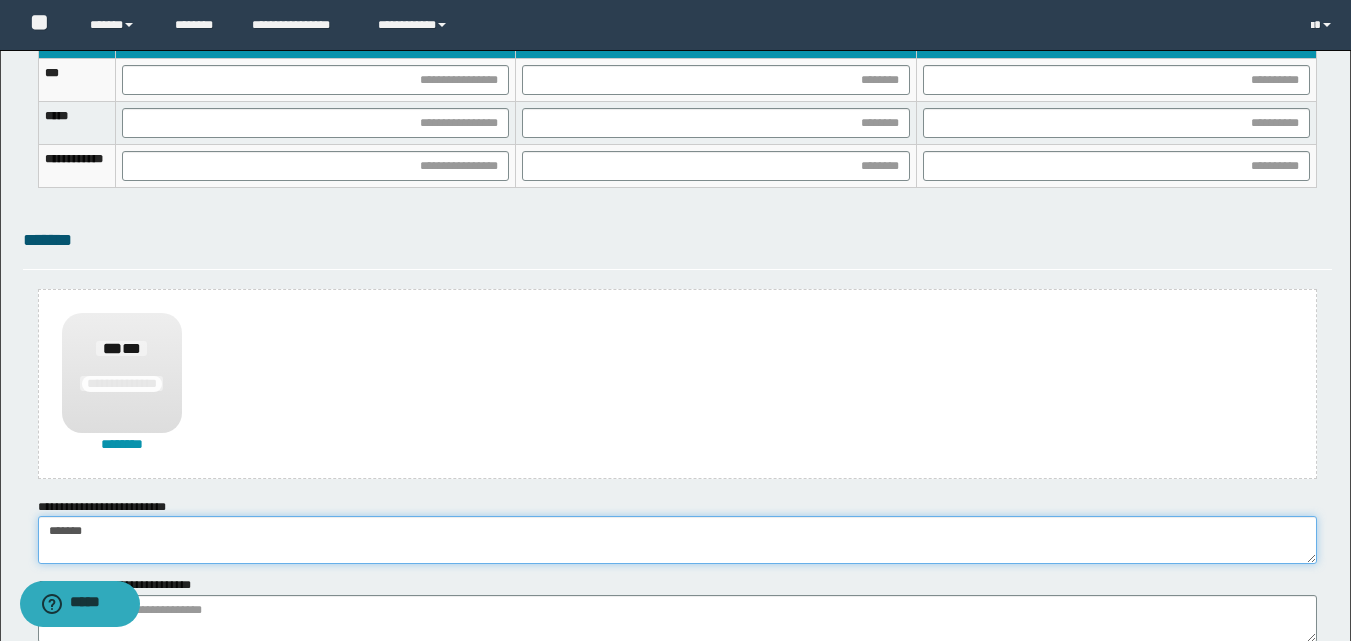 type on "******" 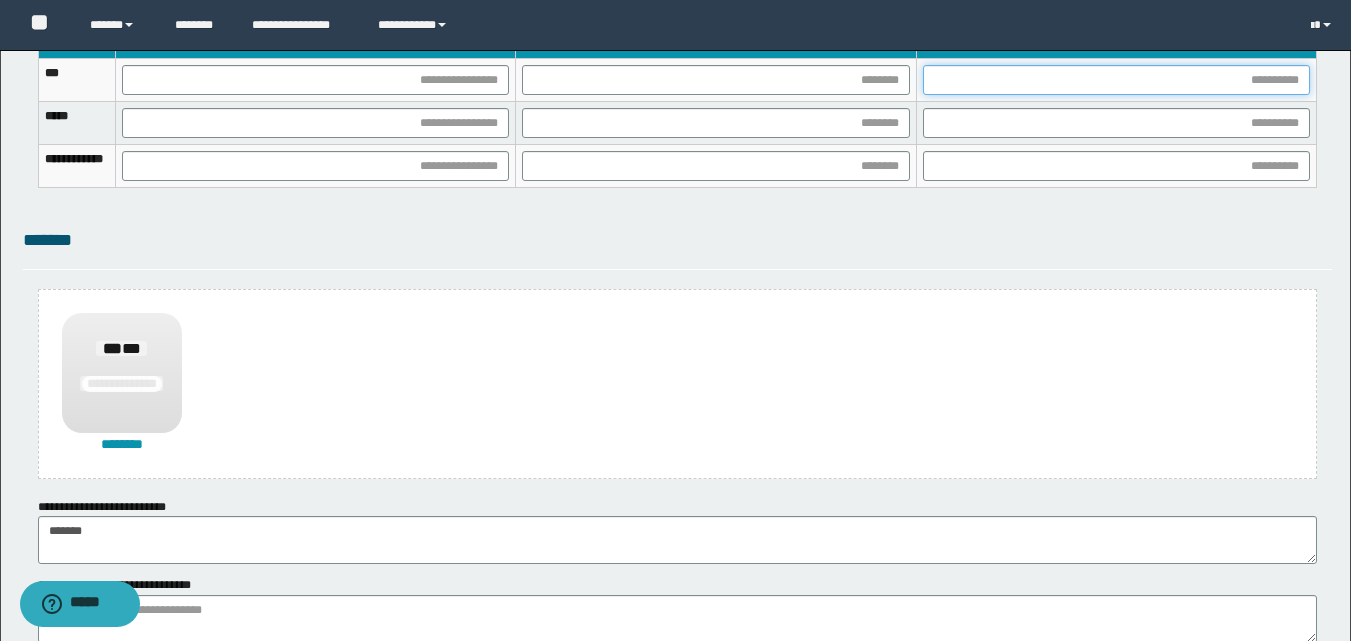 drag, startPoint x: 1198, startPoint y: 84, endPoint x: 957, endPoint y: 217, distance: 275.26352 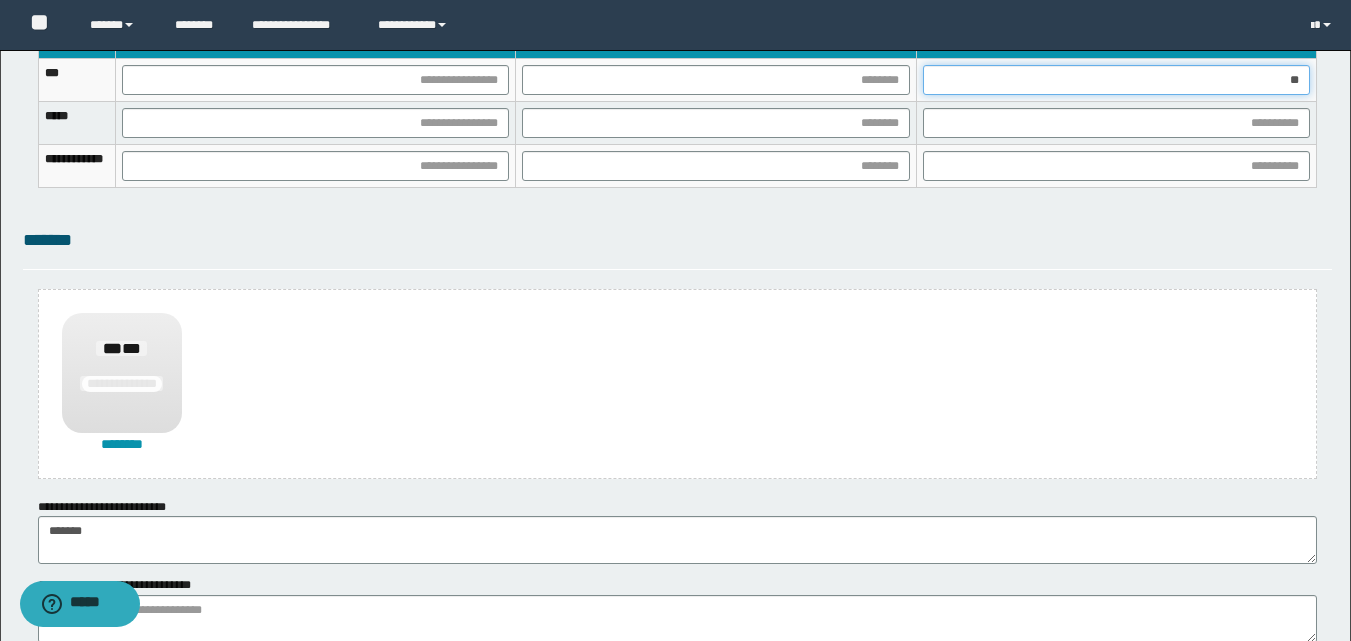 type on "***" 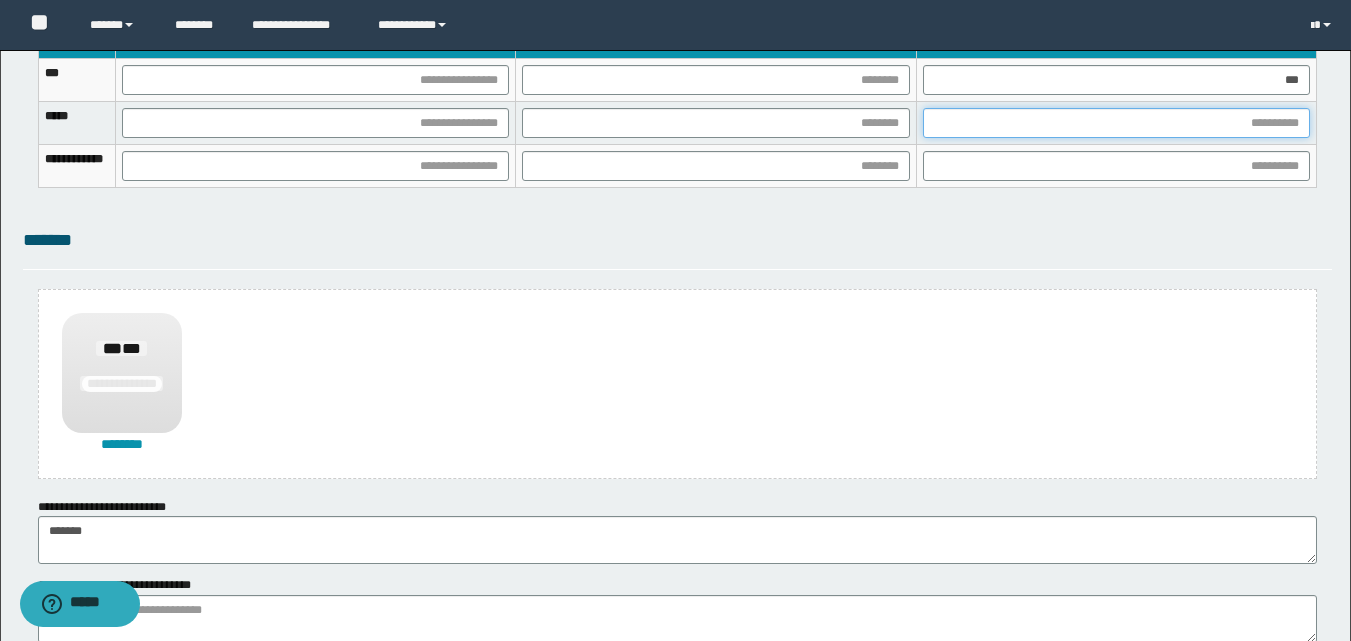 click at bounding box center (1116, 123) 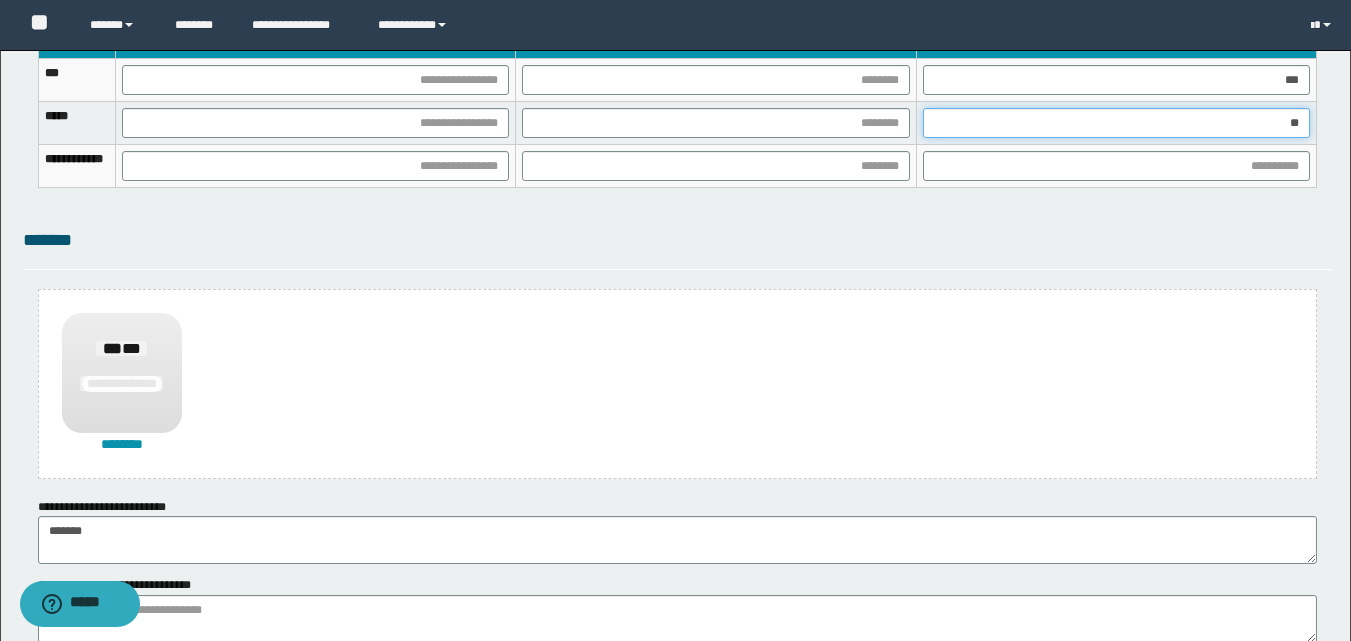 type on "***" 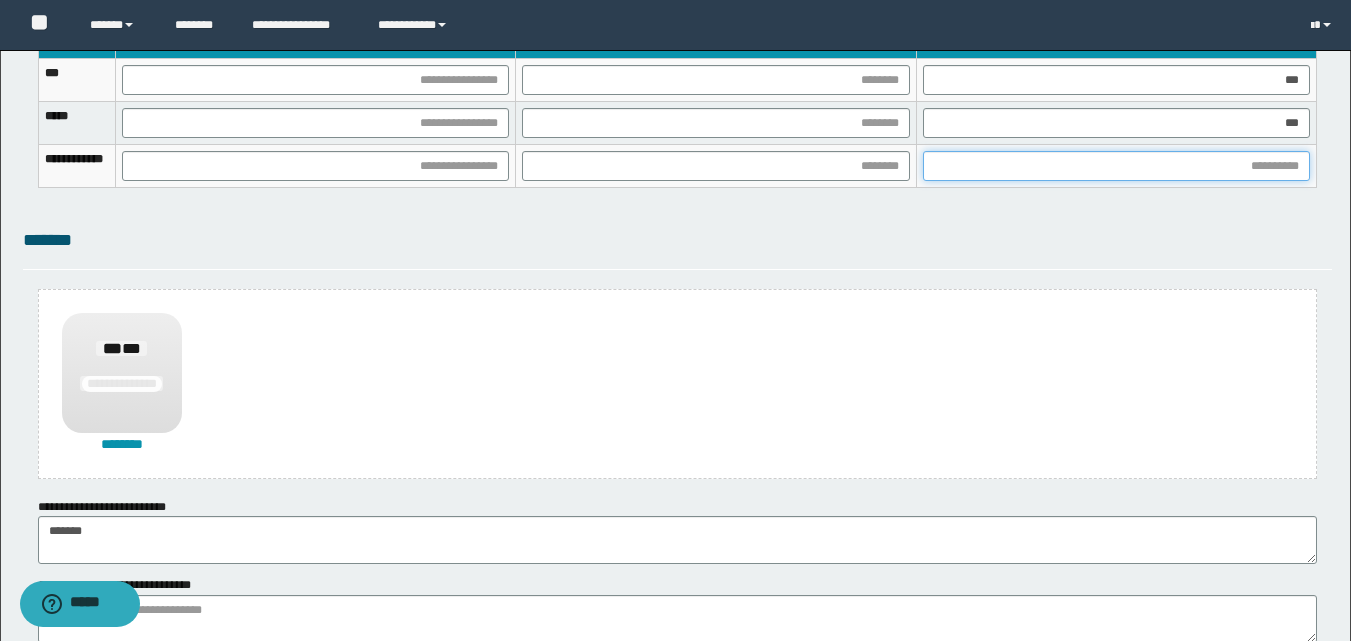 click at bounding box center (1116, 166) 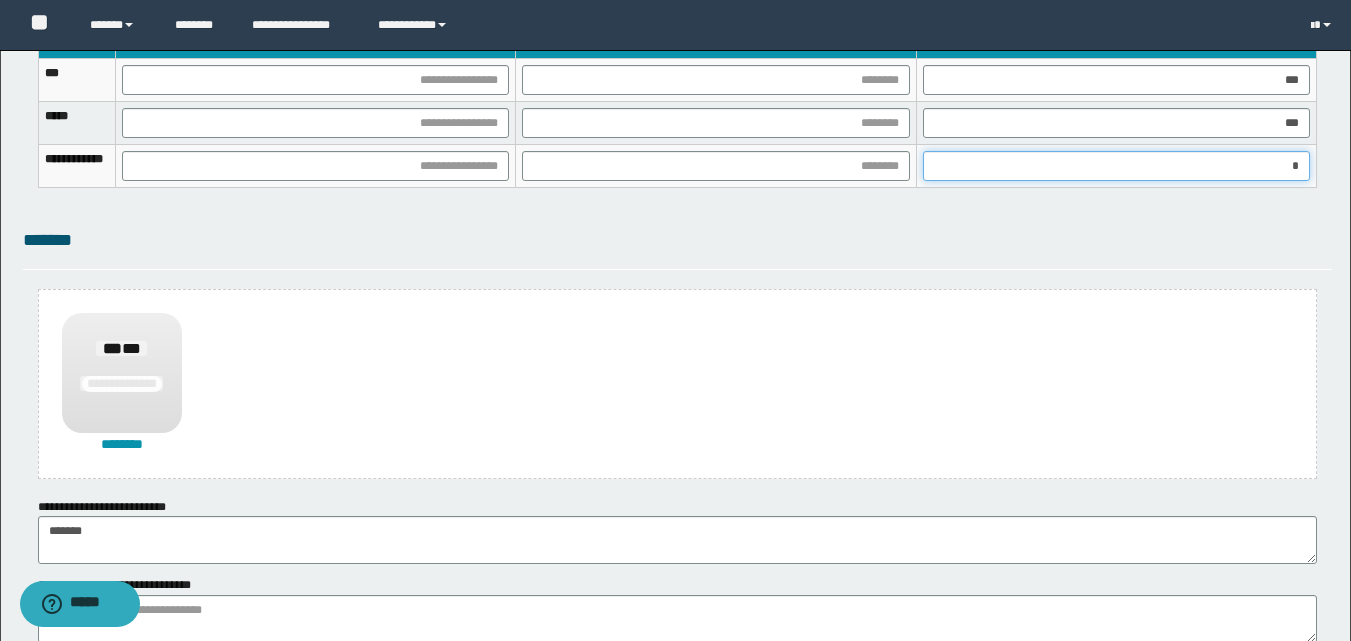 type on "**" 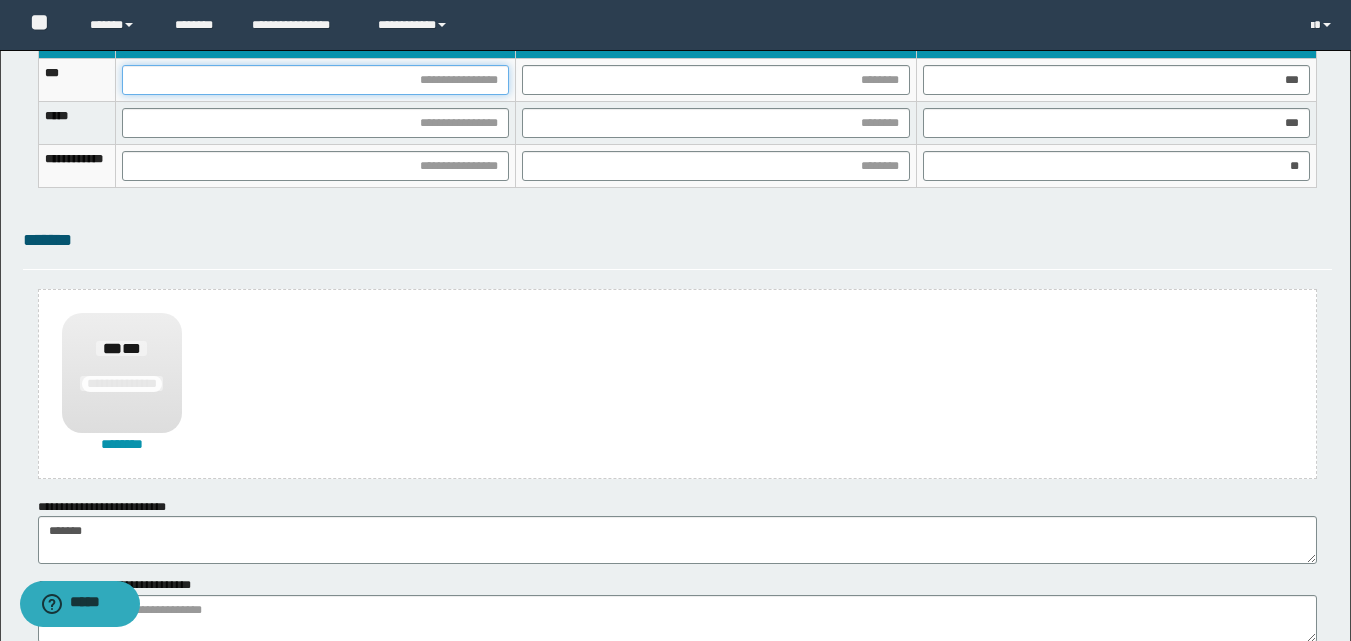 click at bounding box center (315, 80) 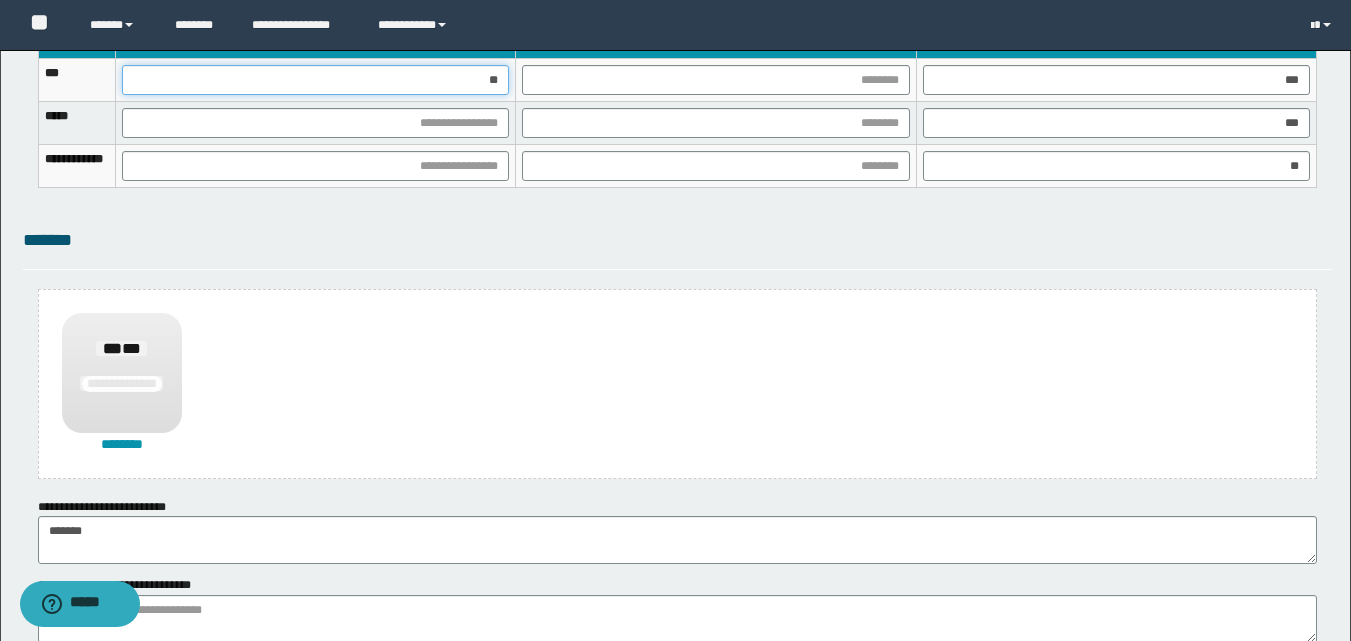type on "***" 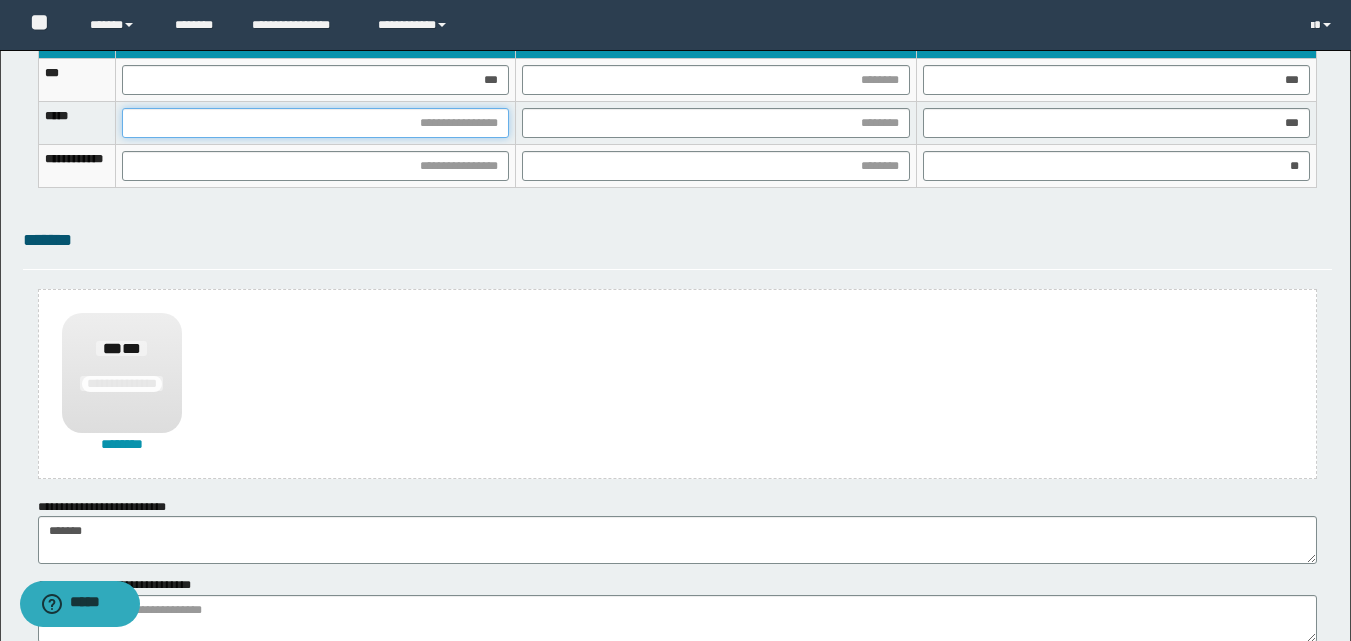 click at bounding box center [315, 123] 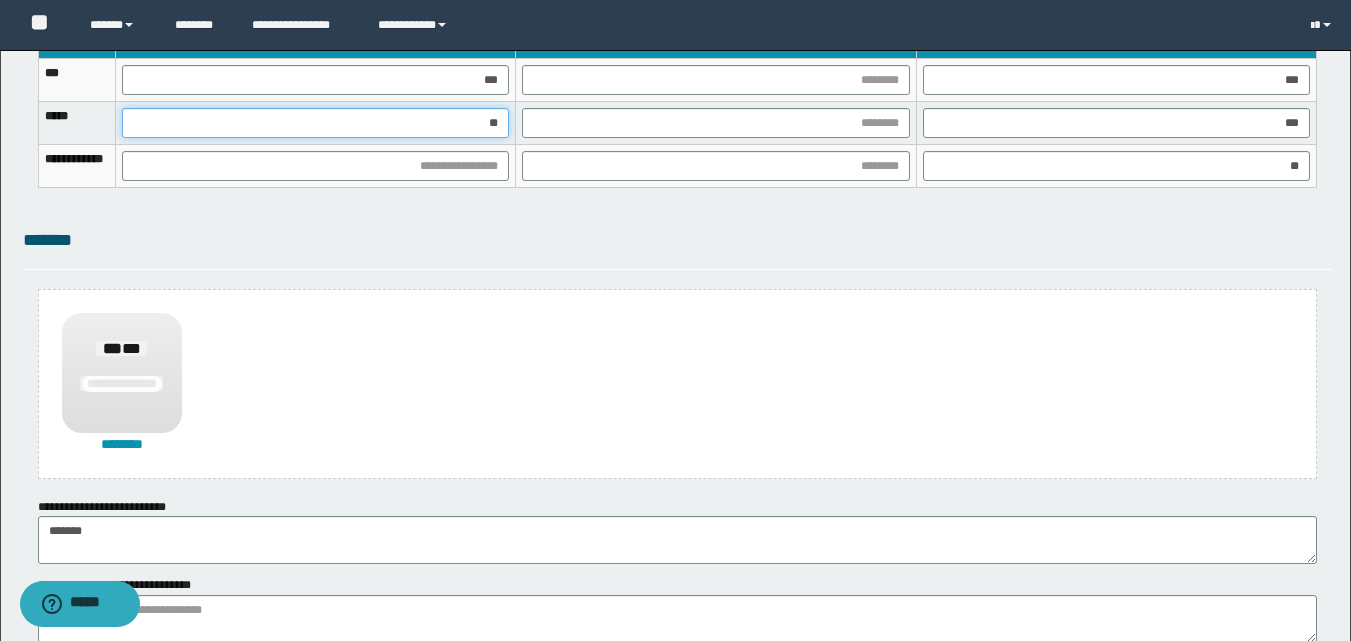 type on "***" 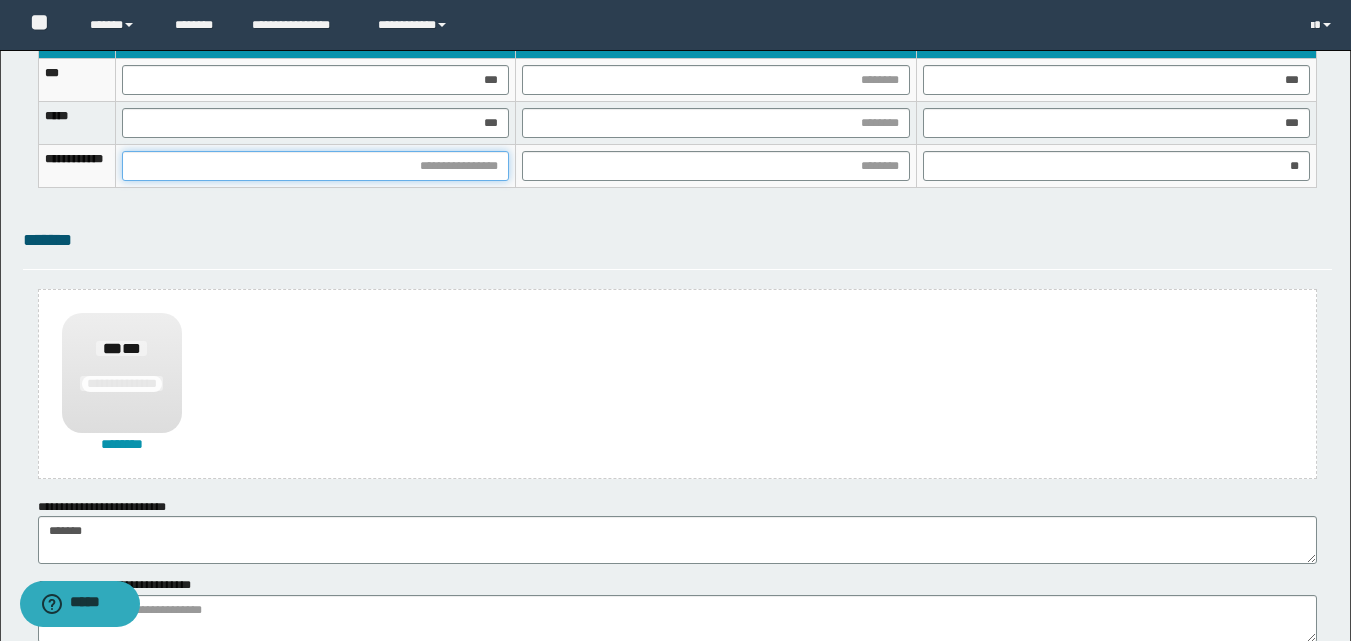 click at bounding box center [315, 166] 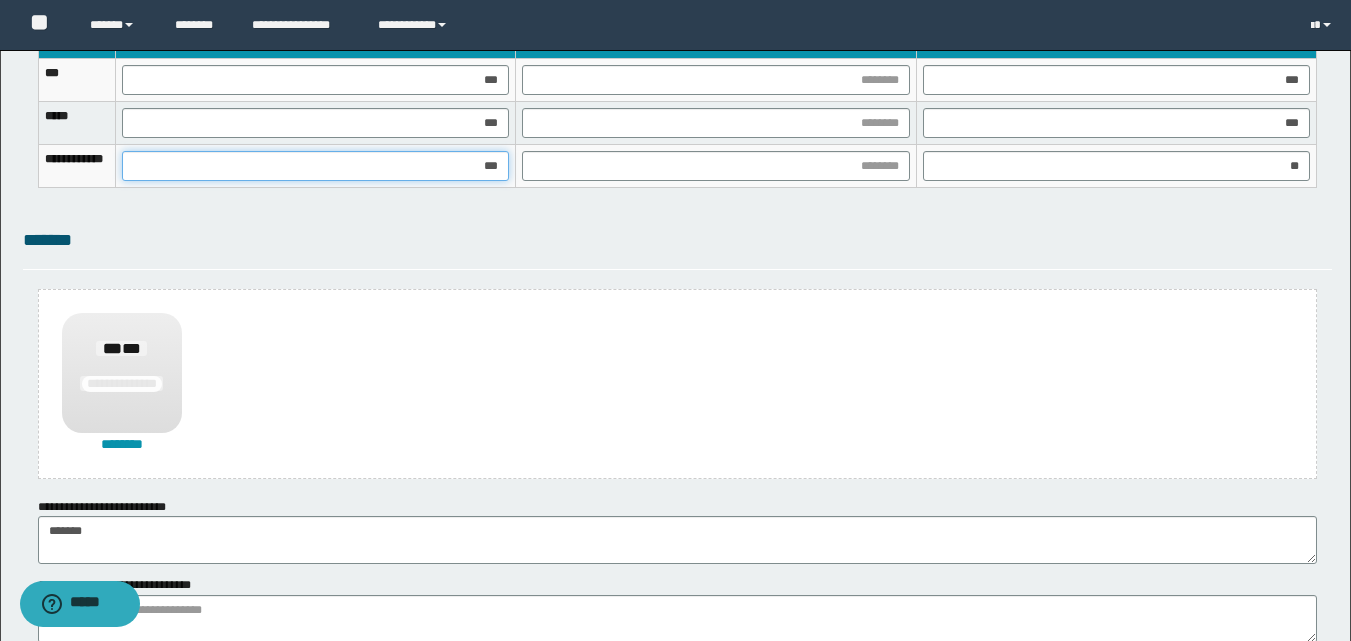 type on "****" 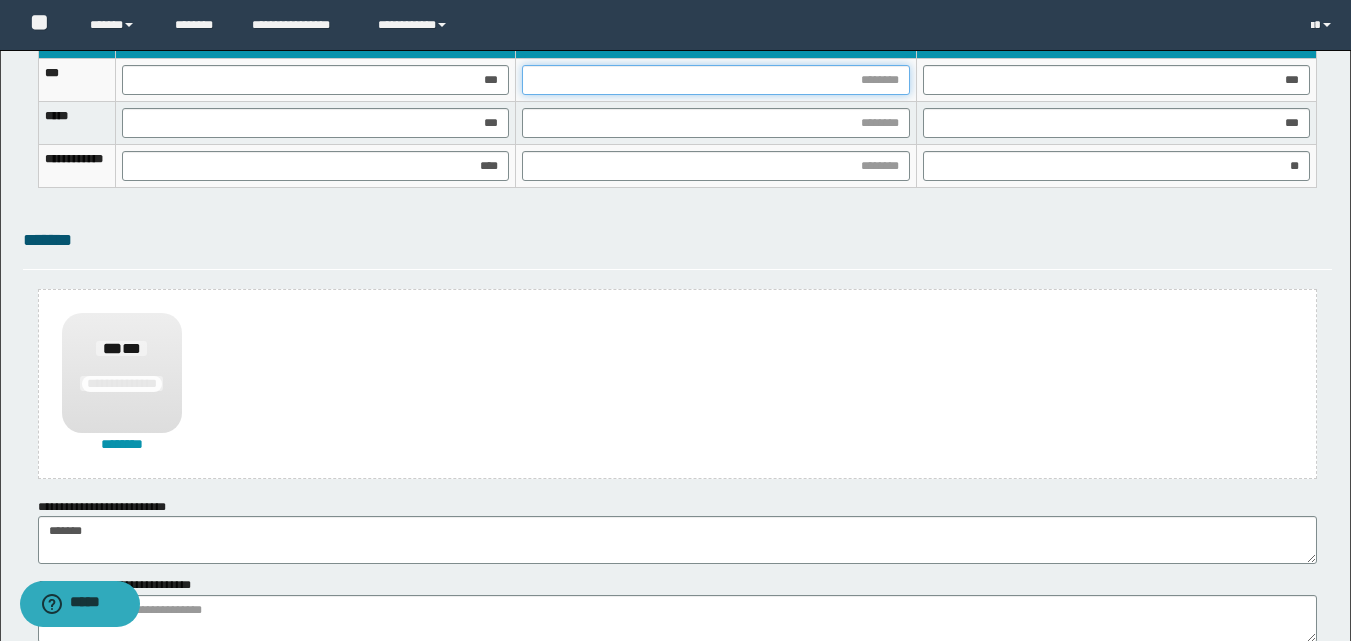 click at bounding box center (715, 80) 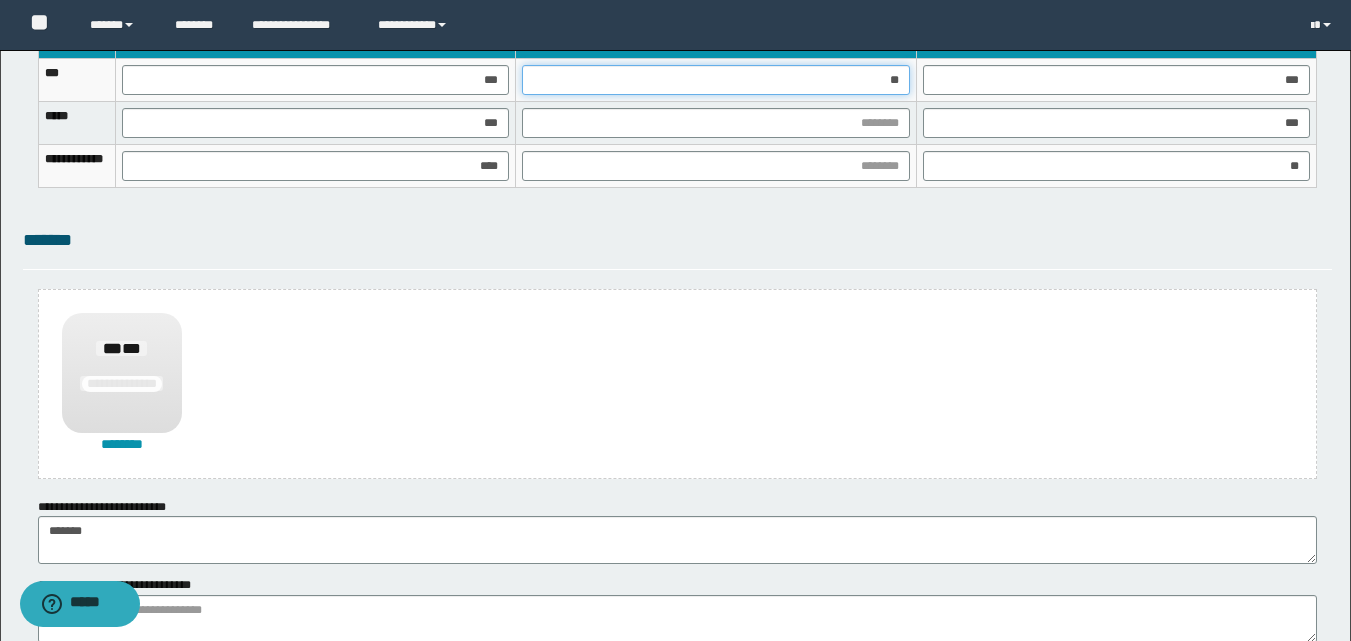 type on "***" 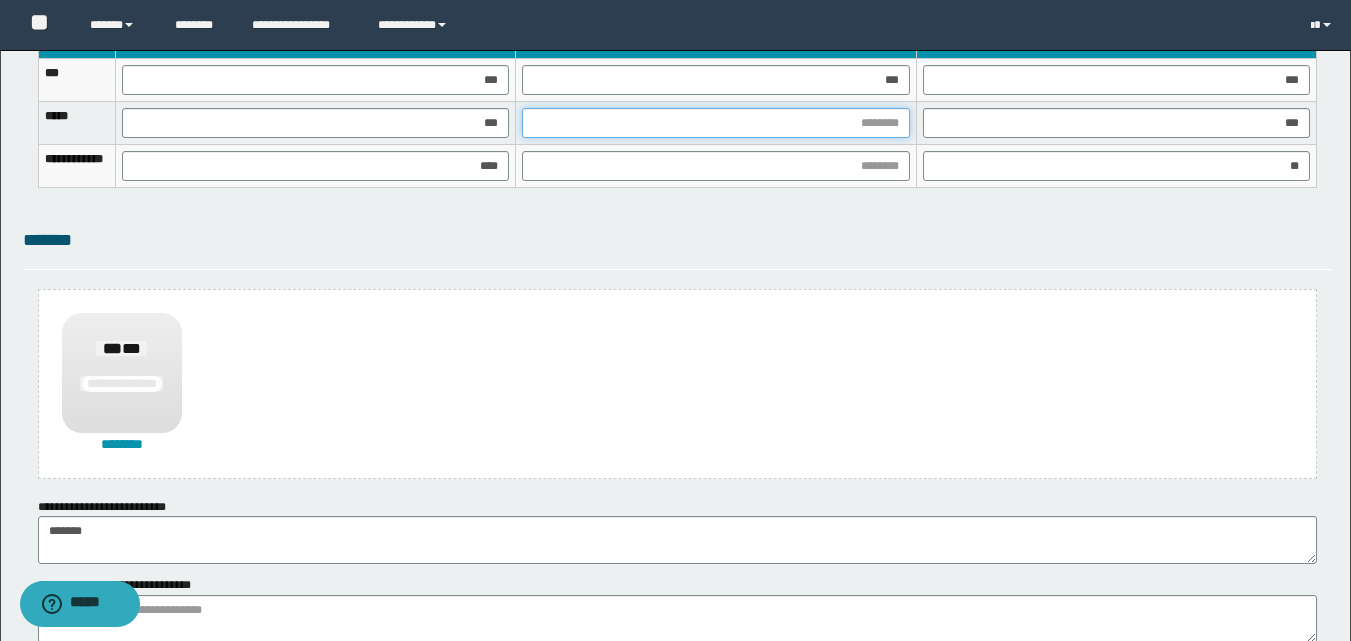 drag, startPoint x: 819, startPoint y: 123, endPoint x: 822, endPoint y: 138, distance: 15.297058 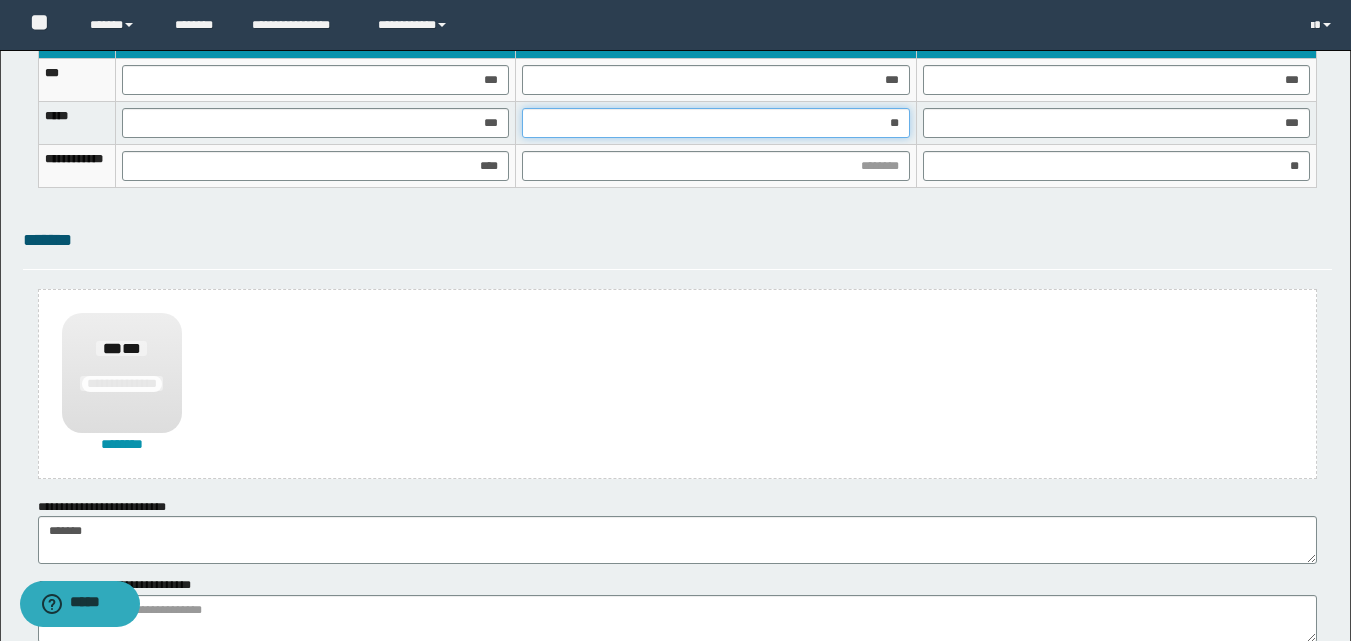 type on "***" 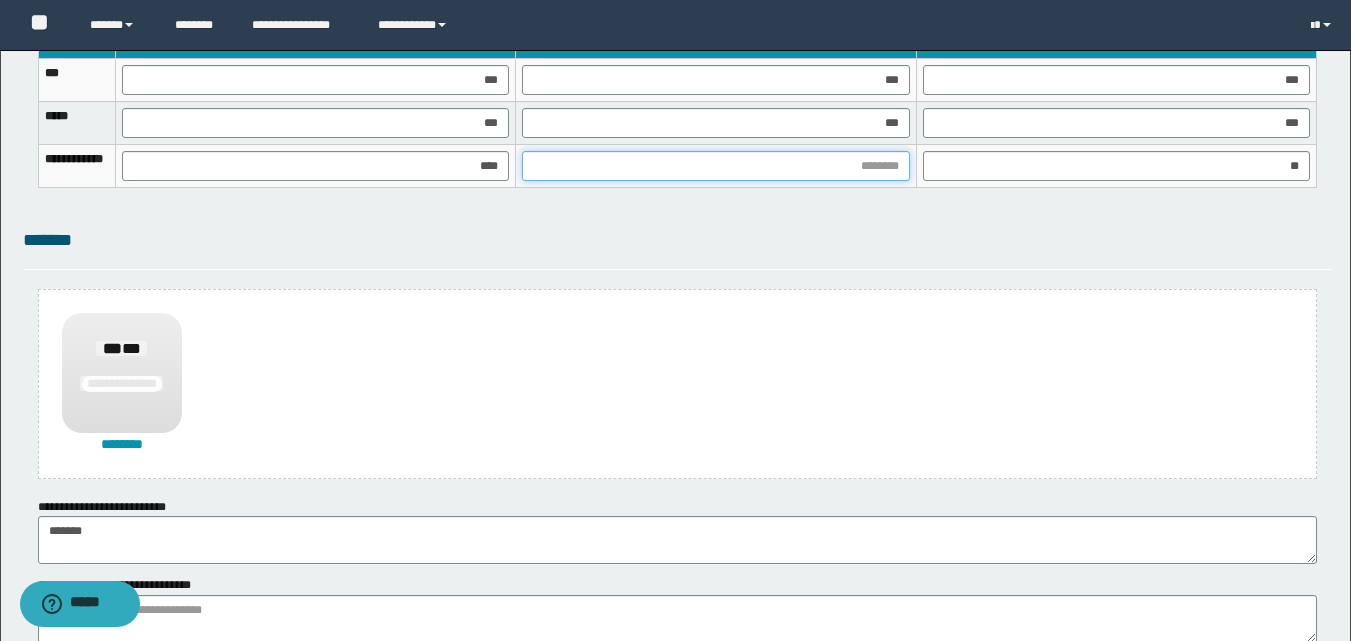 click at bounding box center [715, 166] 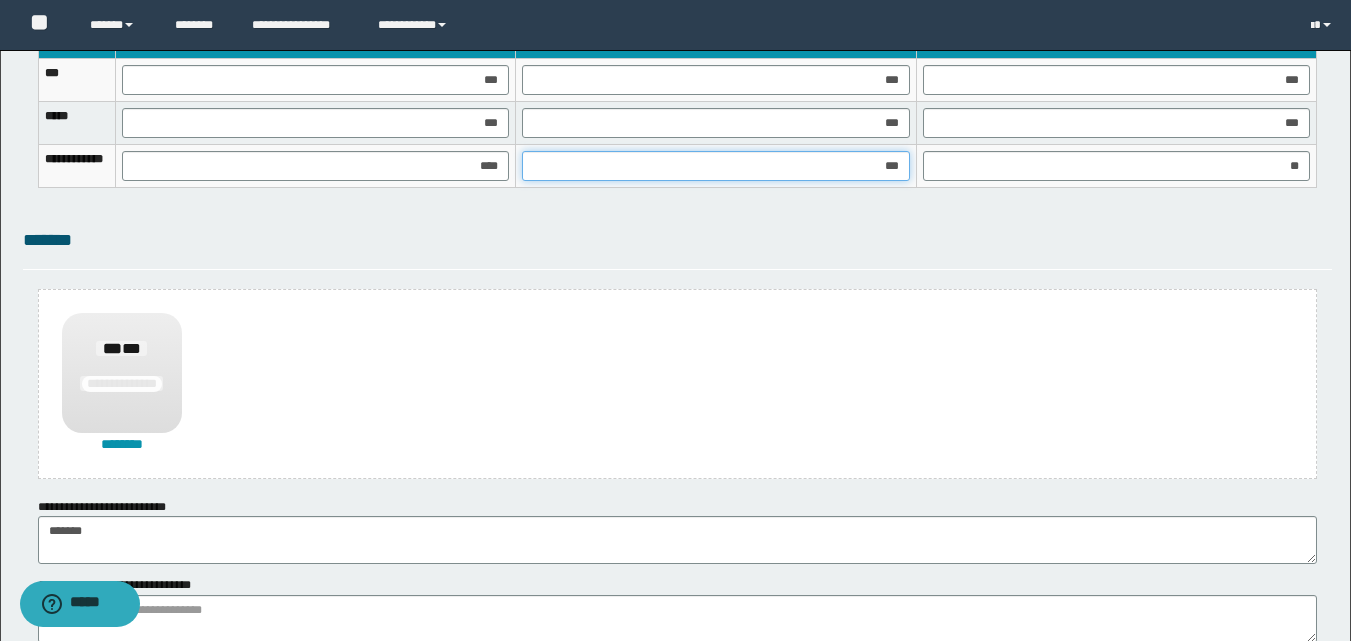 type on "****" 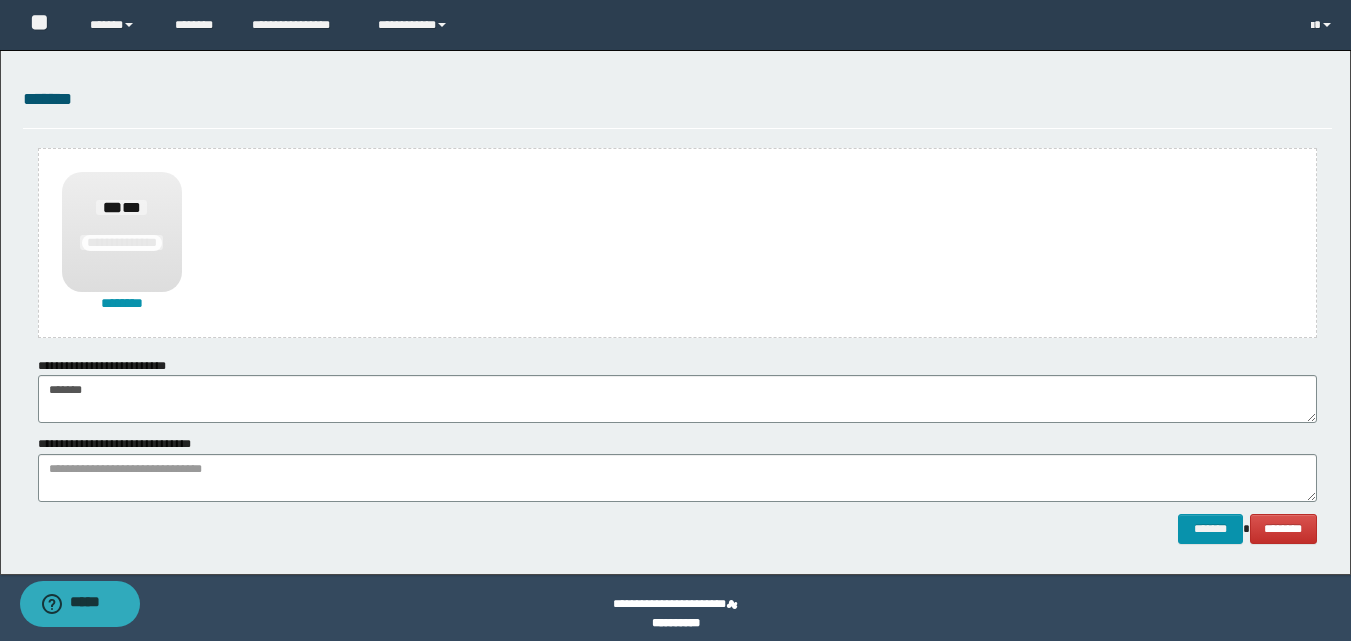 scroll, scrollTop: 1489, scrollLeft: 0, axis: vertical 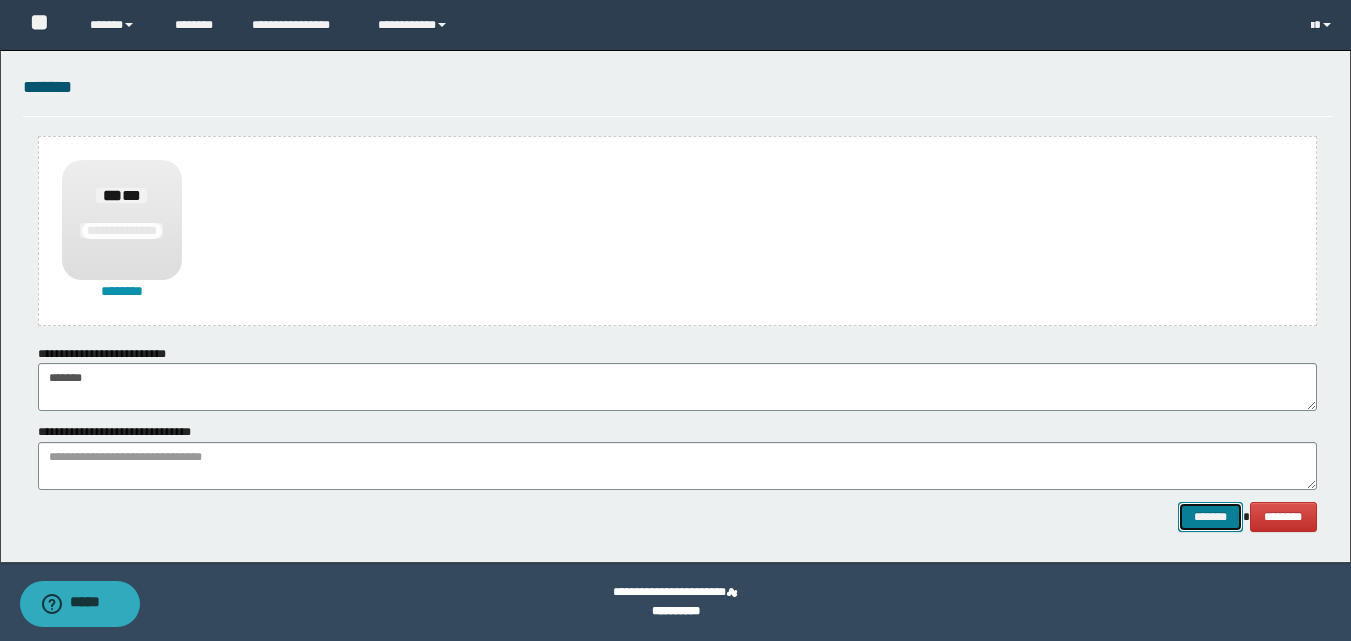click on "*******" at bounding box center [1210, 517] 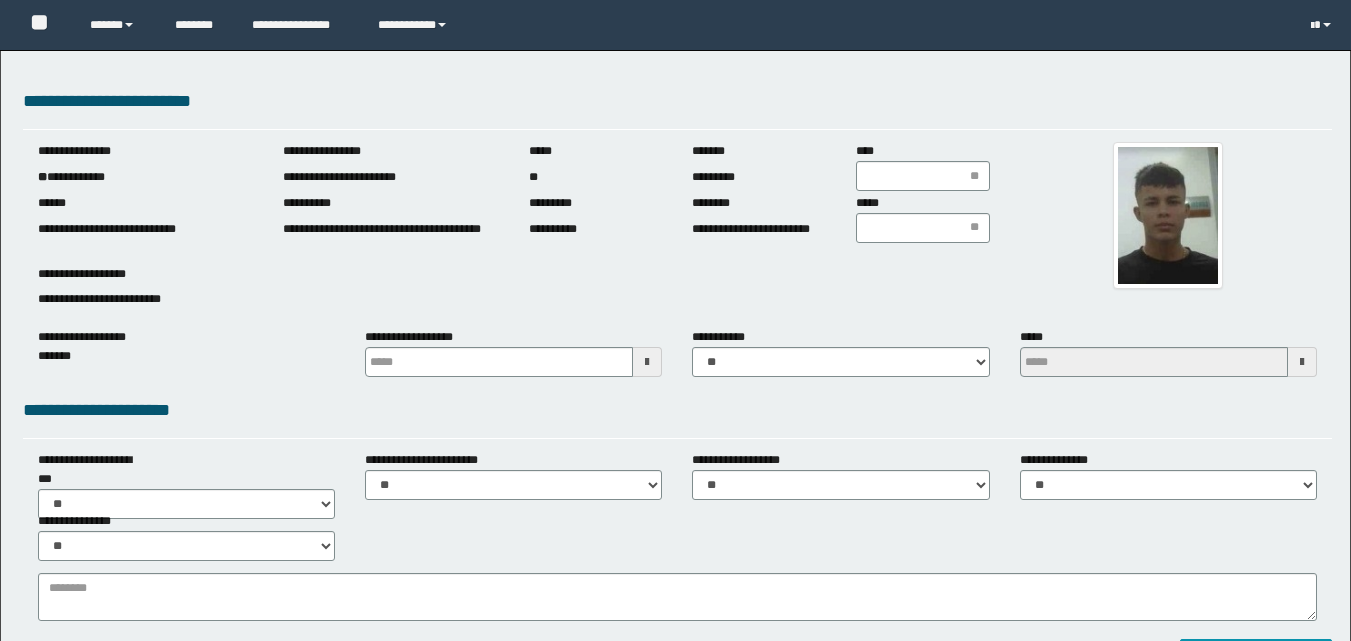 scroll, scrollTop: 0, scrollLeft: 0, axis: both 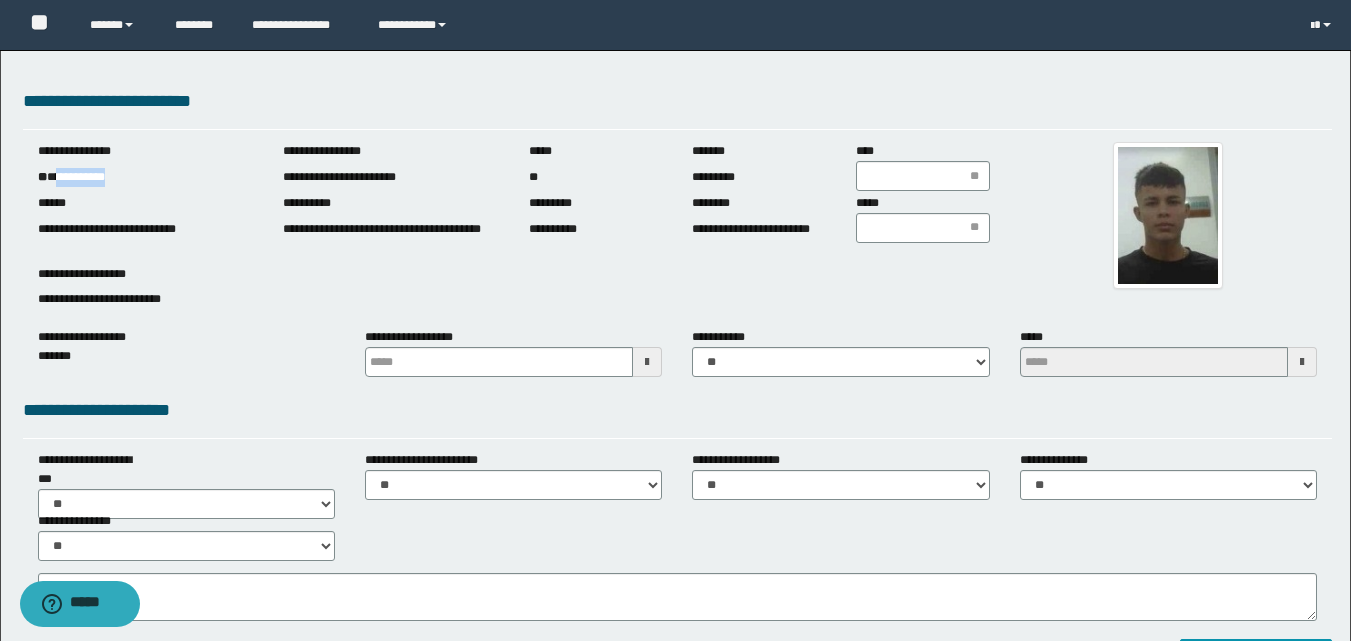 drag, startPoint x: 60, startPoint y: 173, endPoint x: 155, endPoint y: 162, distance: 95.63472 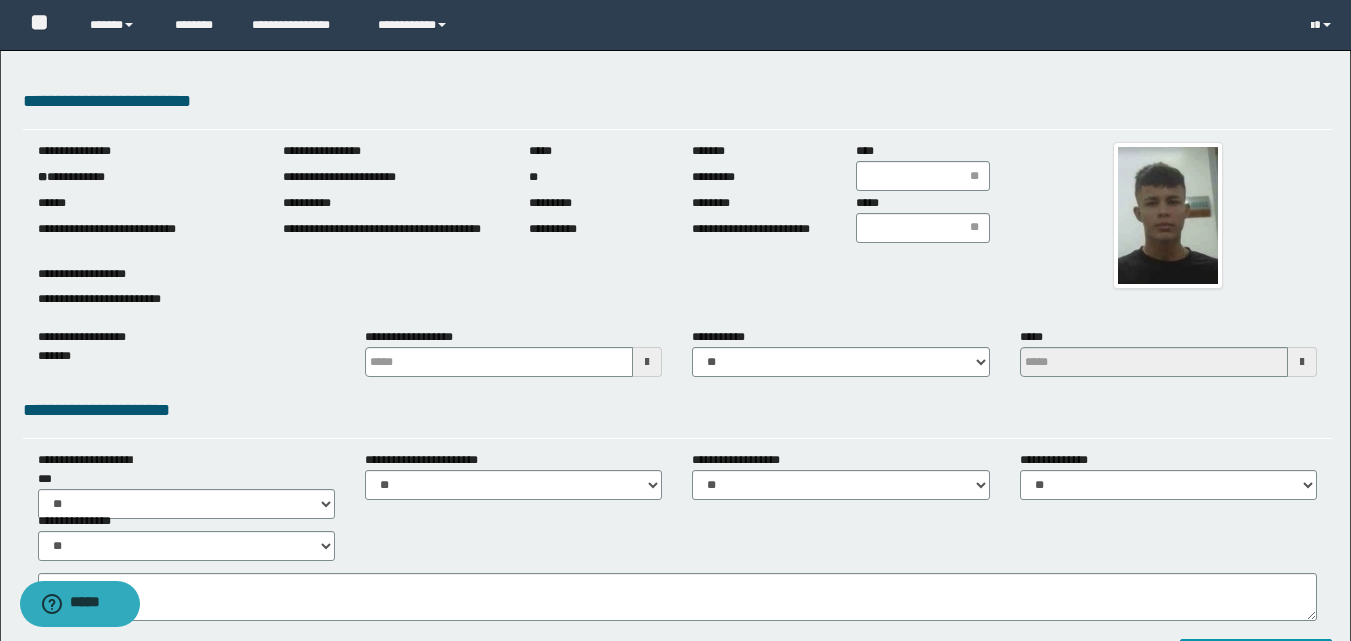 click at bounding box center [647, 362] 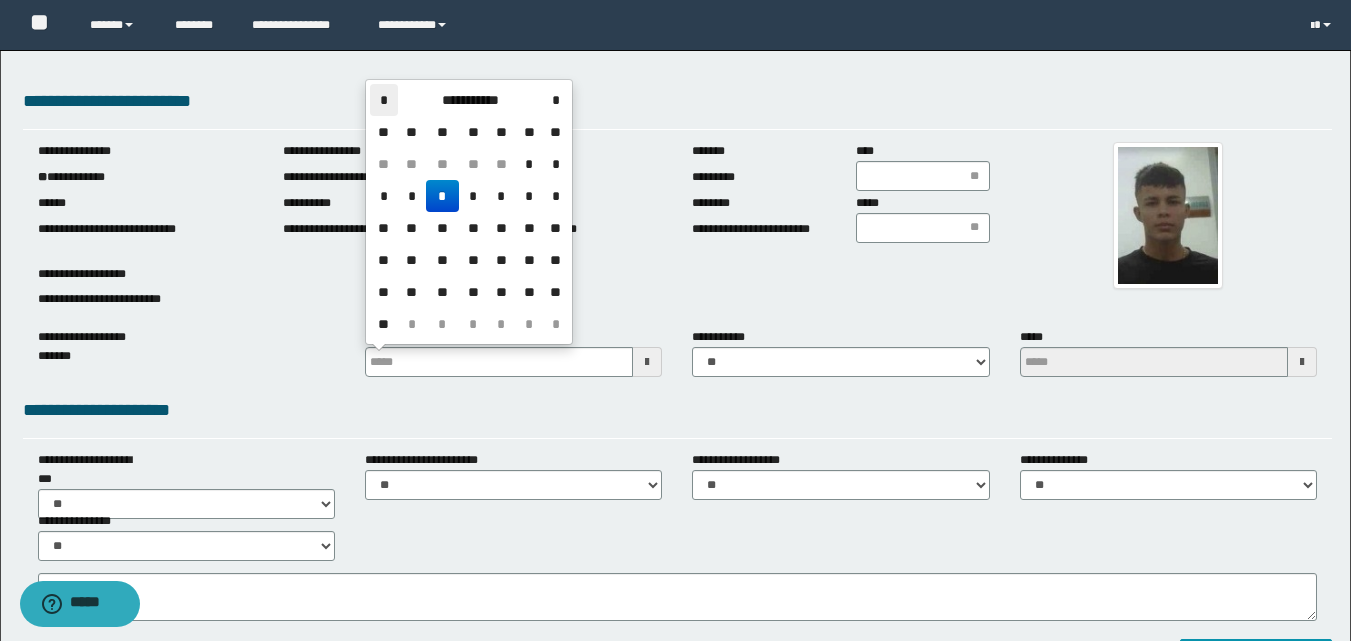 click on "*" at bounding box center [384, 100] 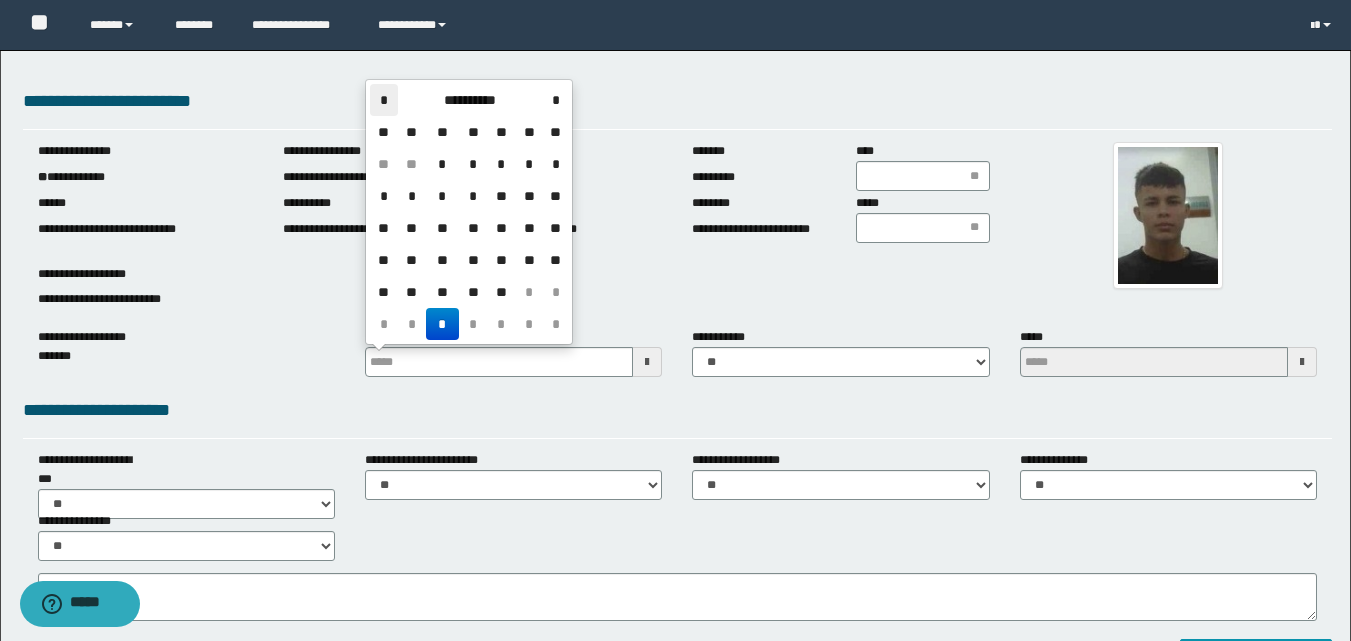 click on "*" at bounding box center (384, 100) 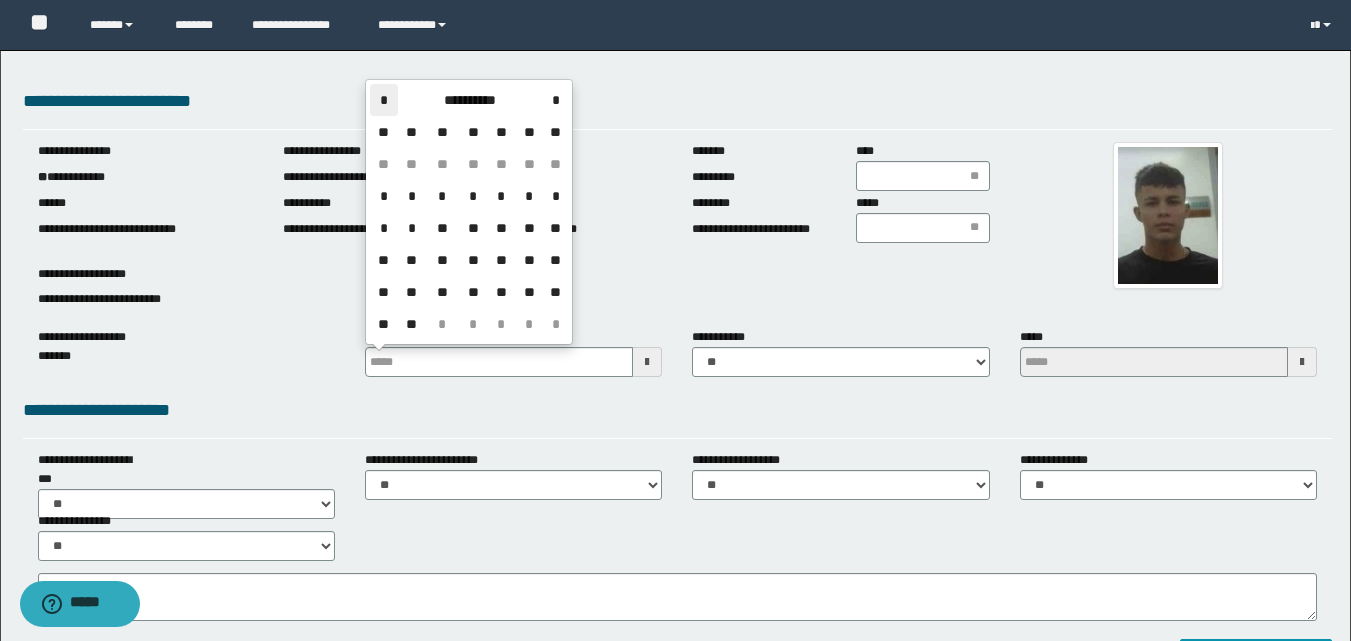 click on "*" at bounding box center [384, 100] 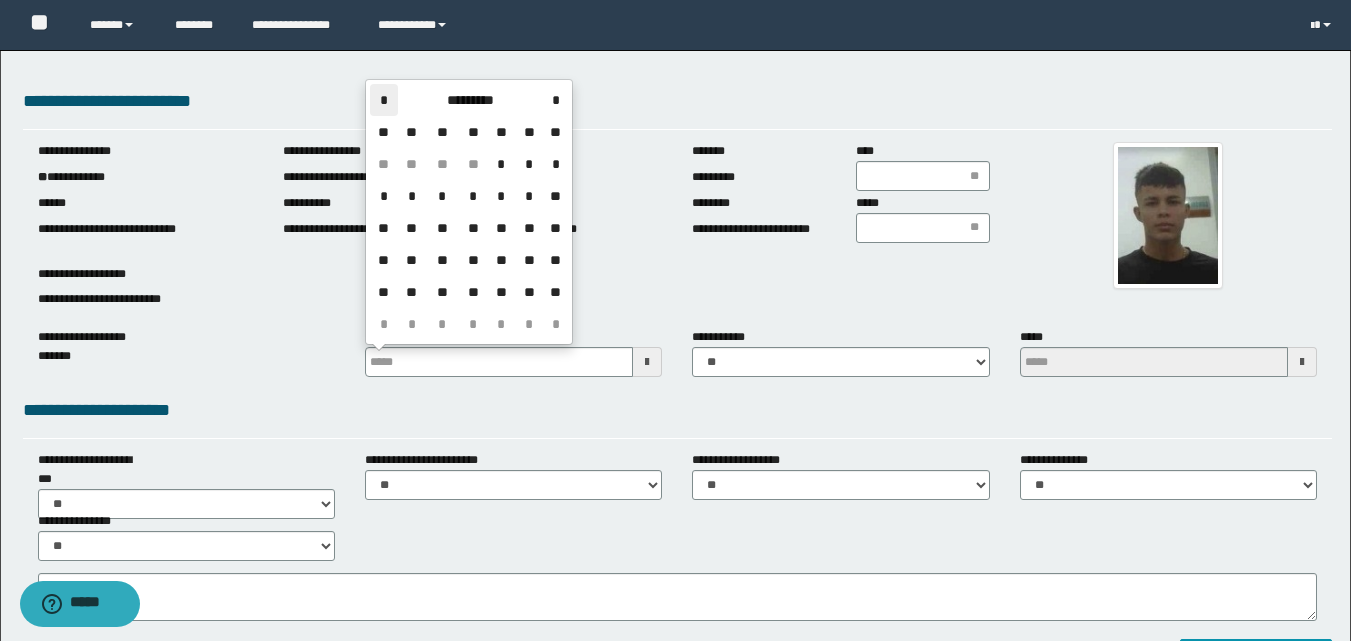 click on "*" at bounding box center (384, 100) 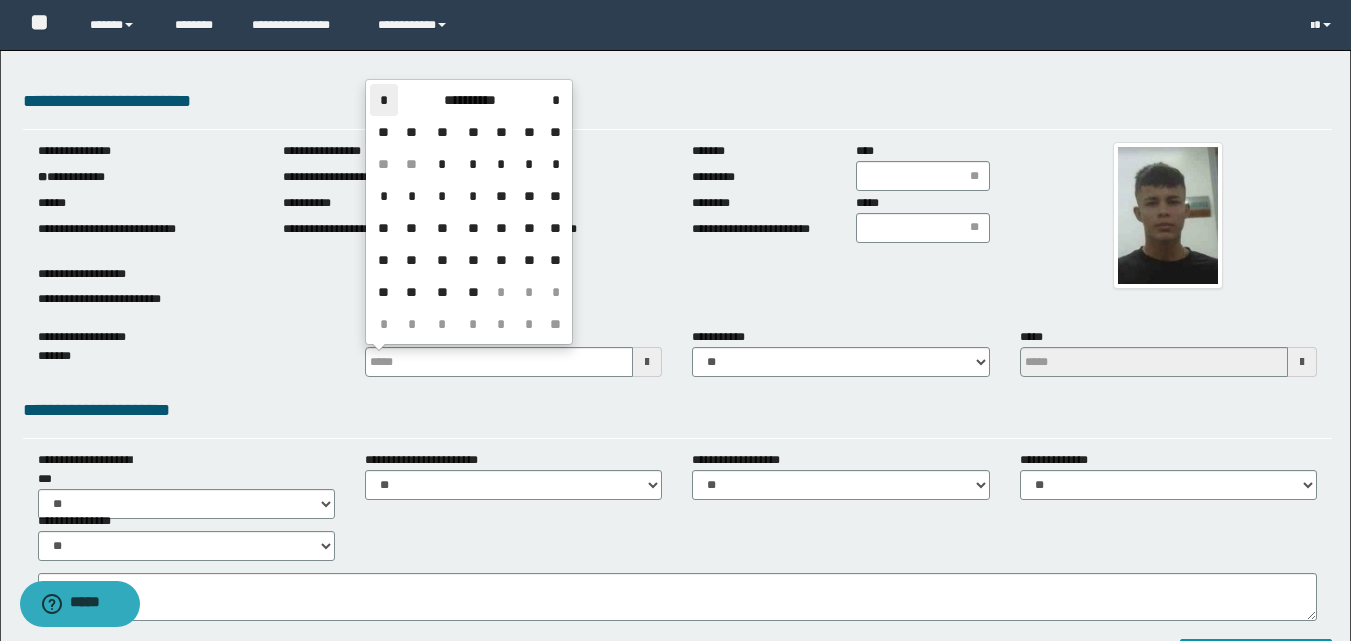 click on "*" at bounding box center [384, 100] 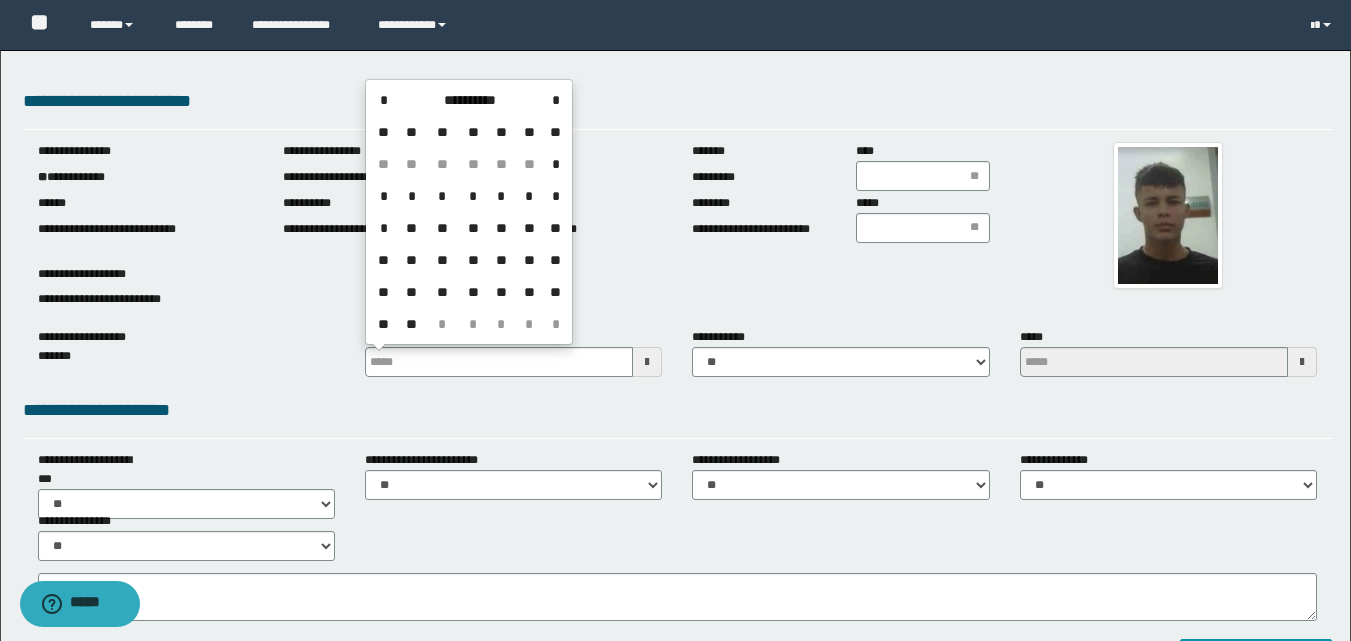 click on "**" at bounding box center (529, 260) 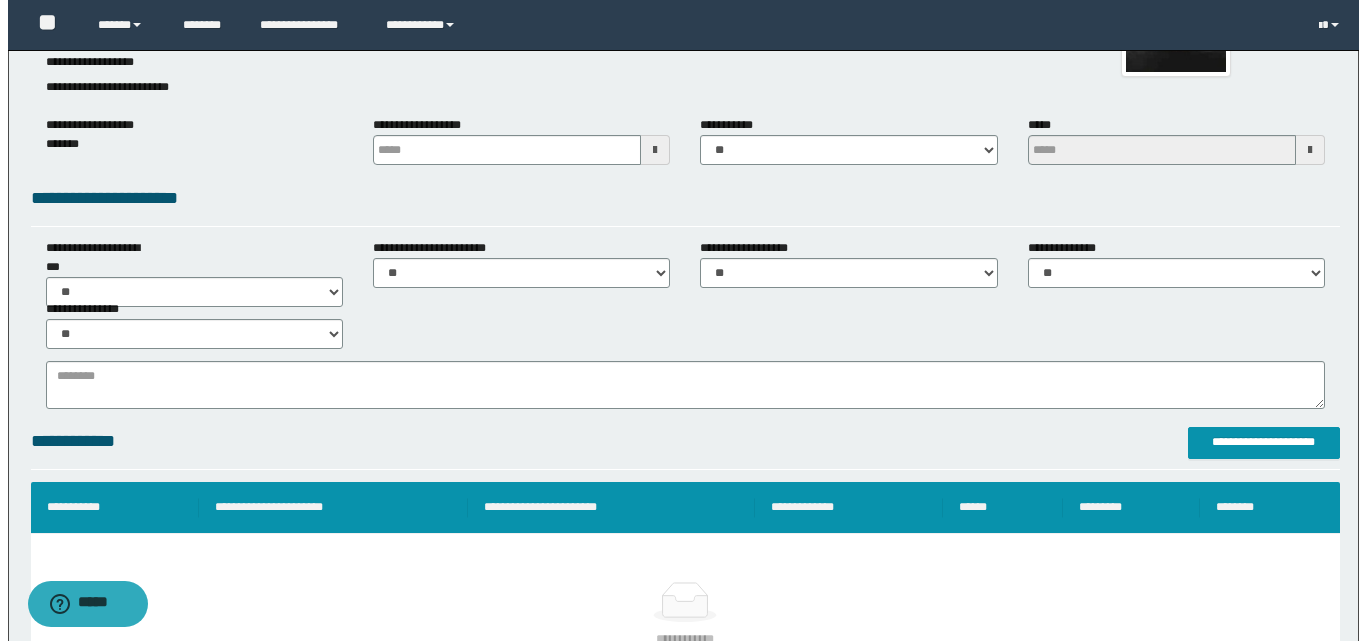 scroll, scrollTop: 500, scrollLeft: 0, axis: vertical 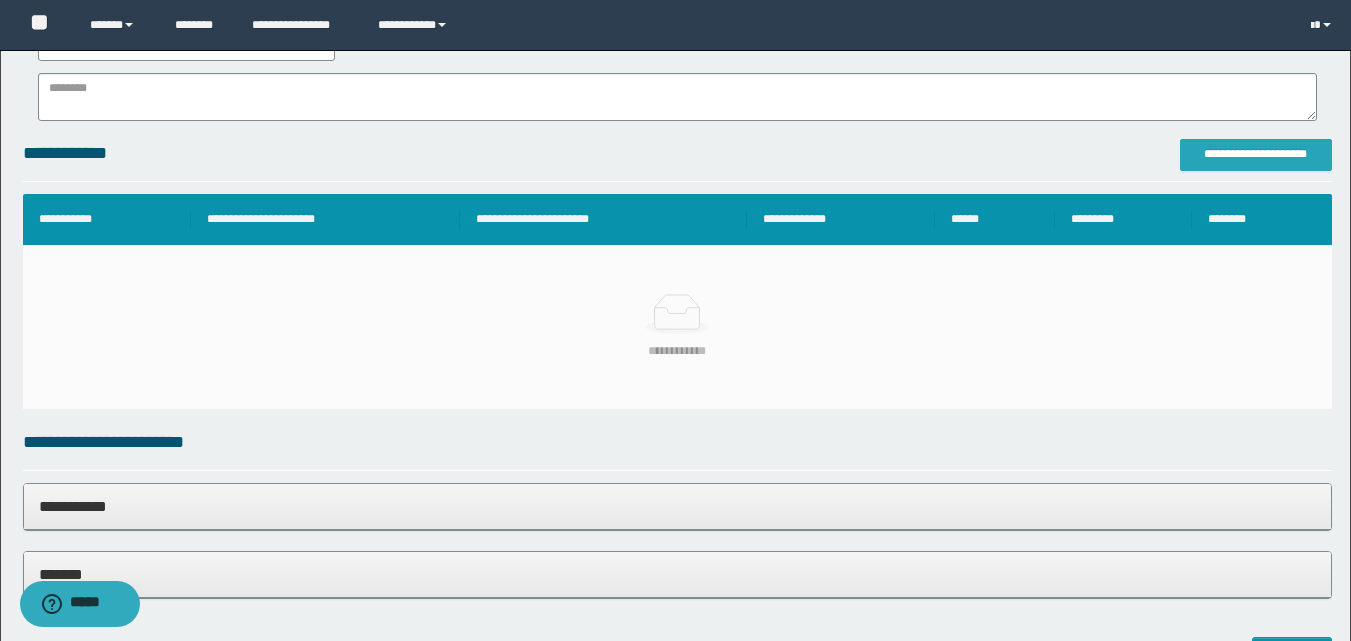 click on "**********" at bounding box center (1256, 154) 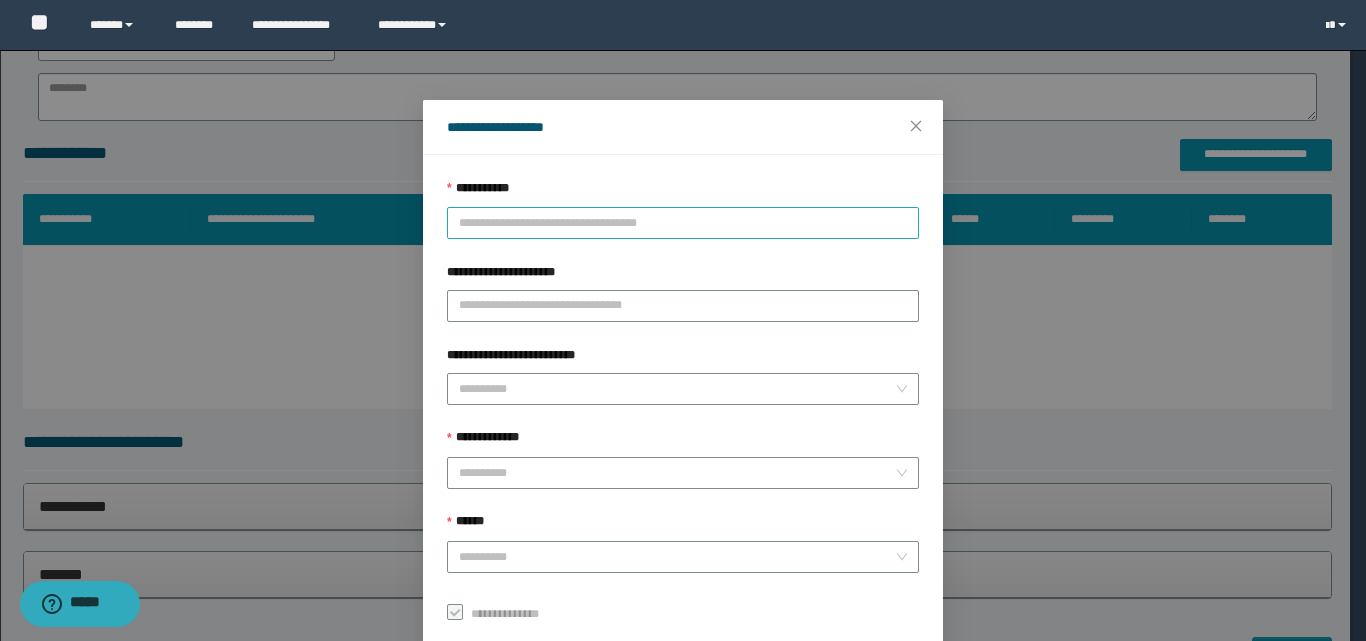 click on "**********" at bounding box center [683, 223] 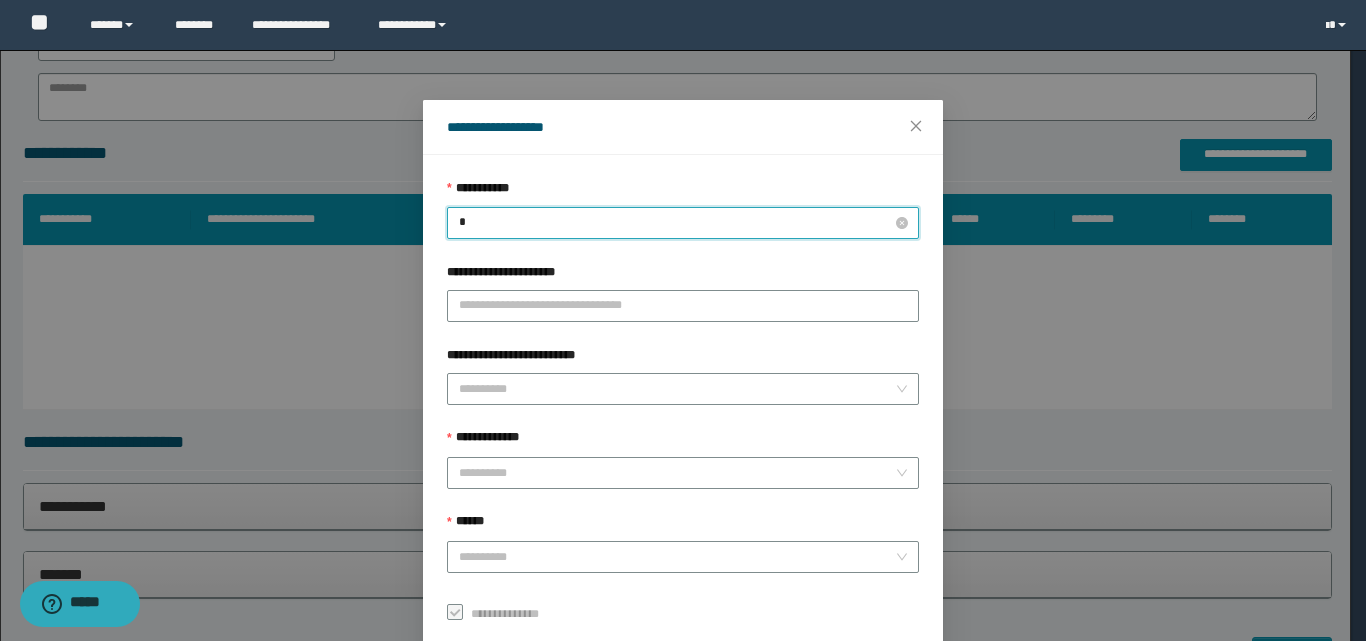 type on "**" 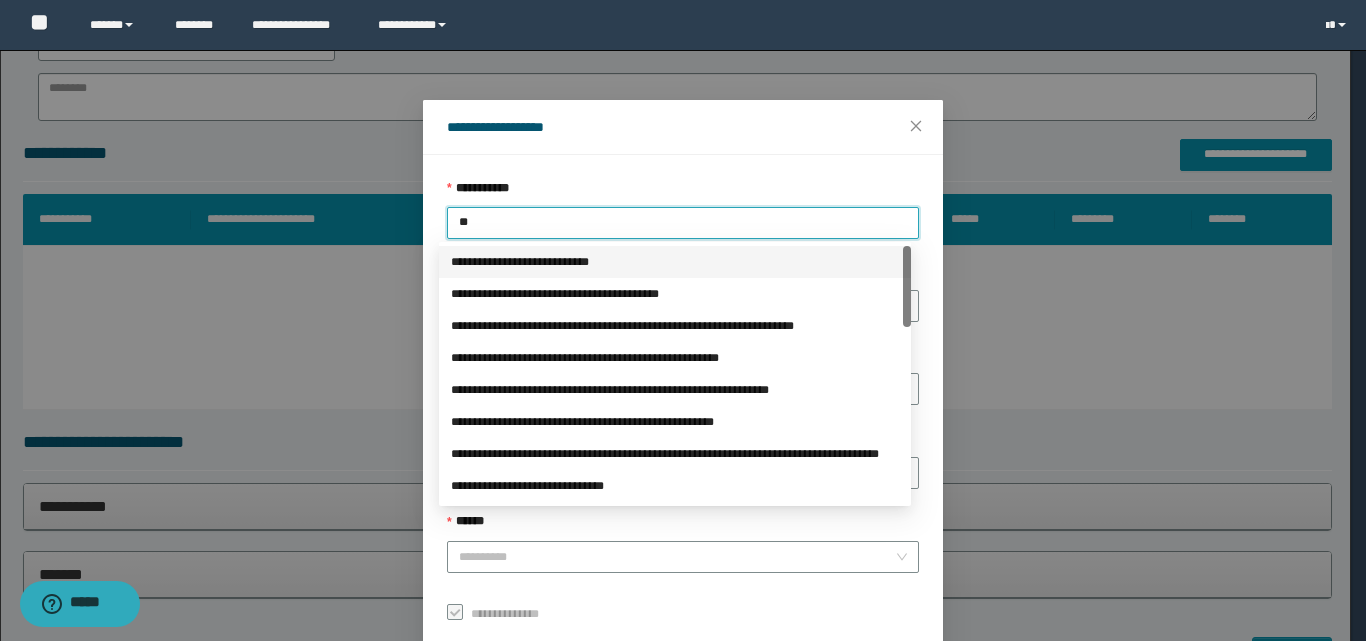 click on "**********" at bounding box center [675, 262] 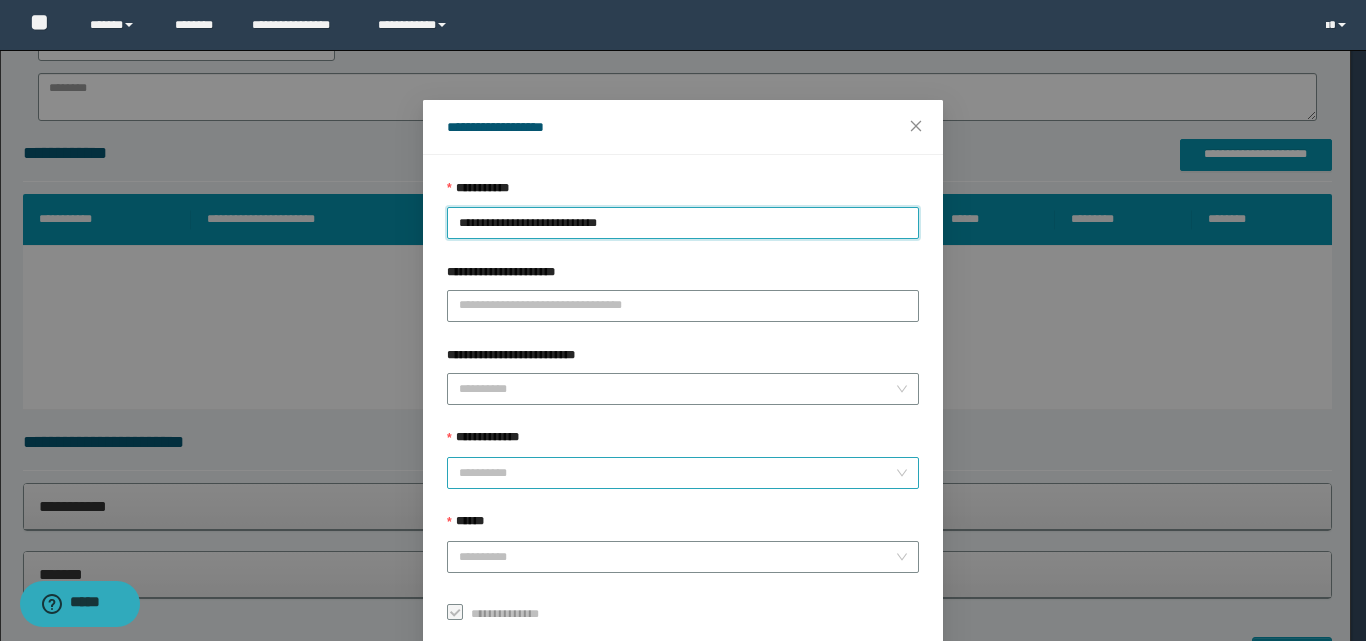 click on "**********" at bounding box center (677, 473) 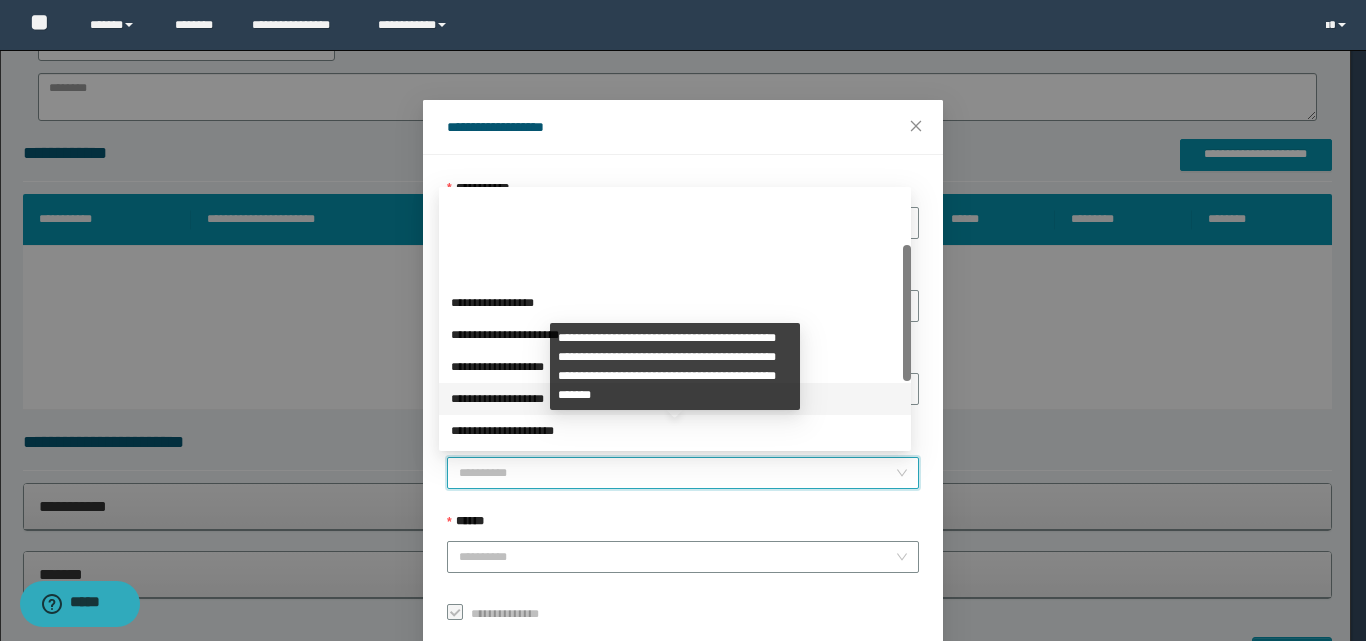 scroll, scrollTop: 224, scrollLeft: 0, axis: vertical 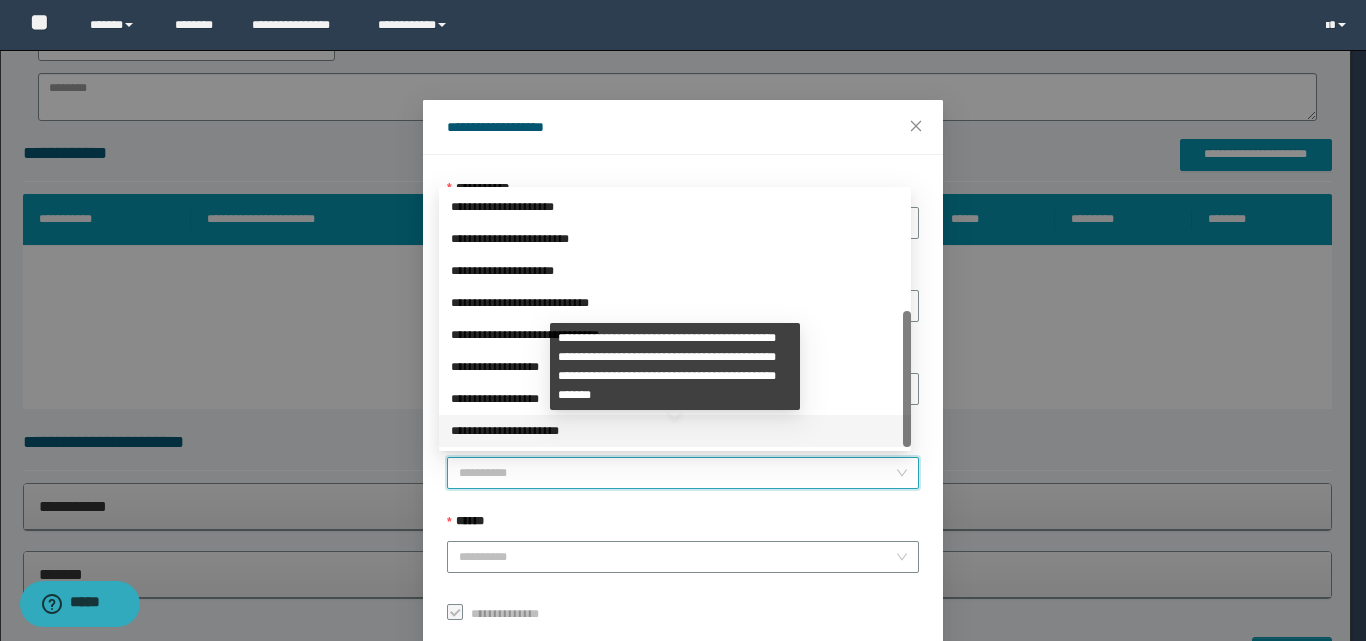 click on "**********" at bounding box center [675, 431] 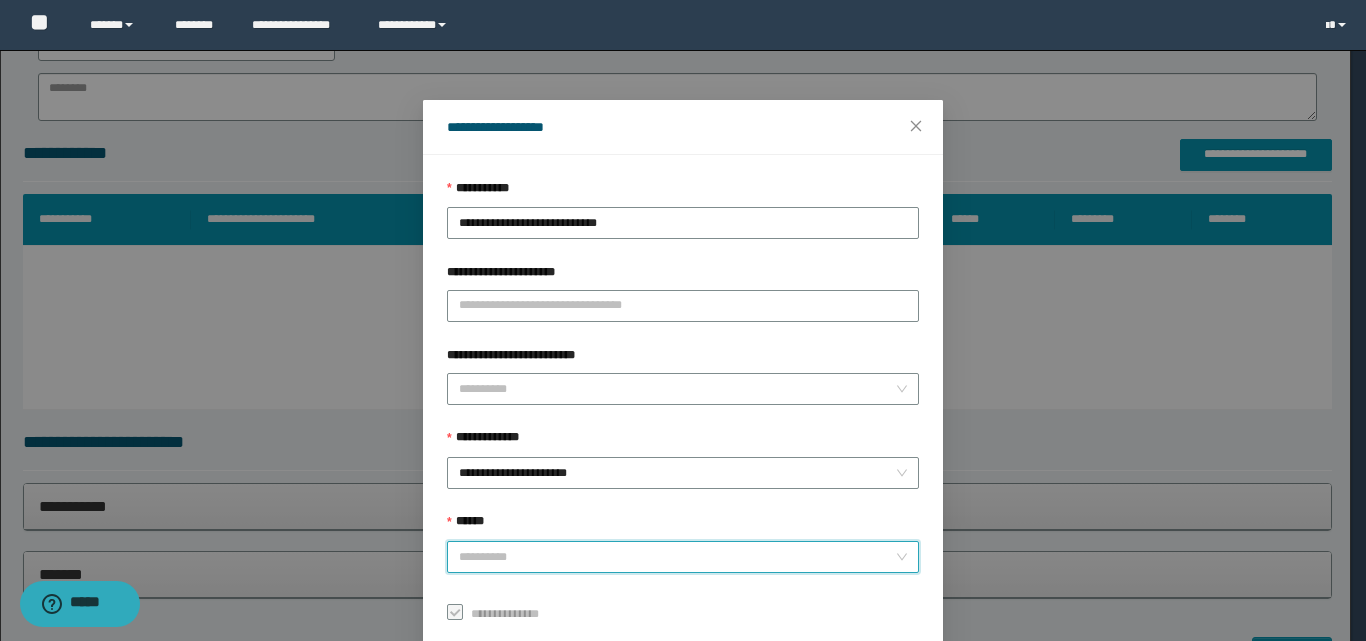 click on "******" at bounding box center (677, 557) 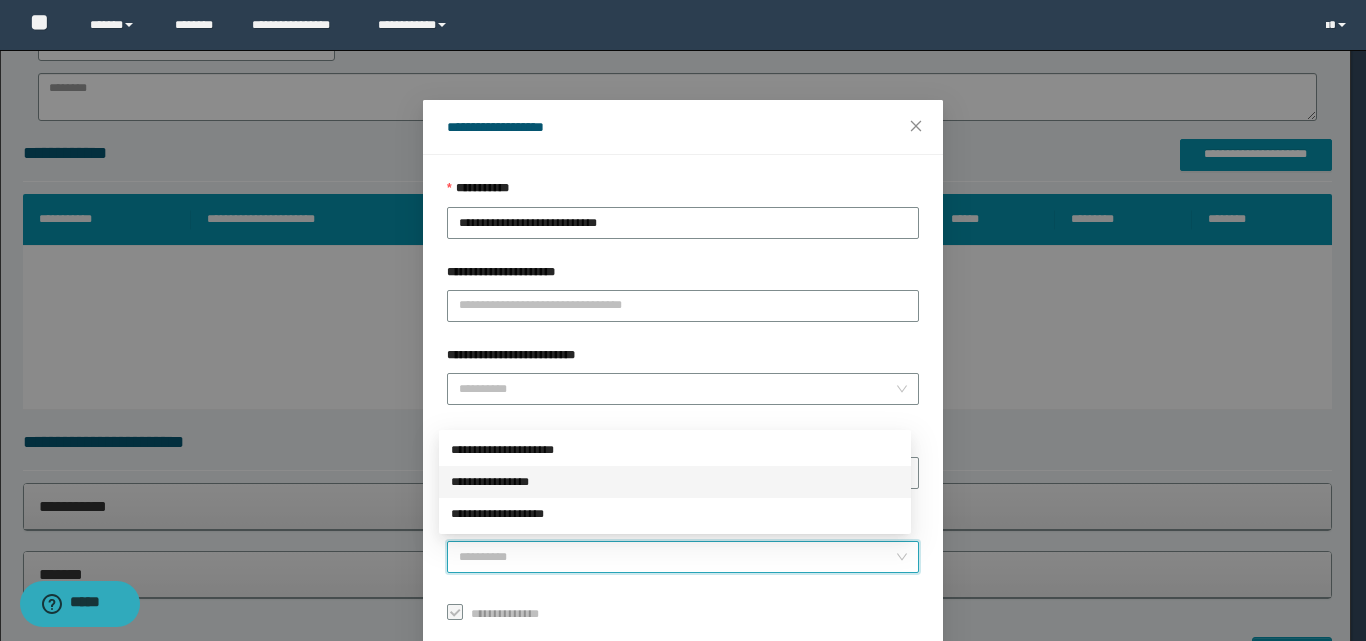 click on "**********" at bounding box center [675, 482] 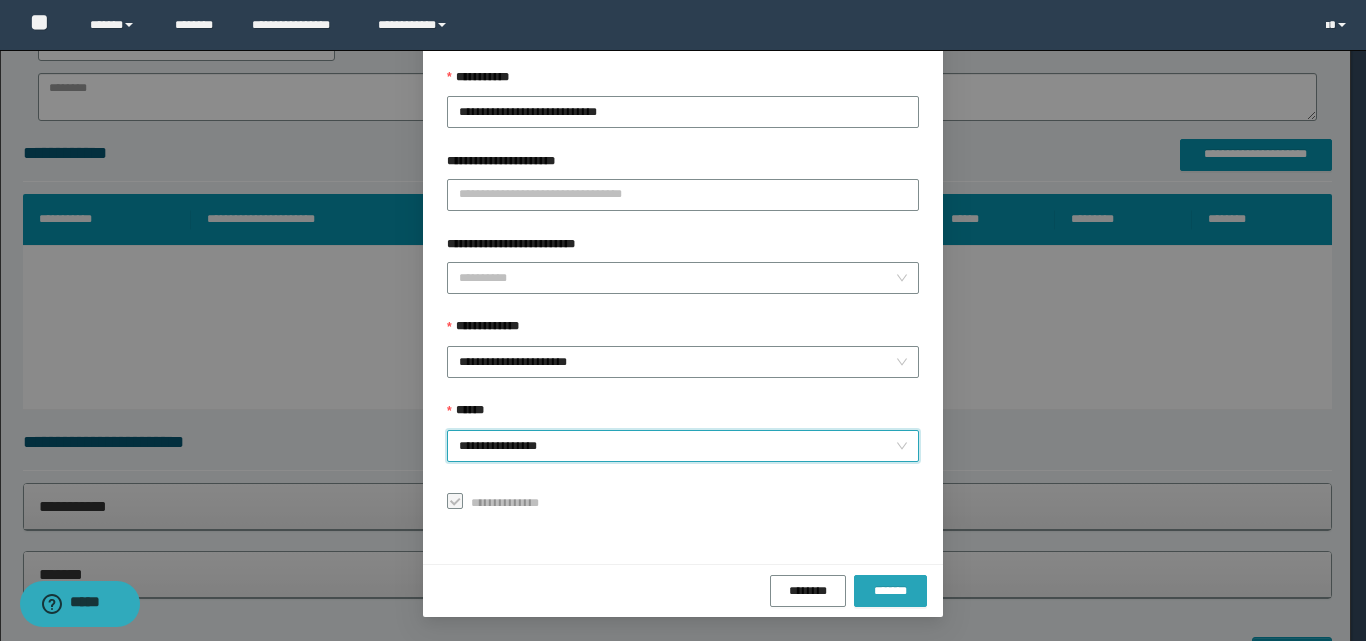 click on "*******" at bounding box center [890, 591] 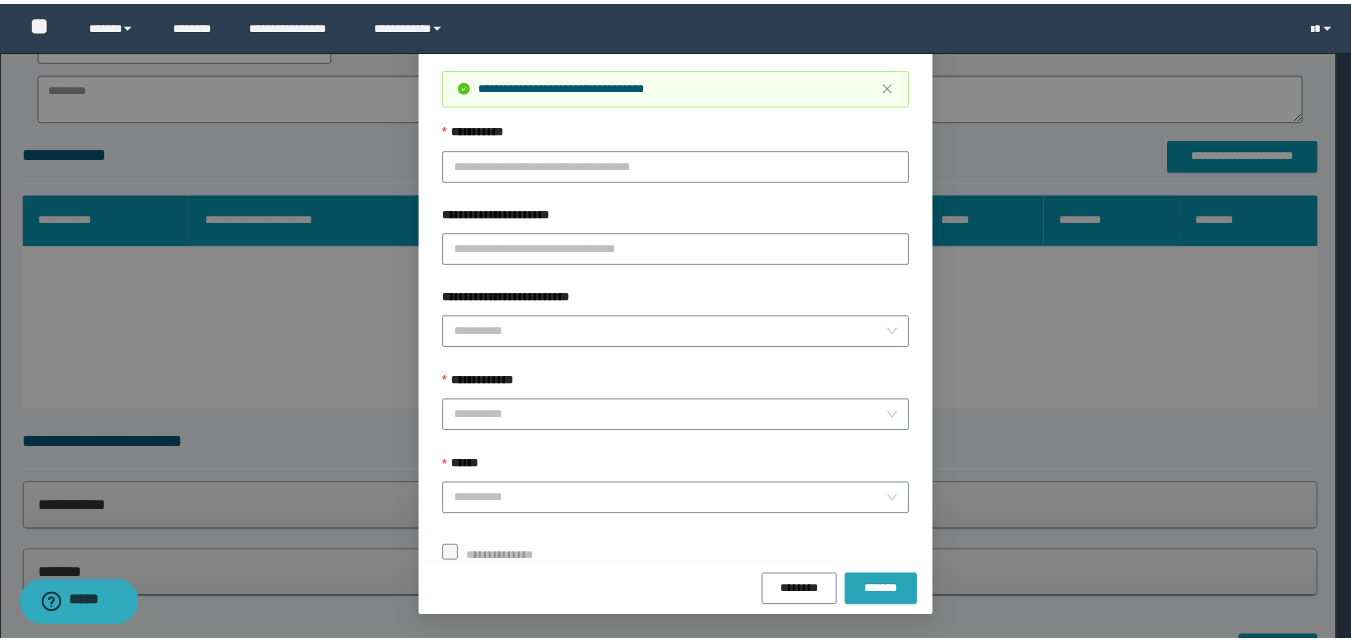 scroll, scrollTop: 64, scrollLeft: 0, axis: vertical 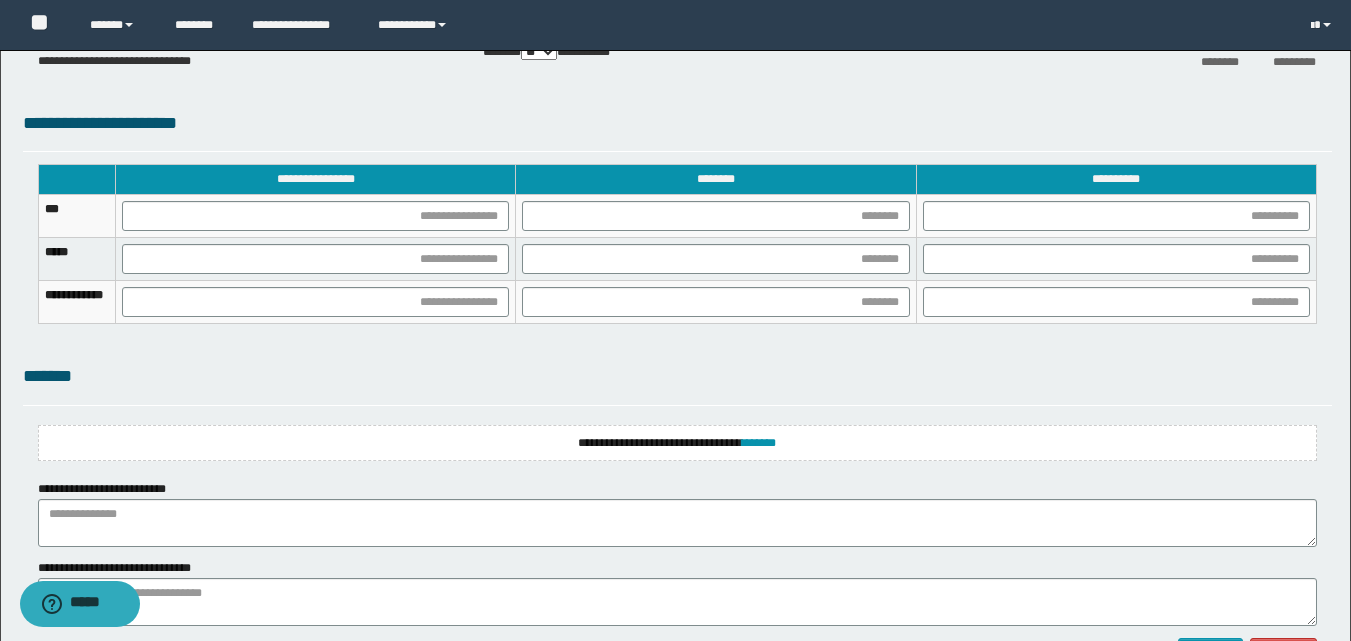 click on "**********" at bounding box center [677, 443] 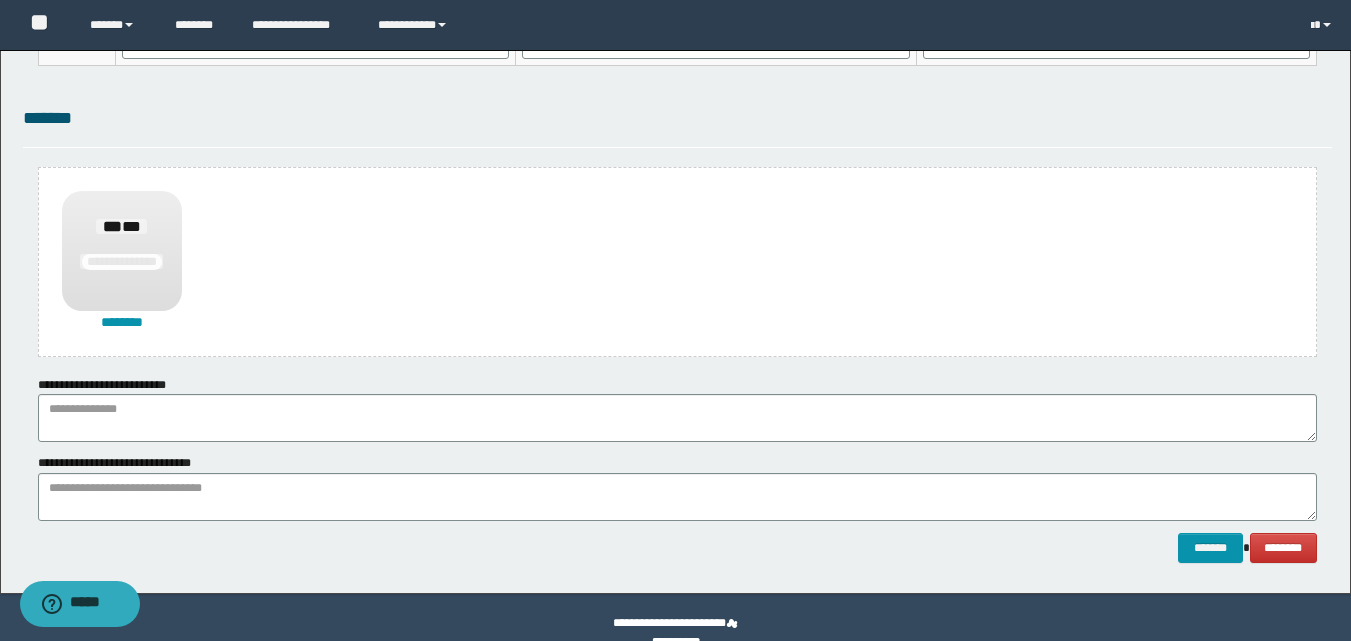 scroll, scrollTop: 1489, scrollLeft: 0, axis: vertical 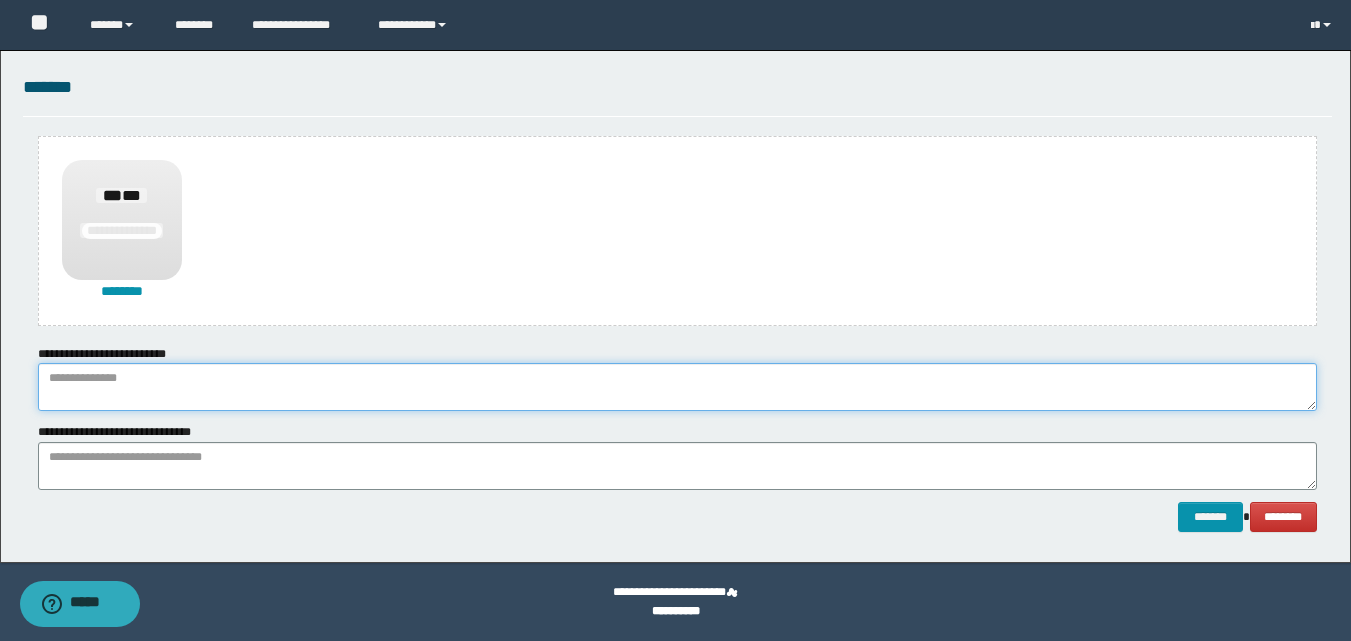 click at bounding box center [677, 387] 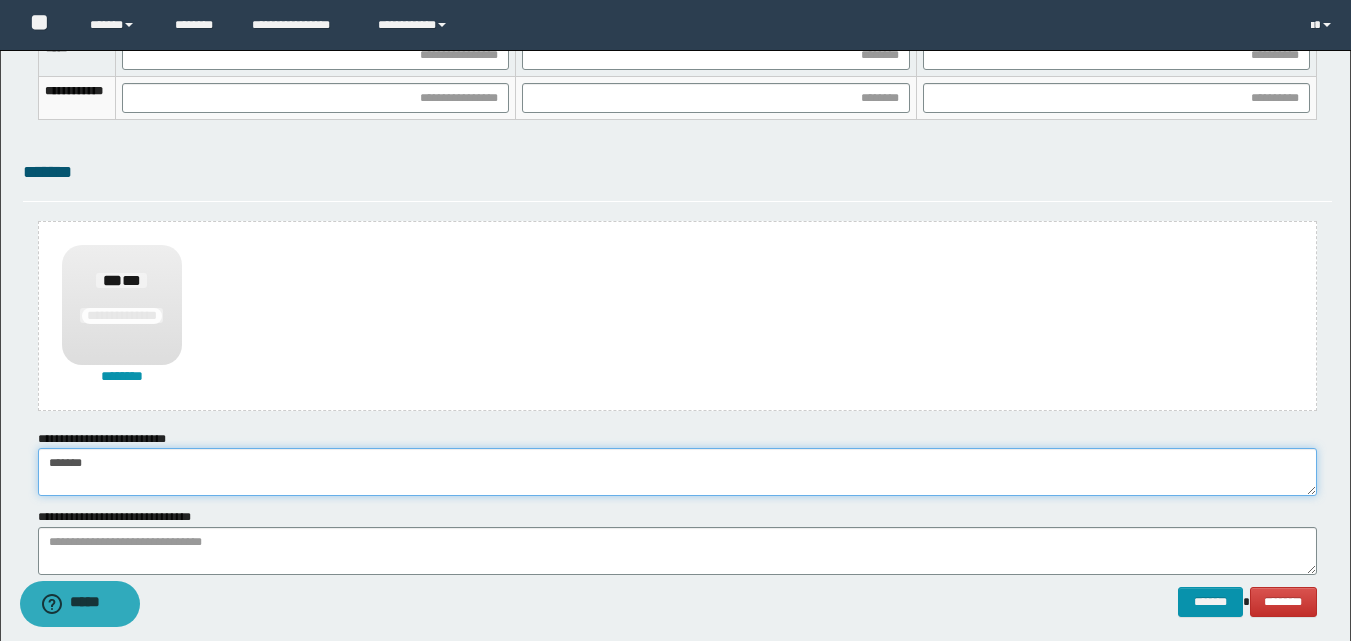 scroll, scrollTop: 1089, scrollLeft: 0, axis: vertical 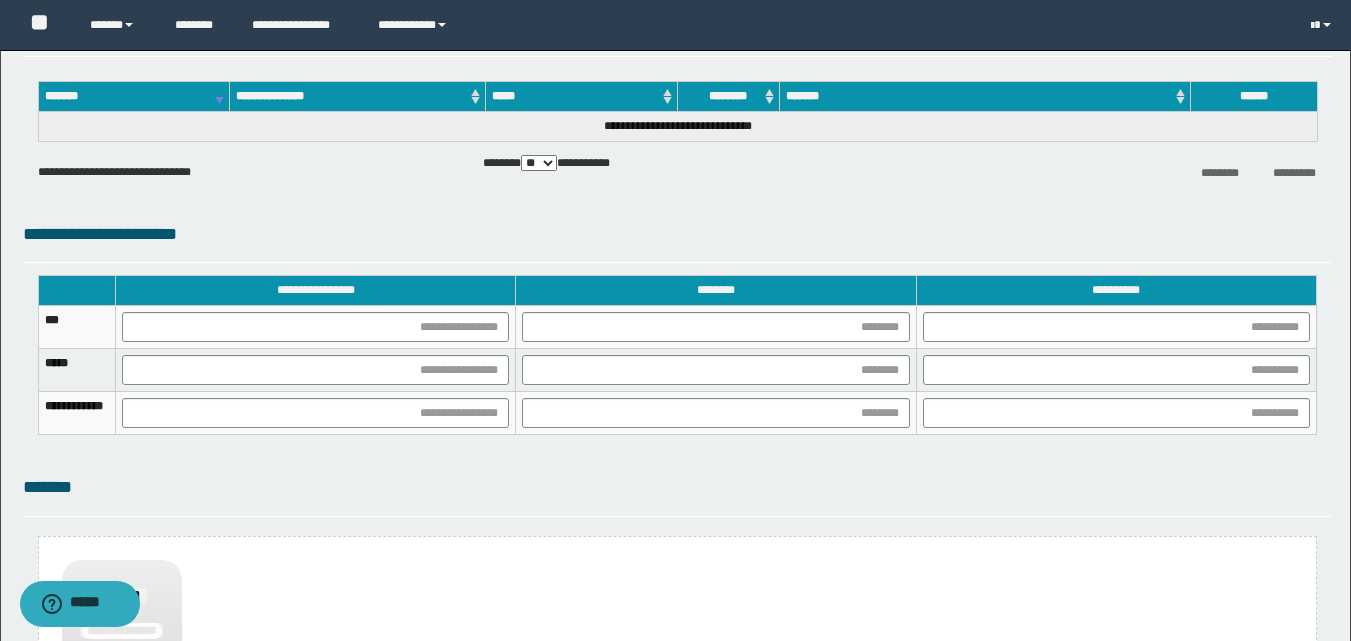 type on "******" 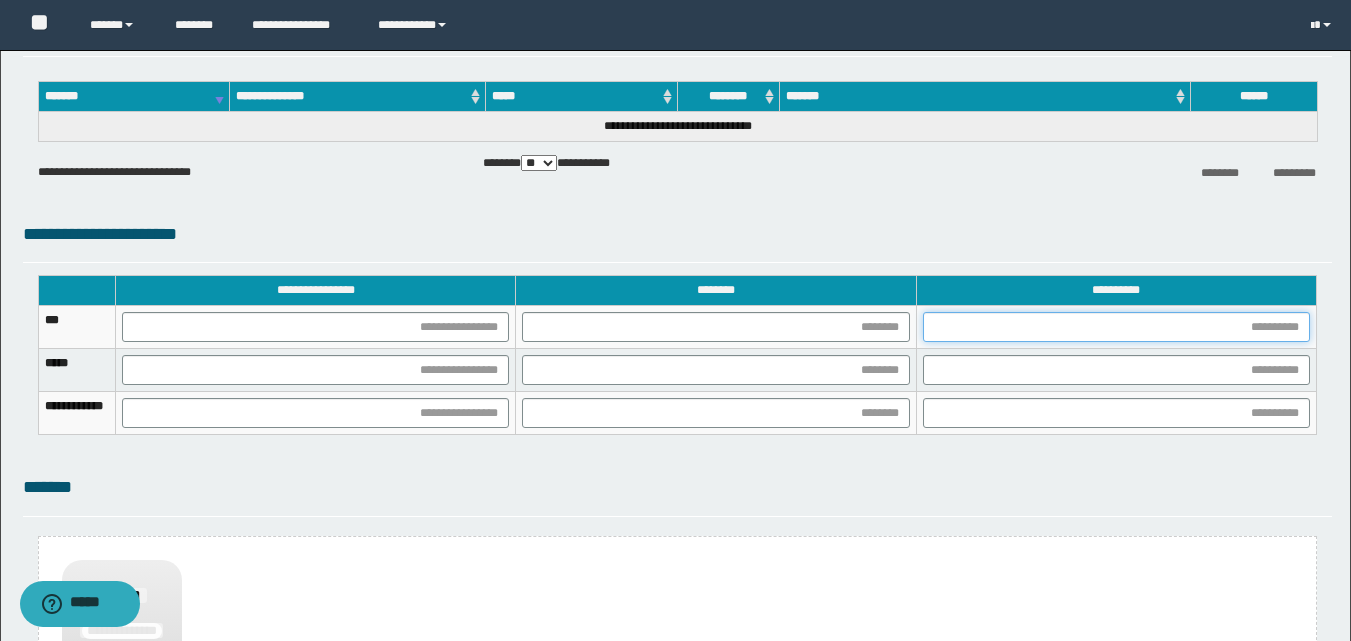 click at bounding box center (1116, 327) 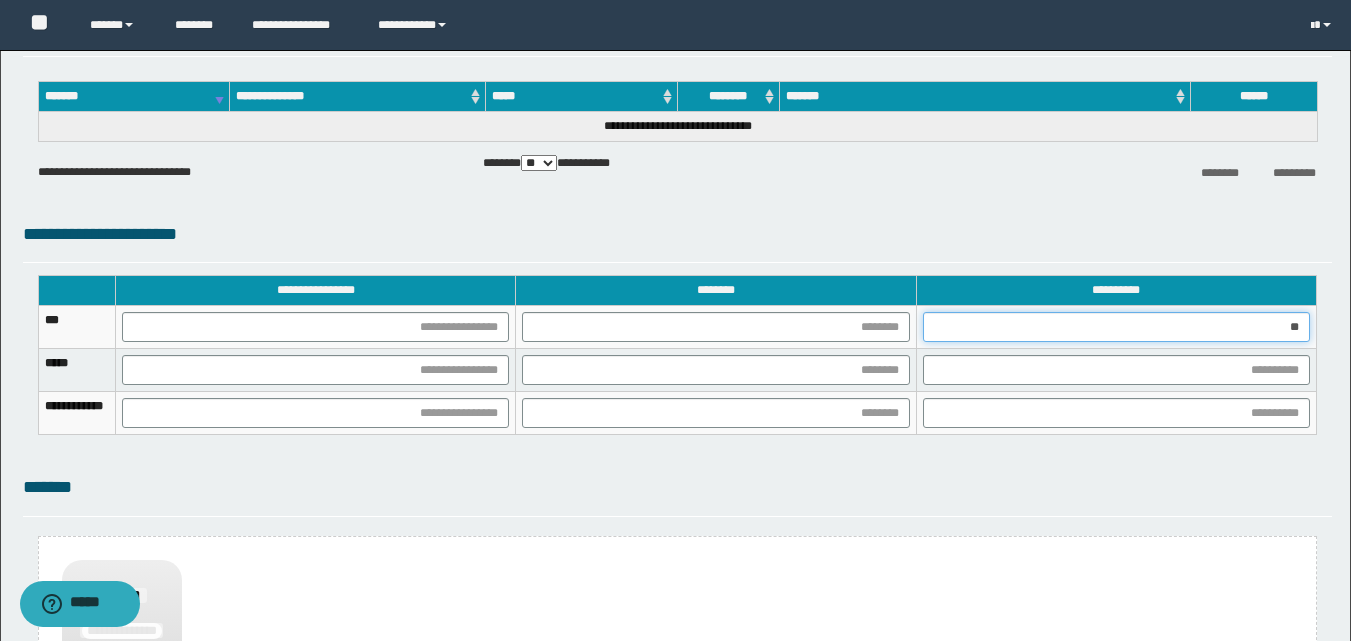 type on "***" 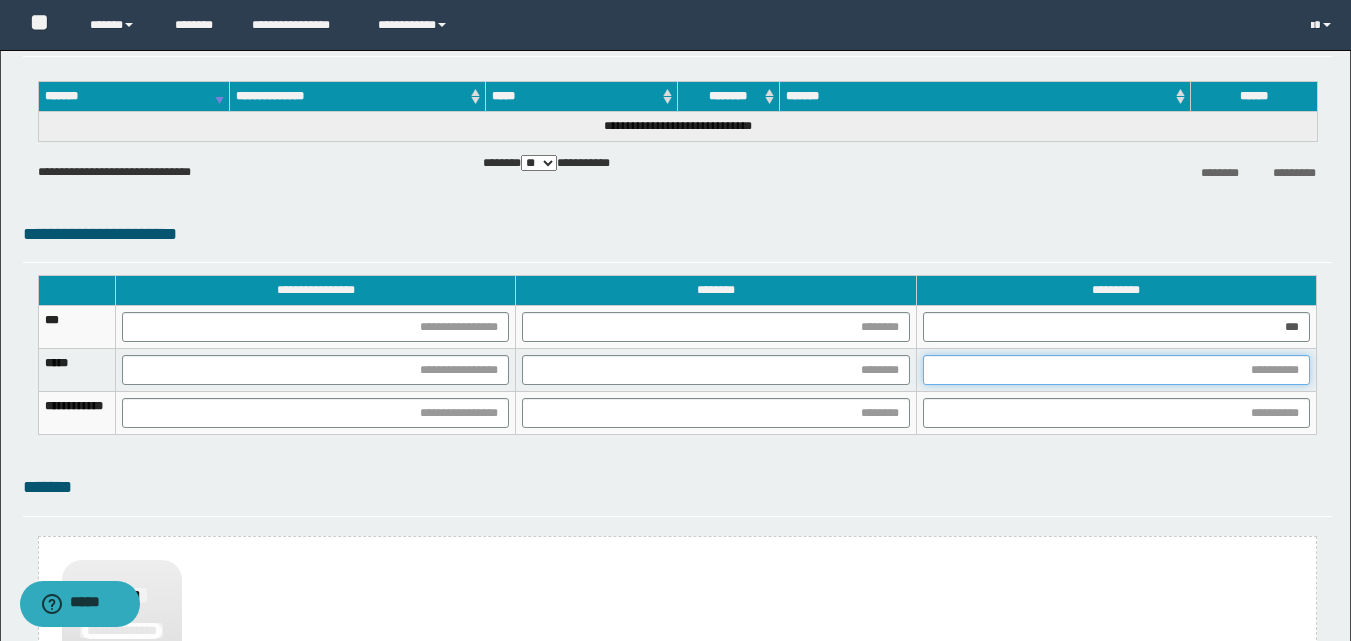 click at bounding box center (1116, 370) 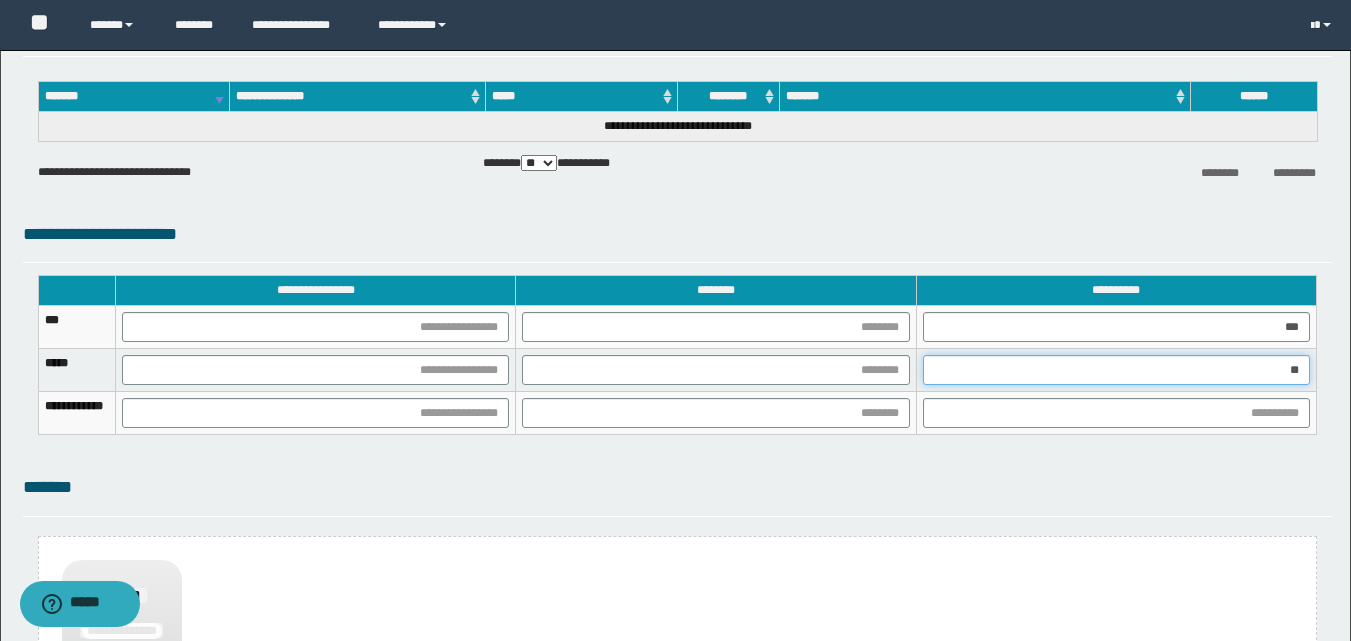 type on "***" 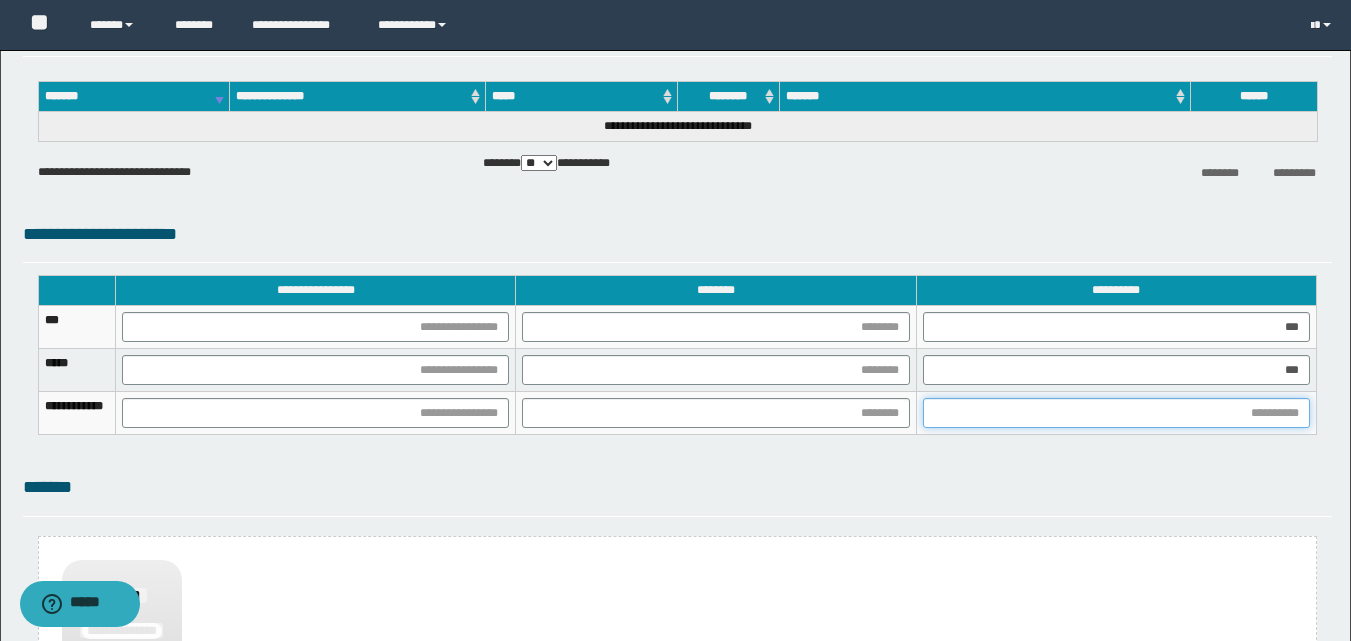 click at bounding box center (1116, 413) 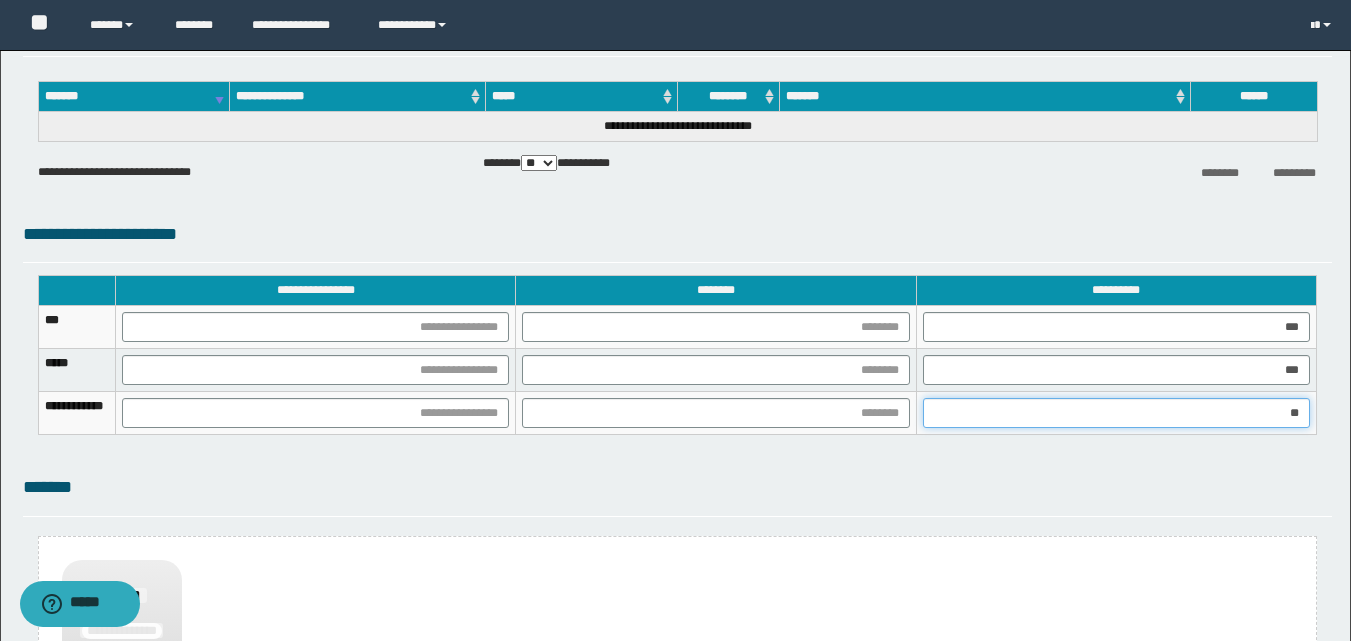 type on "***" 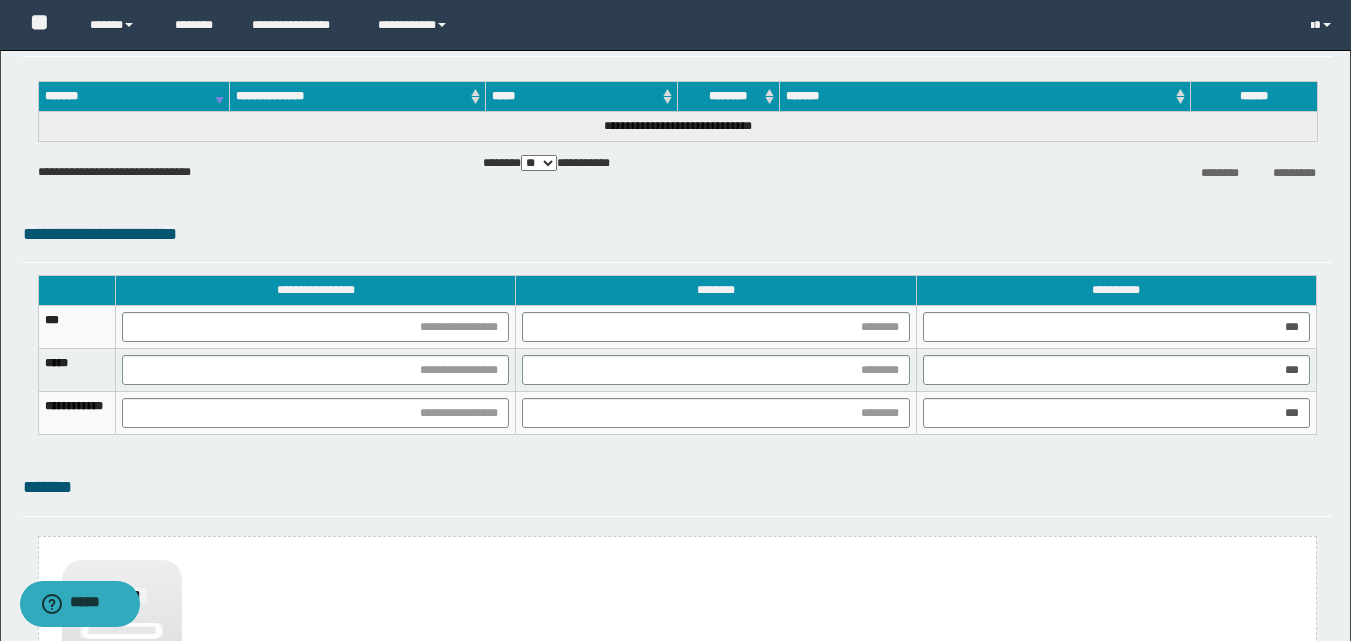 drag, startPoint x: 527, startPoint y: 307, endPoint x: 541, endPoint y: 338, distance: 34.0147 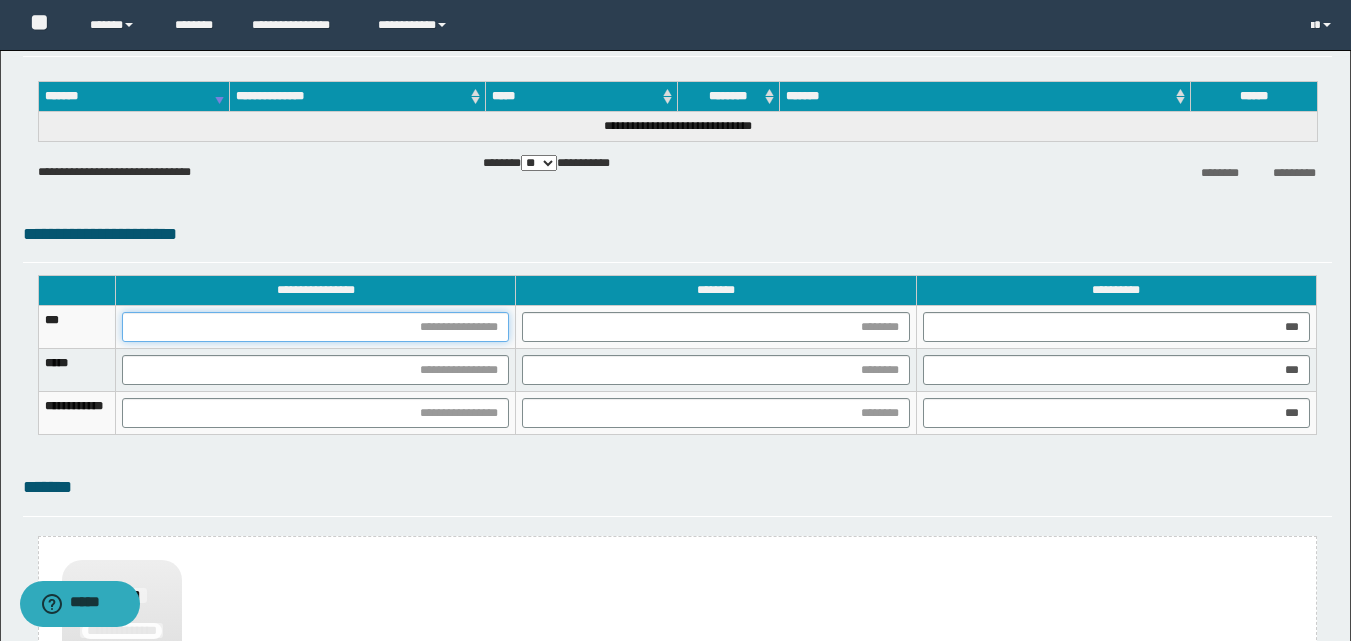 click at bounding box center [315, 327] 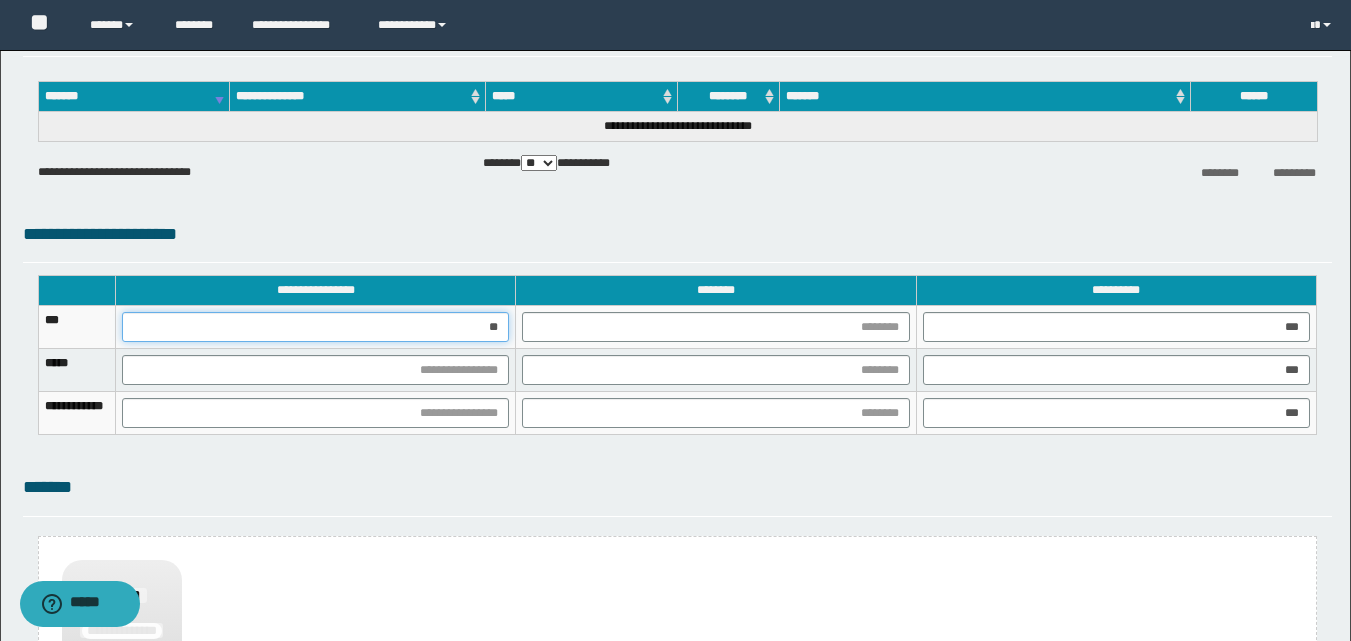 type on "***" 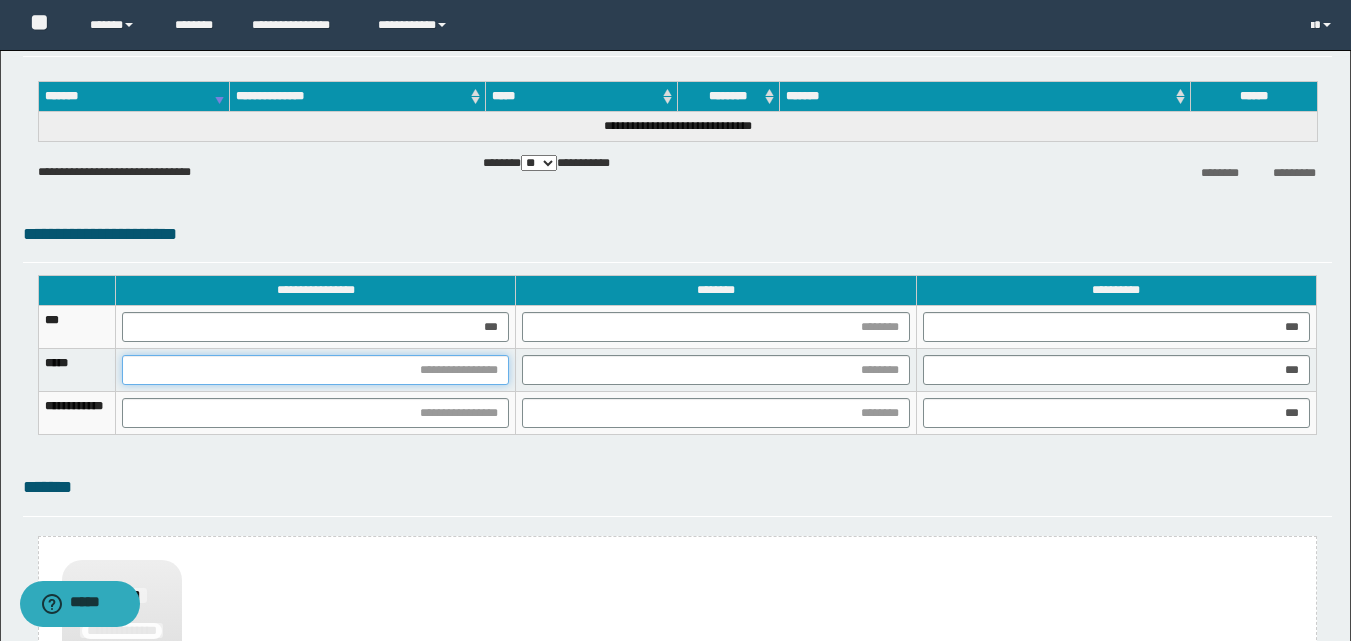 drag, startPoint x: 547, startPoint y: 372, endPoint x: 582, endPoint y: 465, distance: 99.368004 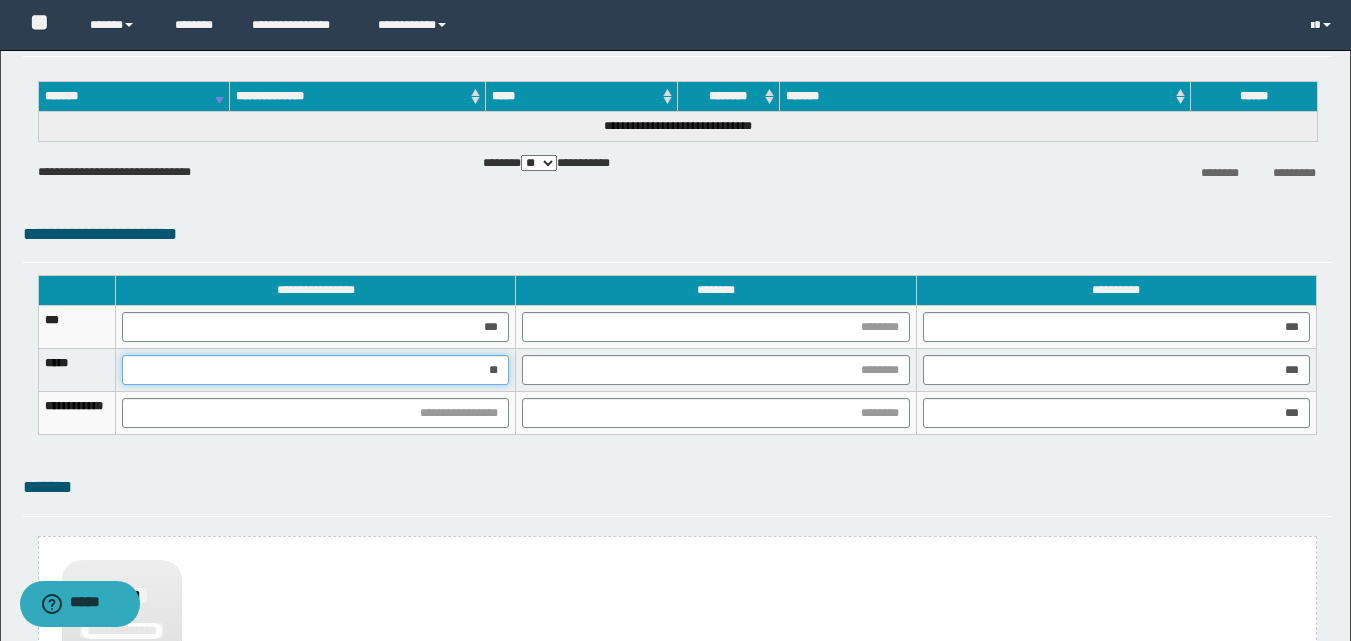 type on "***" 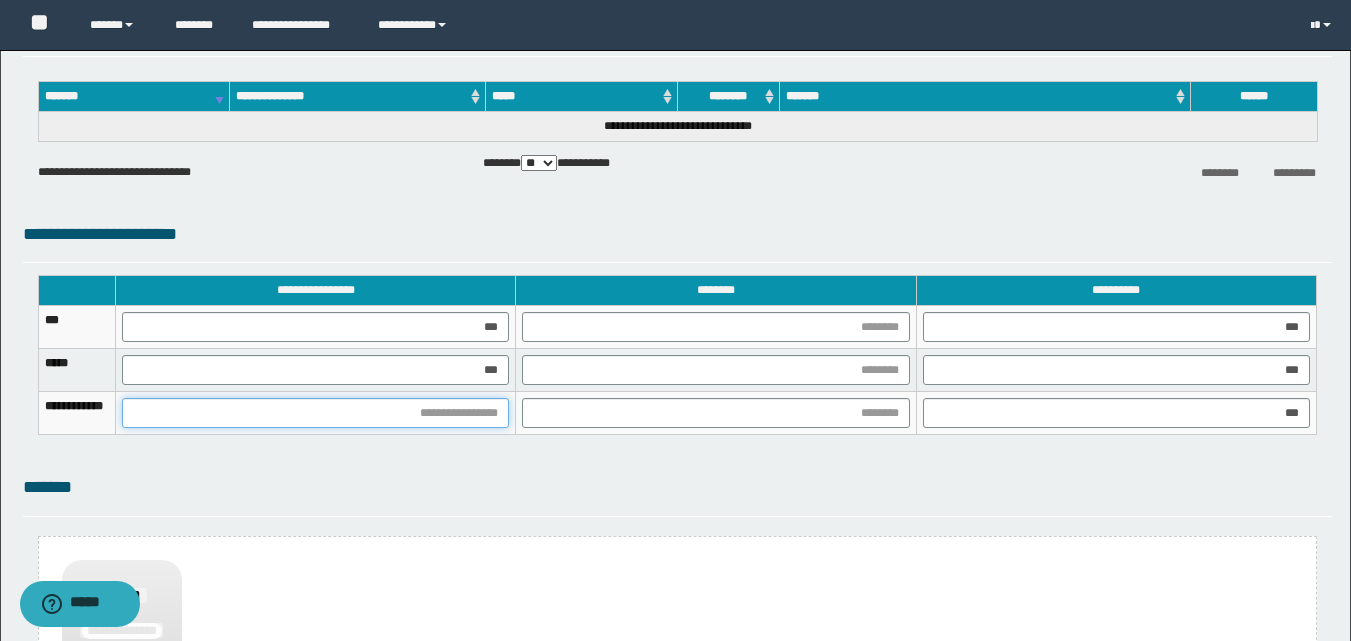drag, startPoint x: 548, startPoint y: 418, endPoint x: 609, endPoint y: 539, distance: 135.50645 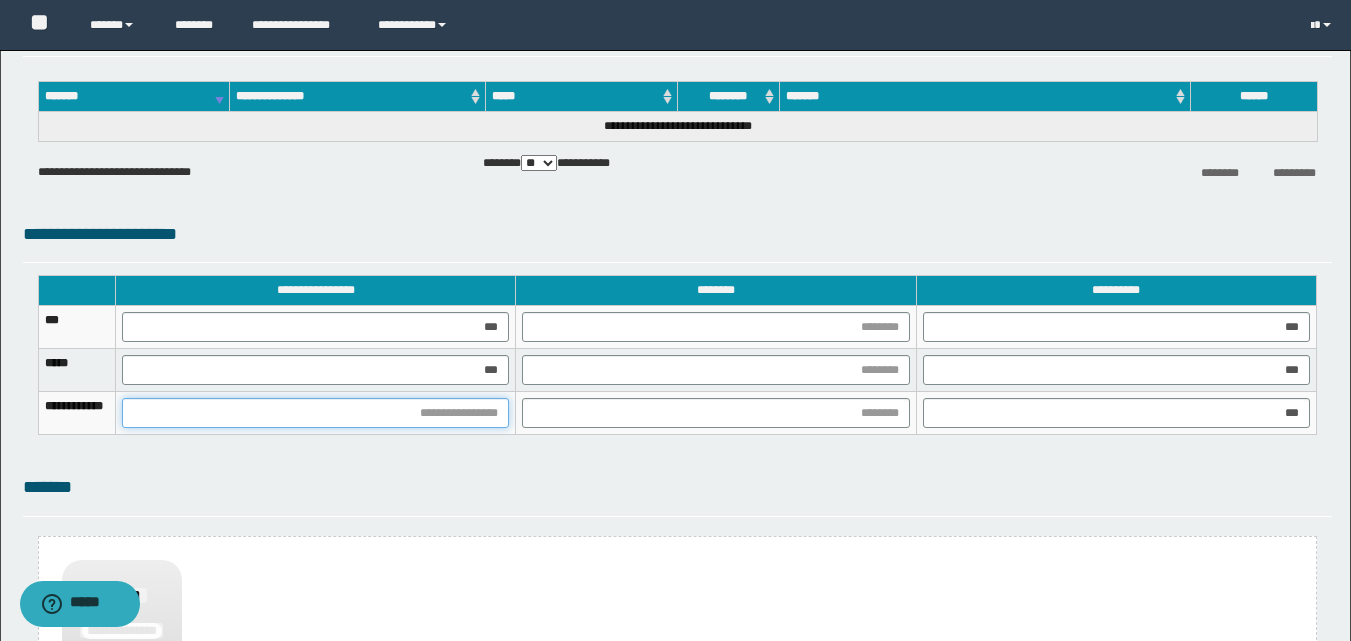 click at bounding box center [315, 413] 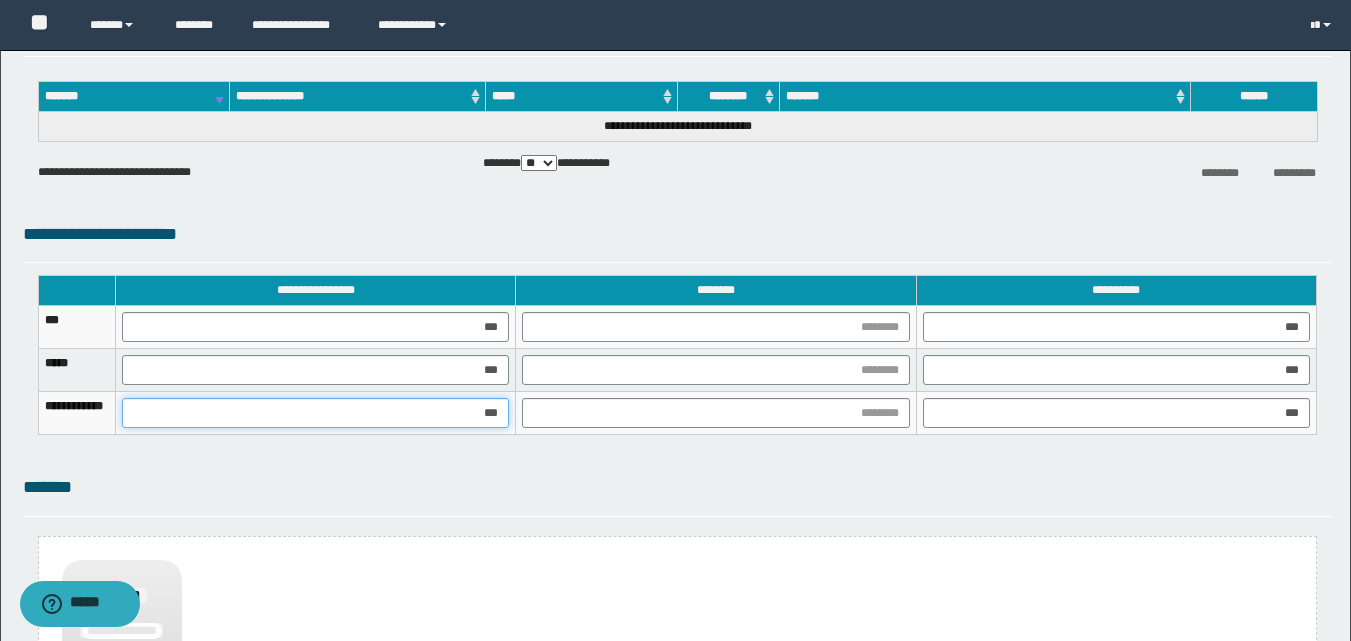 type on "****" 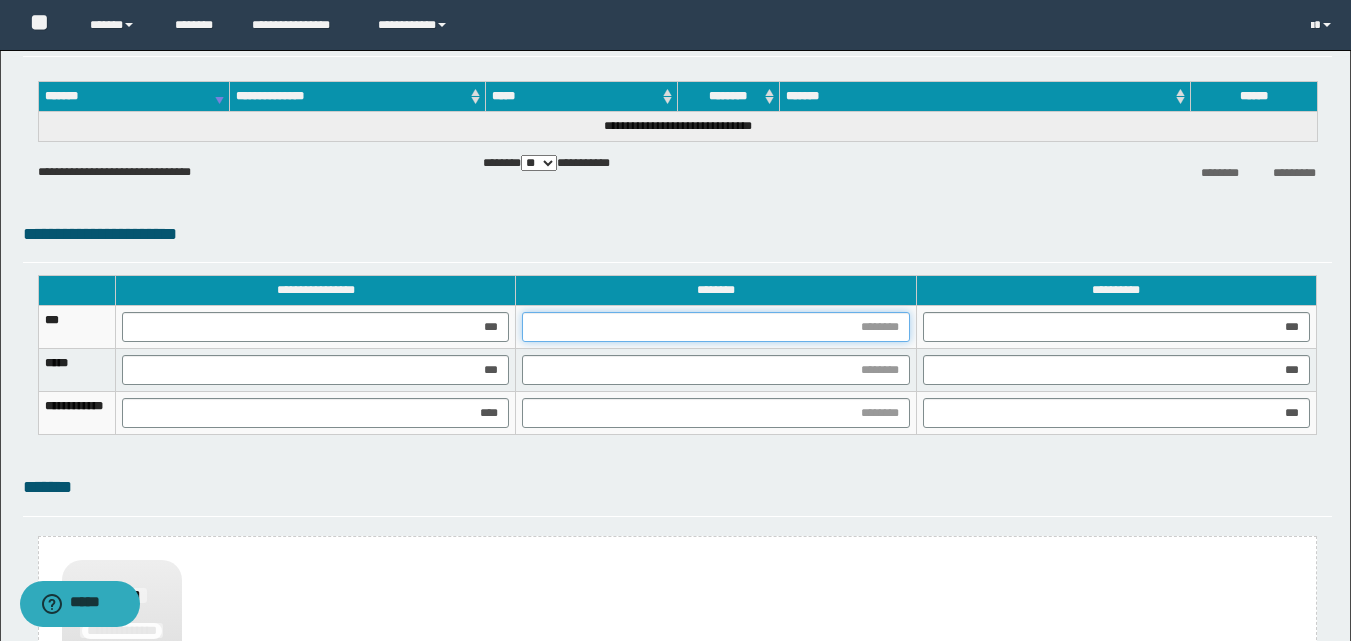 click at bounding box center [715, 327] 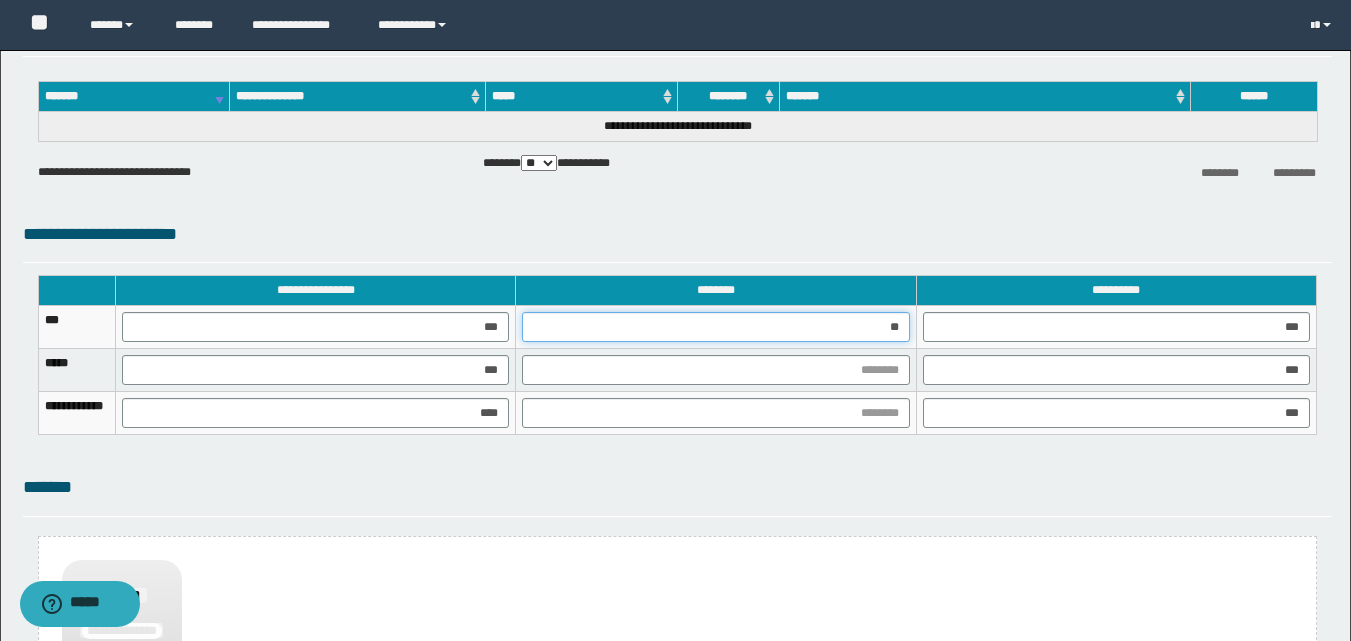 type on "***" 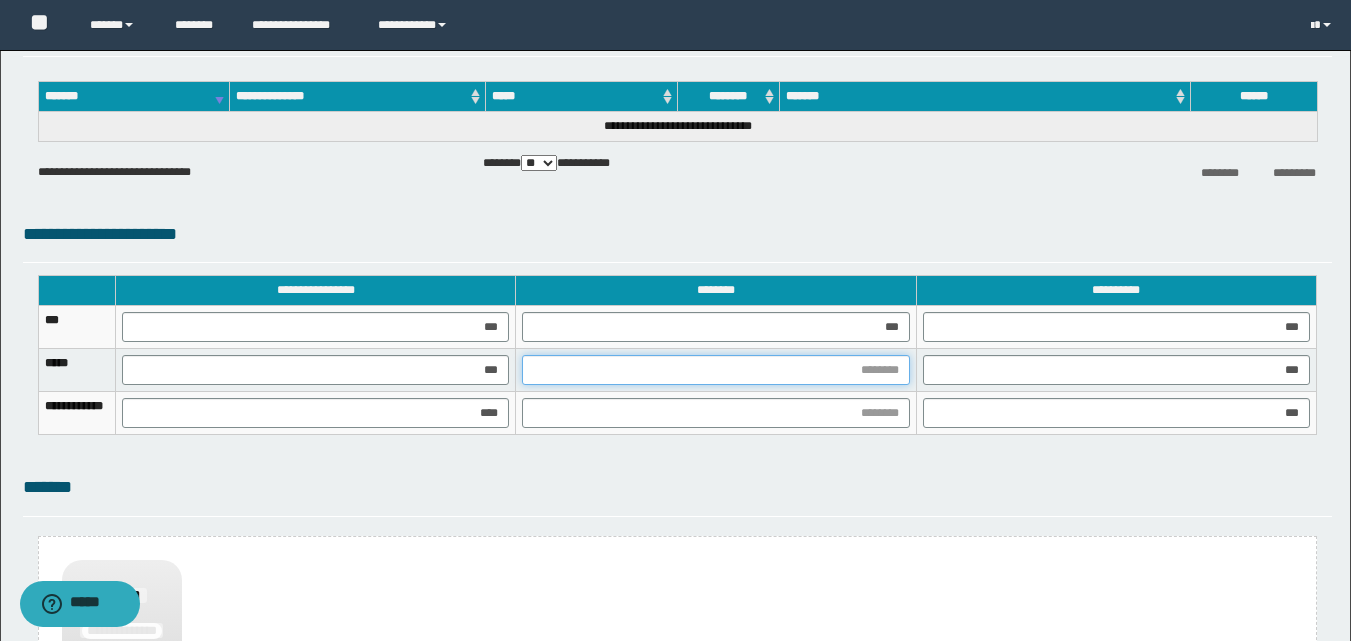 drag, startPoint x: 758, startPoint y: 369, endPoint x: 758, endPoint y: 385, distance: 16 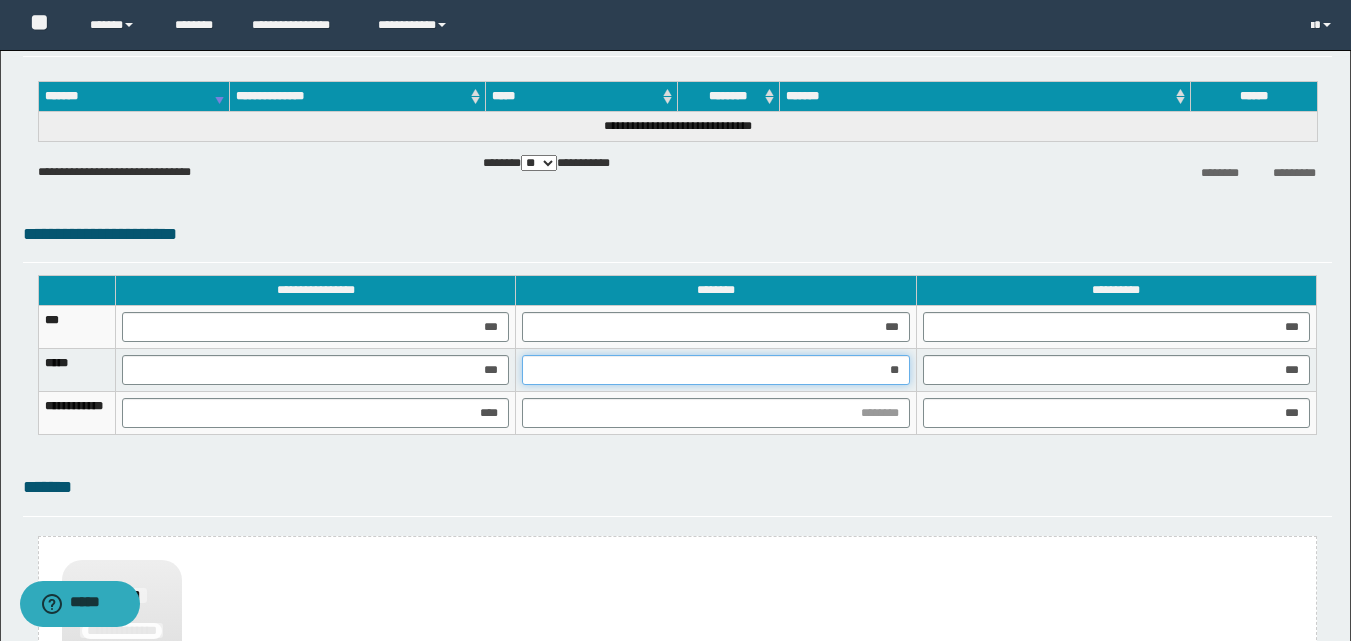 type on "***" 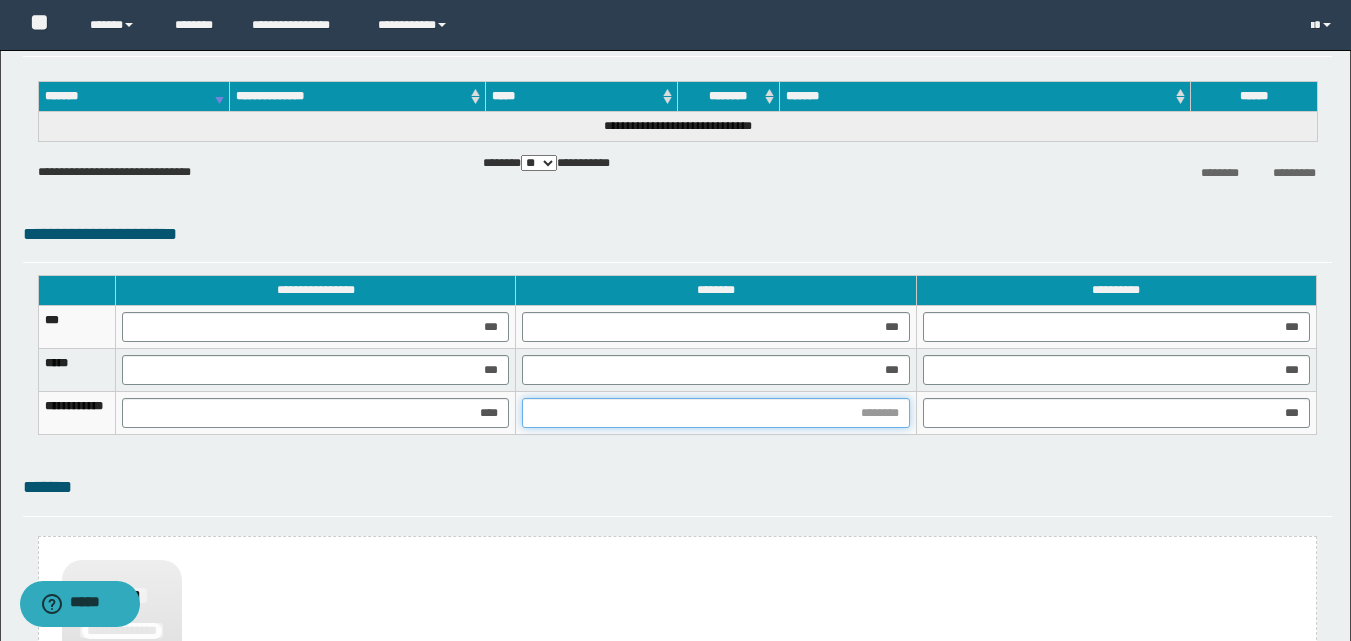 drag, startPoint x: 823, startPoint y: 405, endPoint x: 767, endPoint y: 526, distance: 133.33041 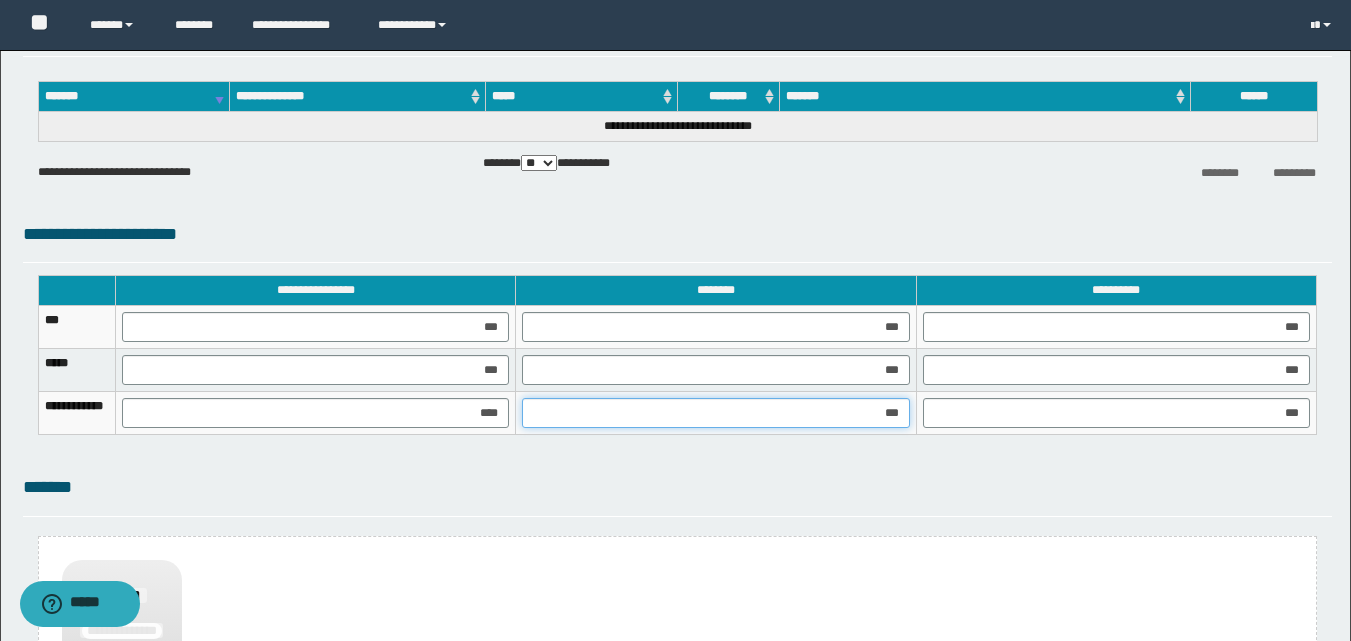 type on "****" 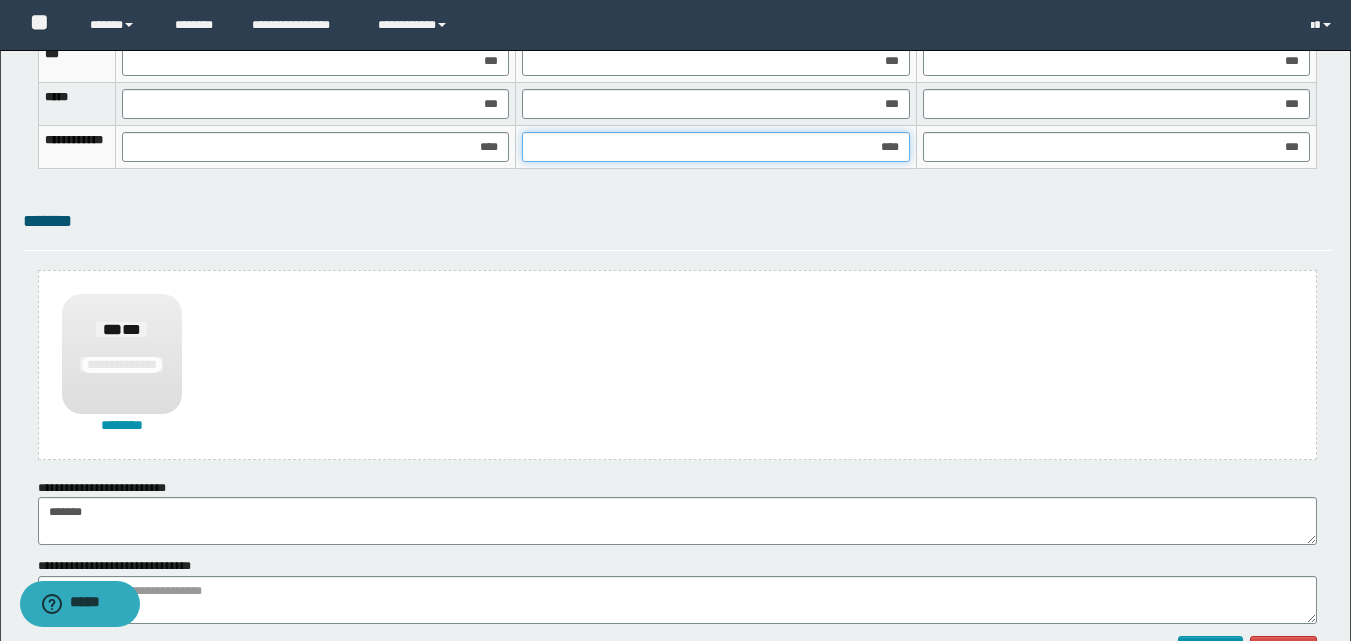 scroll, scrollTop: 1489, scrollLeft: 0, axis: vertical 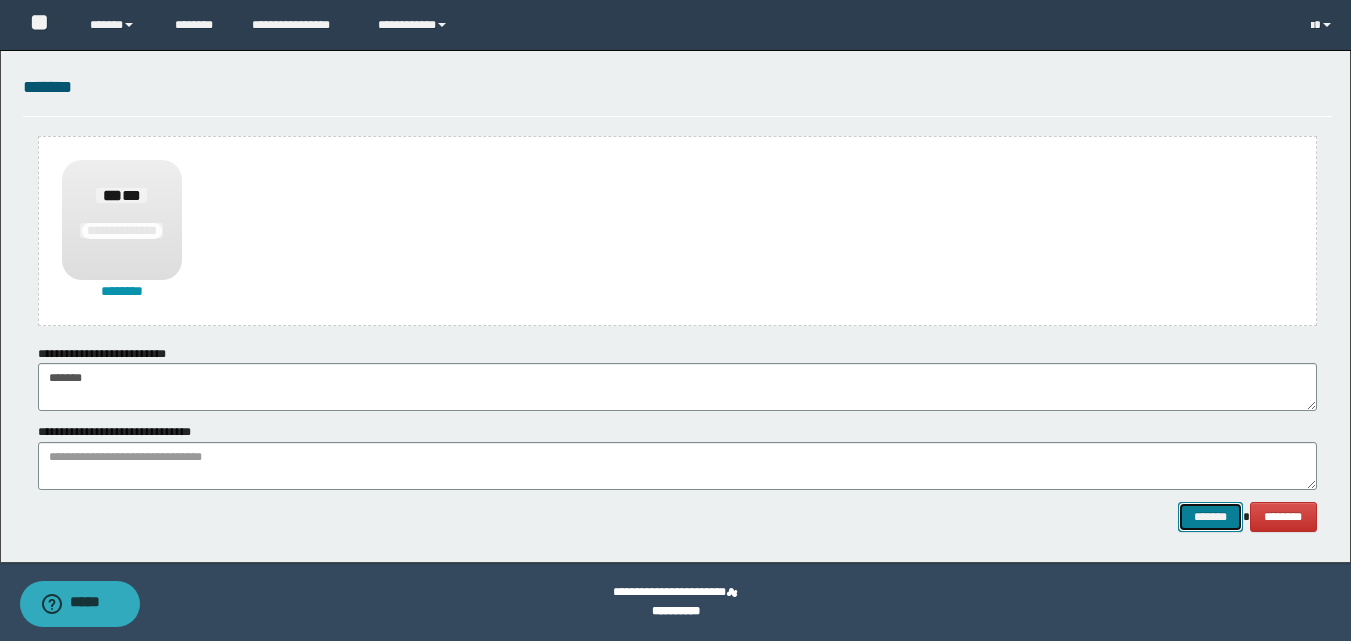 click on "*******" at bounding box center (1210, 517) 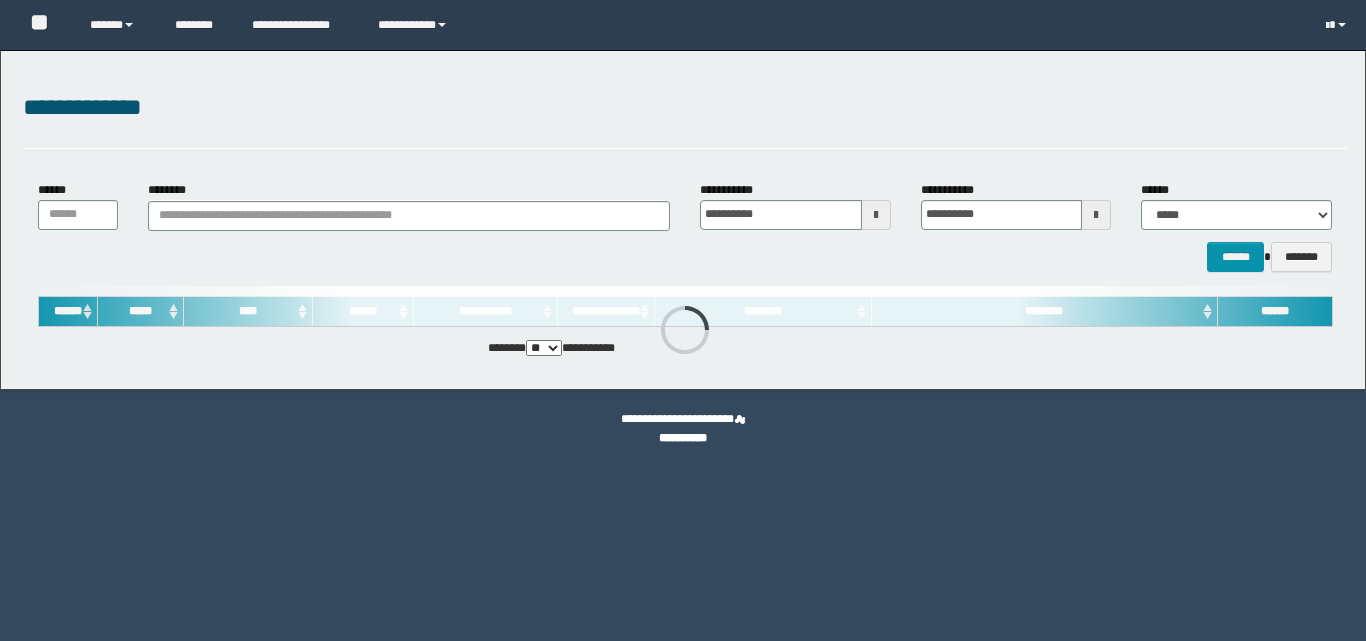 scroll, scrollTop: 0, scrollLeft: 0, axis: both 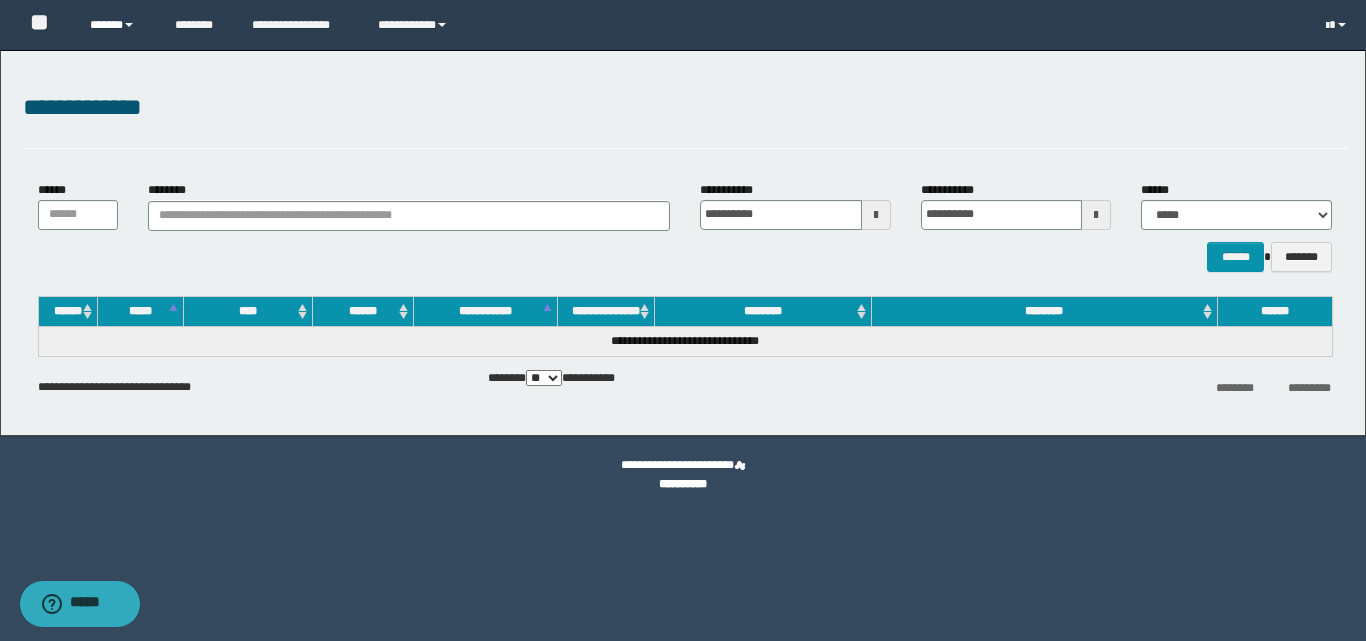 drag, startPoint x: 125, startPoint y: 25, endPoint x: 150, endPoint y: 75, distance: 55.9017 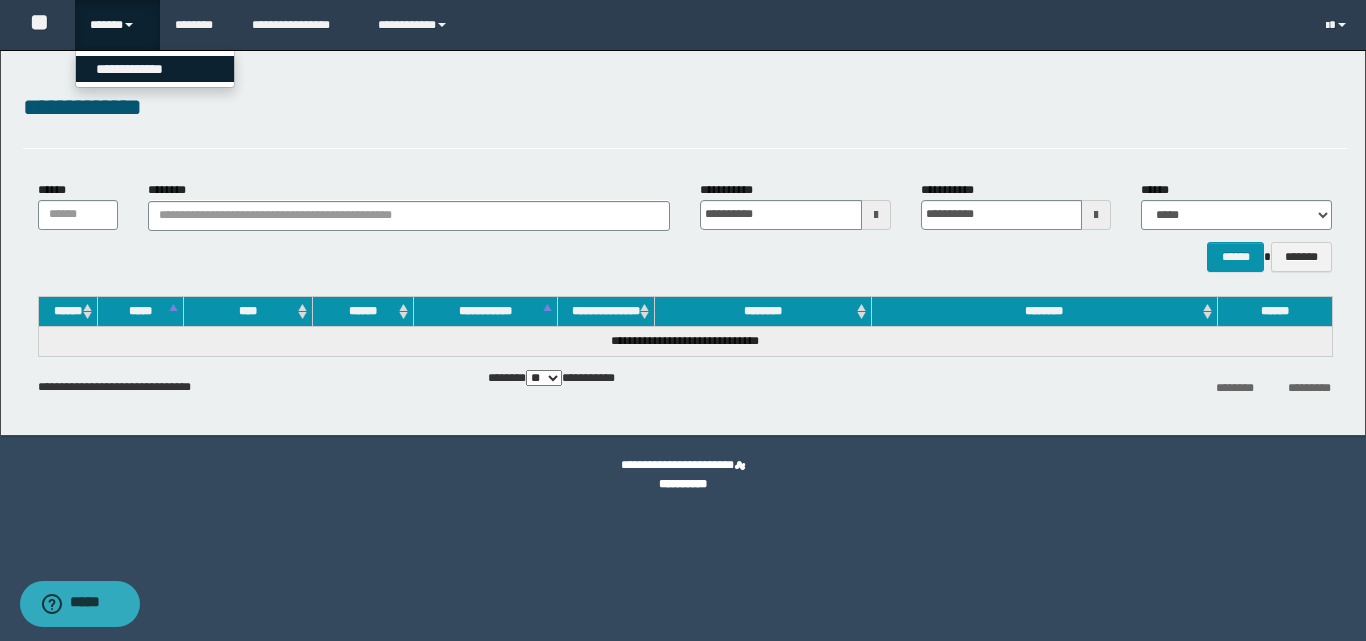 click on "**********" at bounding box center [155, 69] 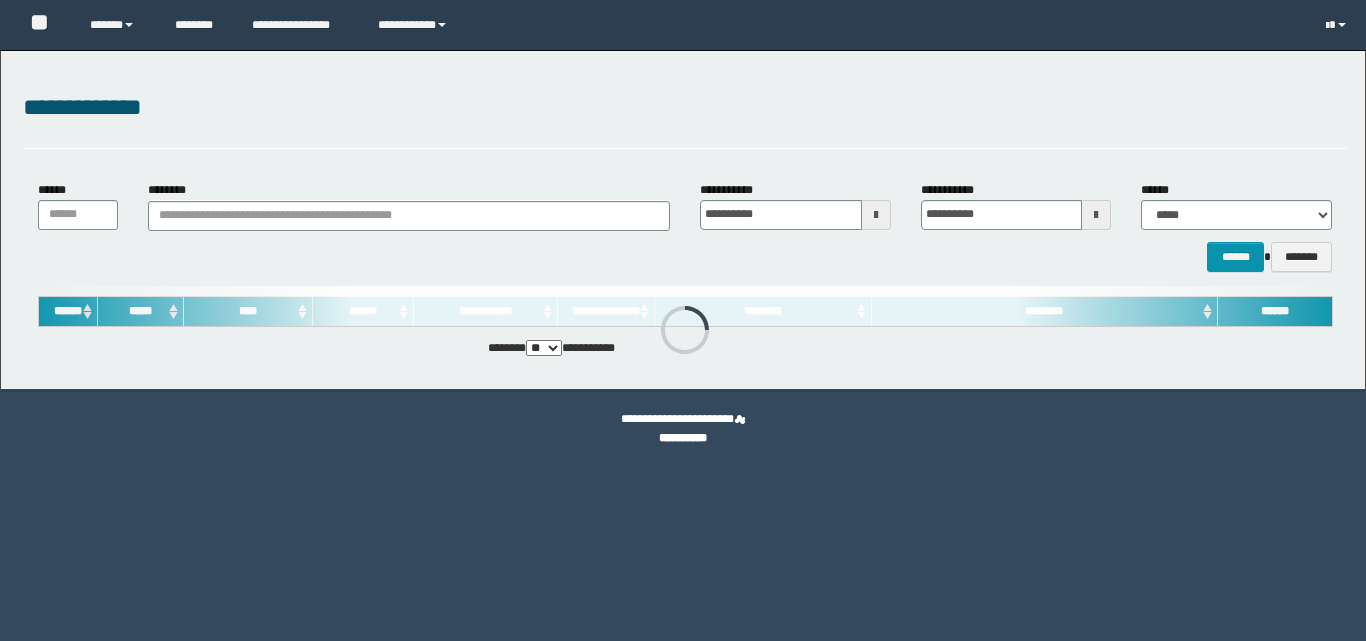 scroll, scrollTop: 0, scrollLeft: 0, axis: both 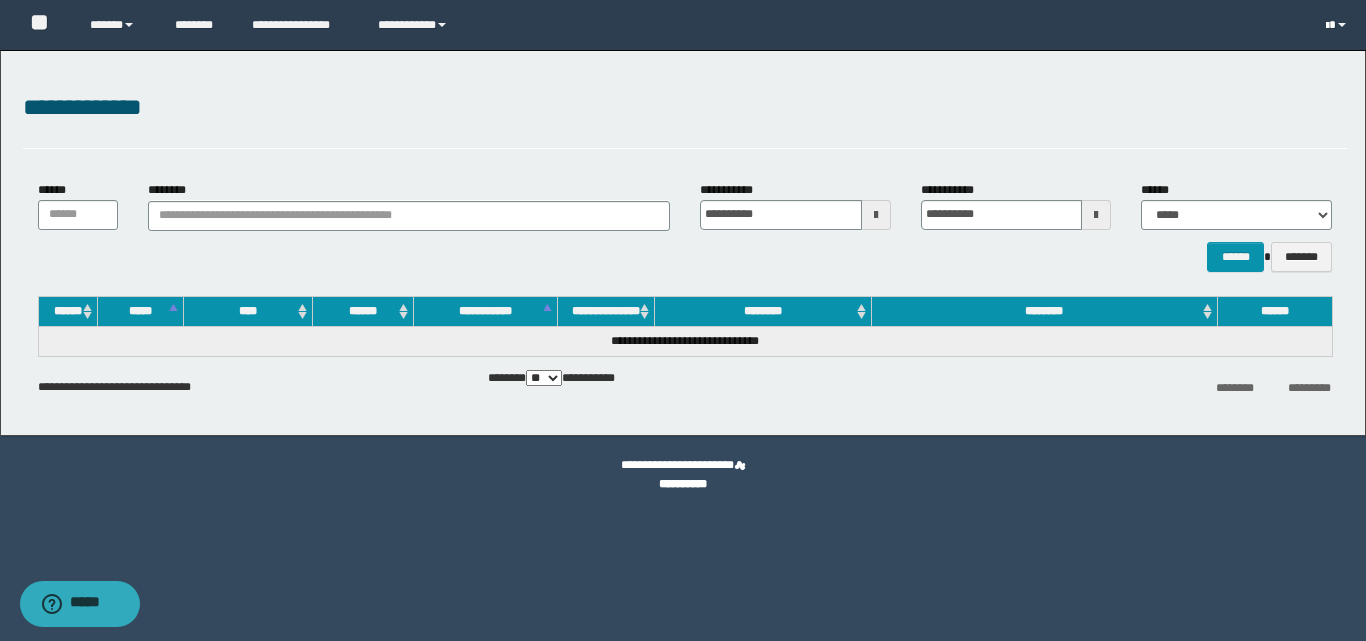 click at bounding box center [1338, 25] 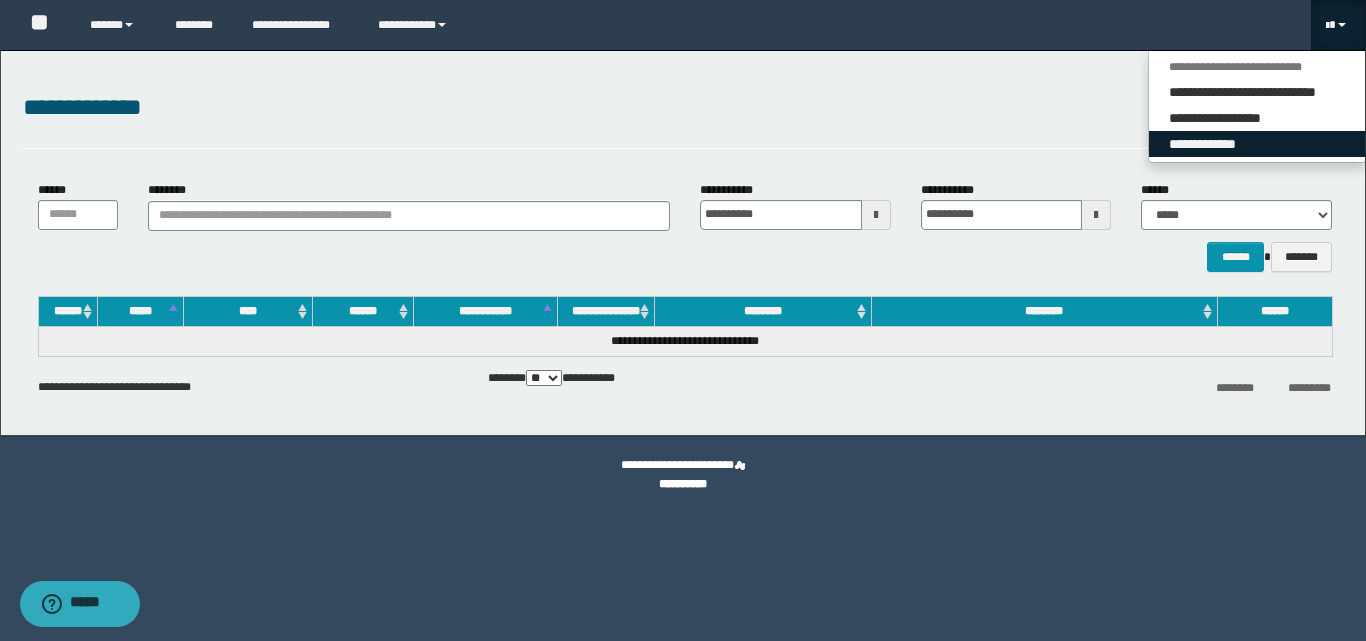 drag, startPoint x: 1203, startPoint y: 145, endPoint x: 1133, endPoint y: 155, distance: 70.71068 